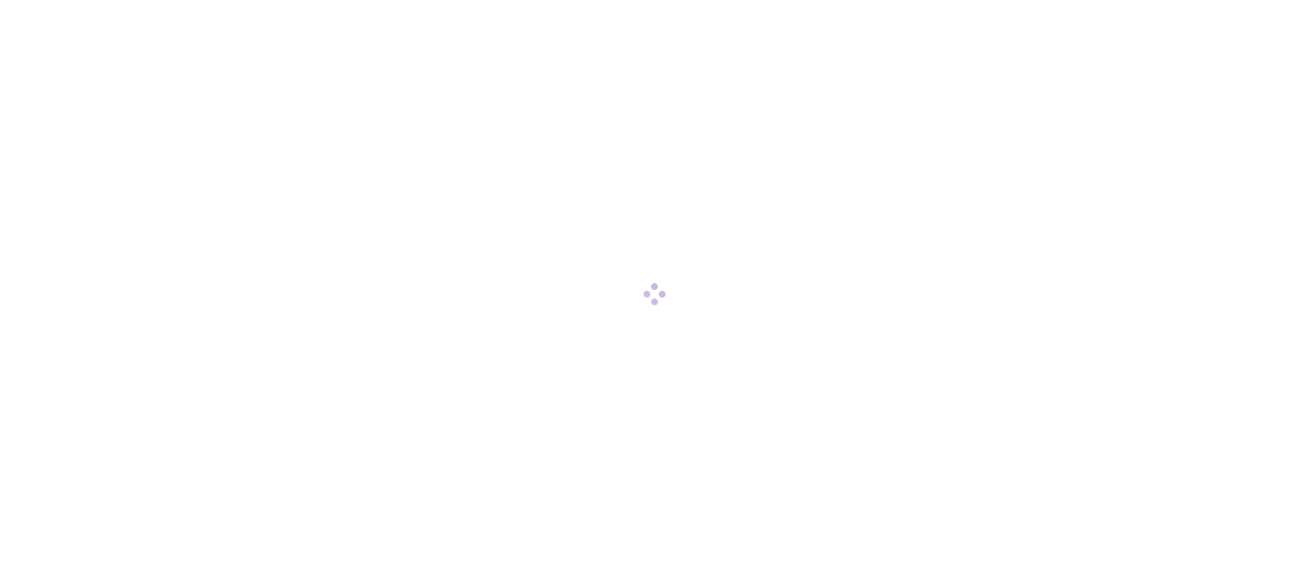 scroll, scrollTop: 0, scrollLeft: 0, axis: both 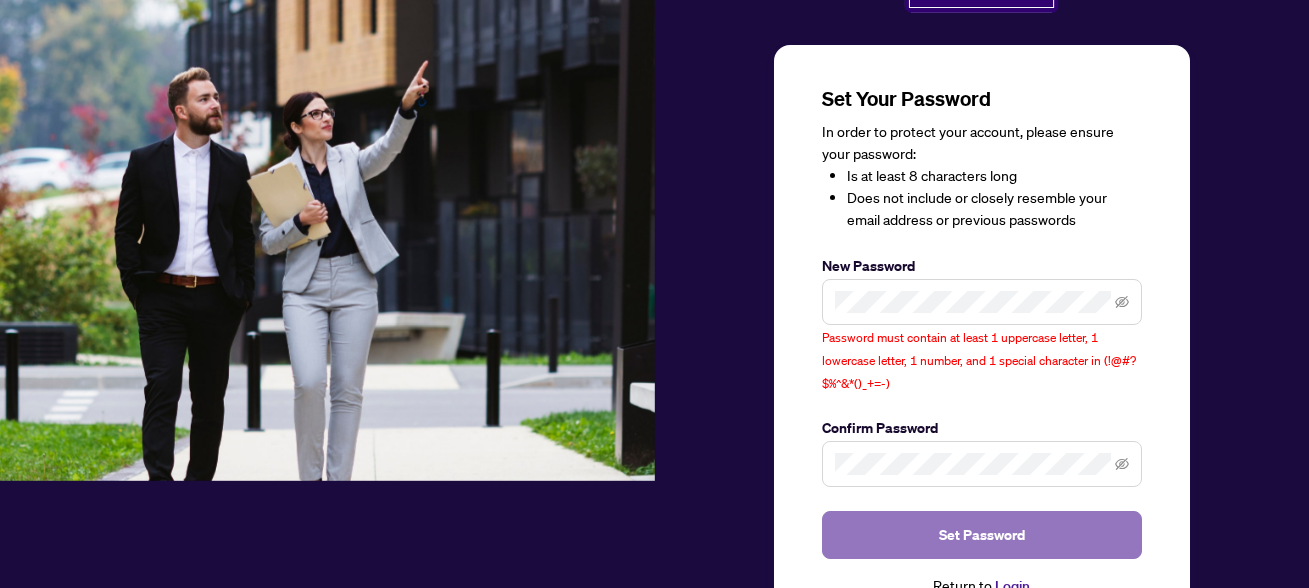 click on "Set Password" at bounding box center [982, 535] 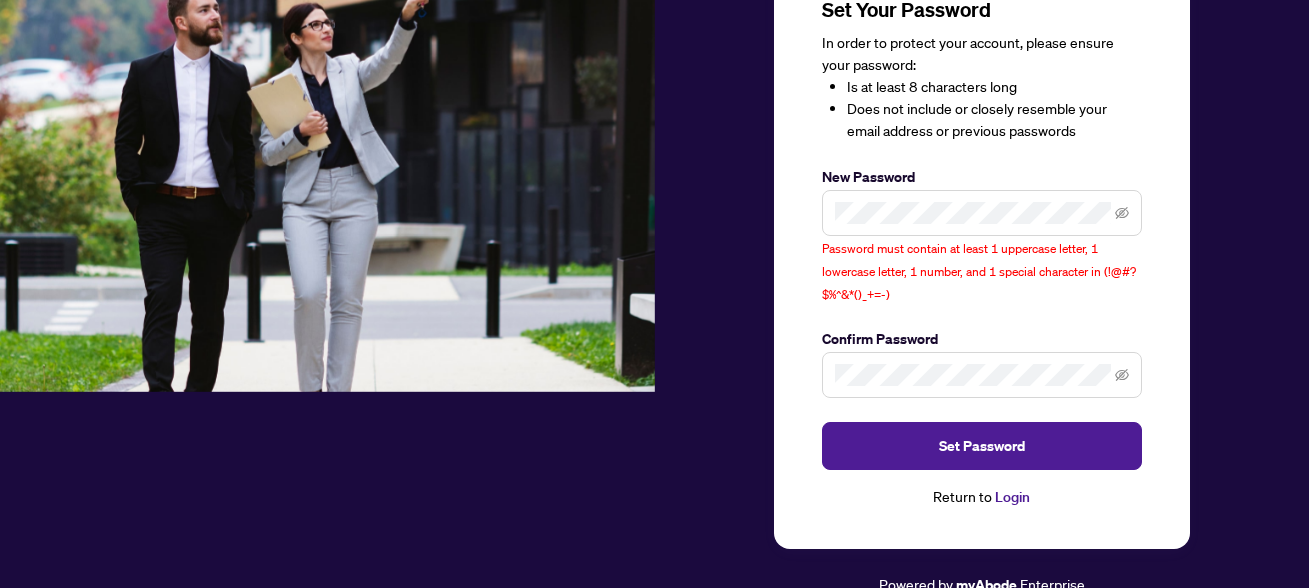 scroll, scrollTop: 200, scrollLeft: 0, axis: vertical 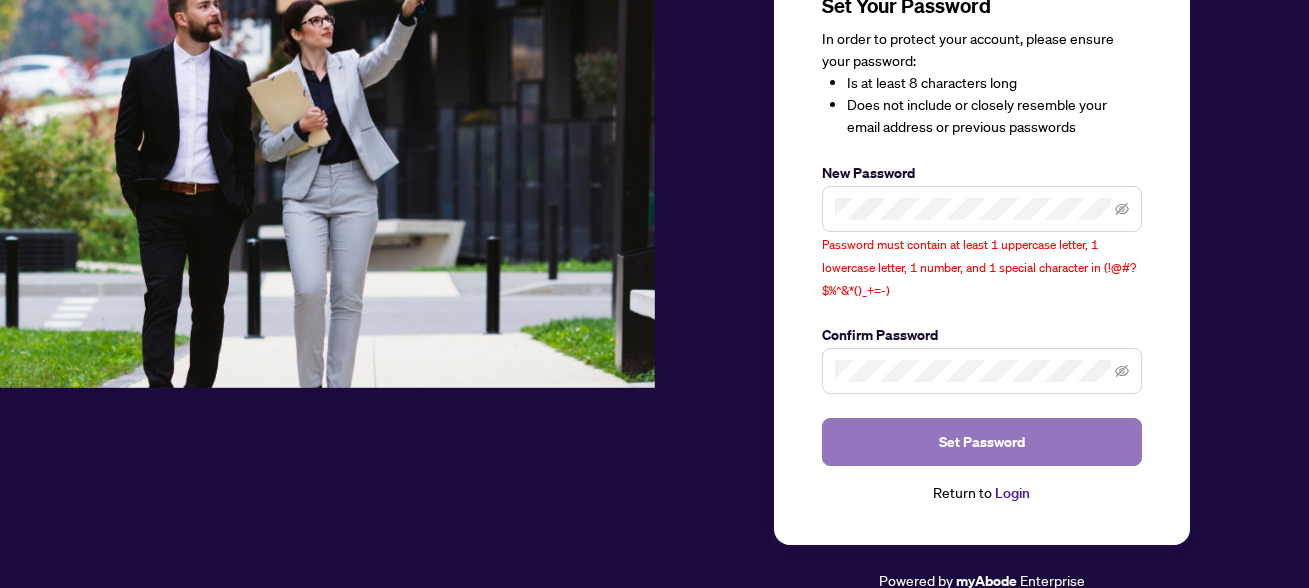 click on "Set Password" at bounding box center (982, 442) 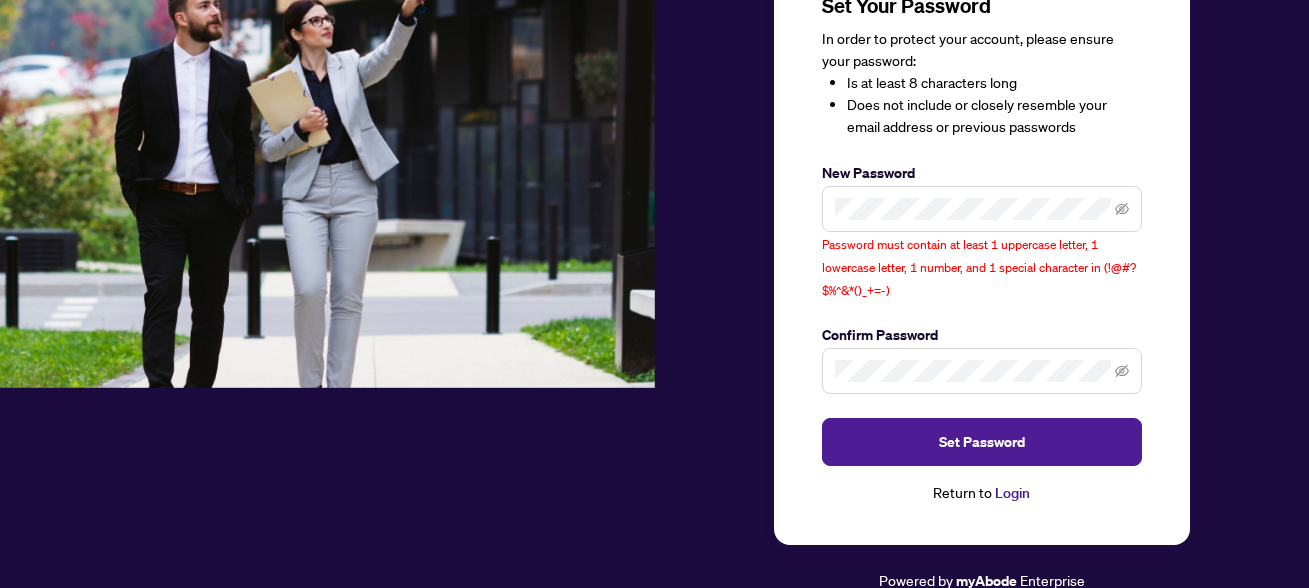 click on "Return to   Login" at bounding box center (982, 493) 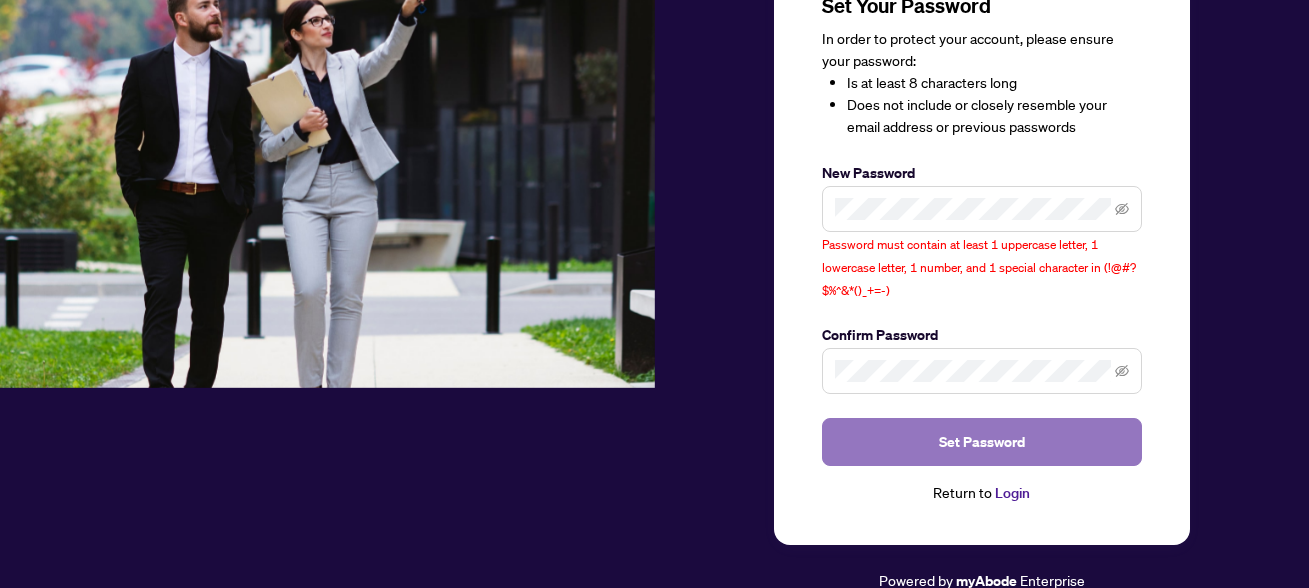 click on "Set Password" at bounding box center (982, 442) 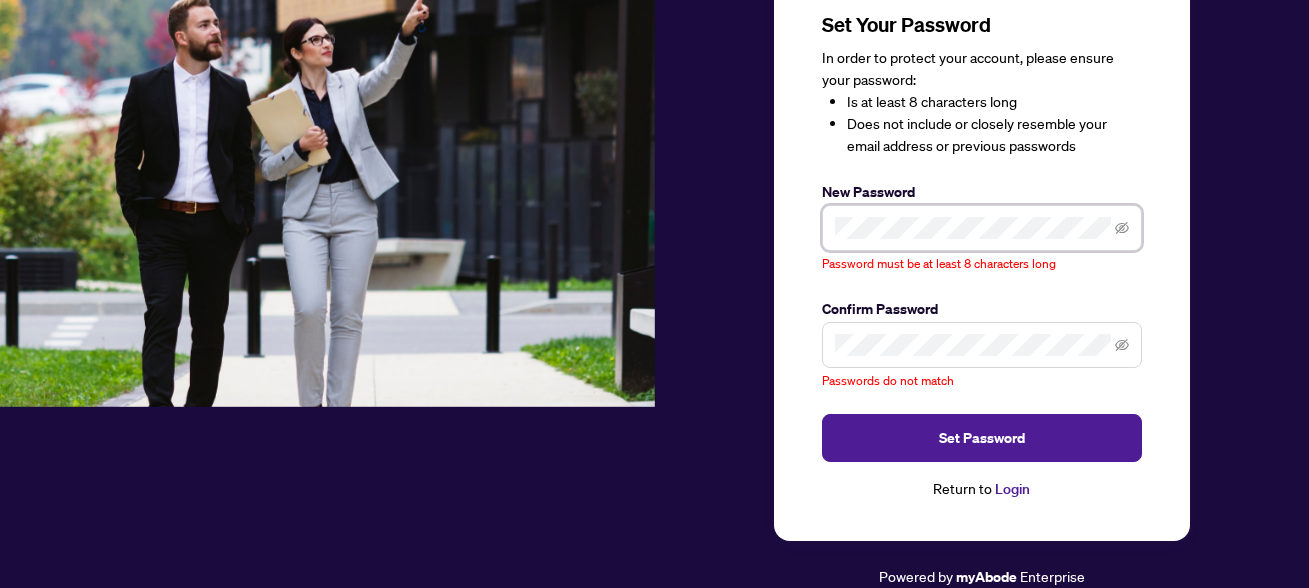 scroll, scrollTop: 178, scrollLeft: 0, axis: vertical 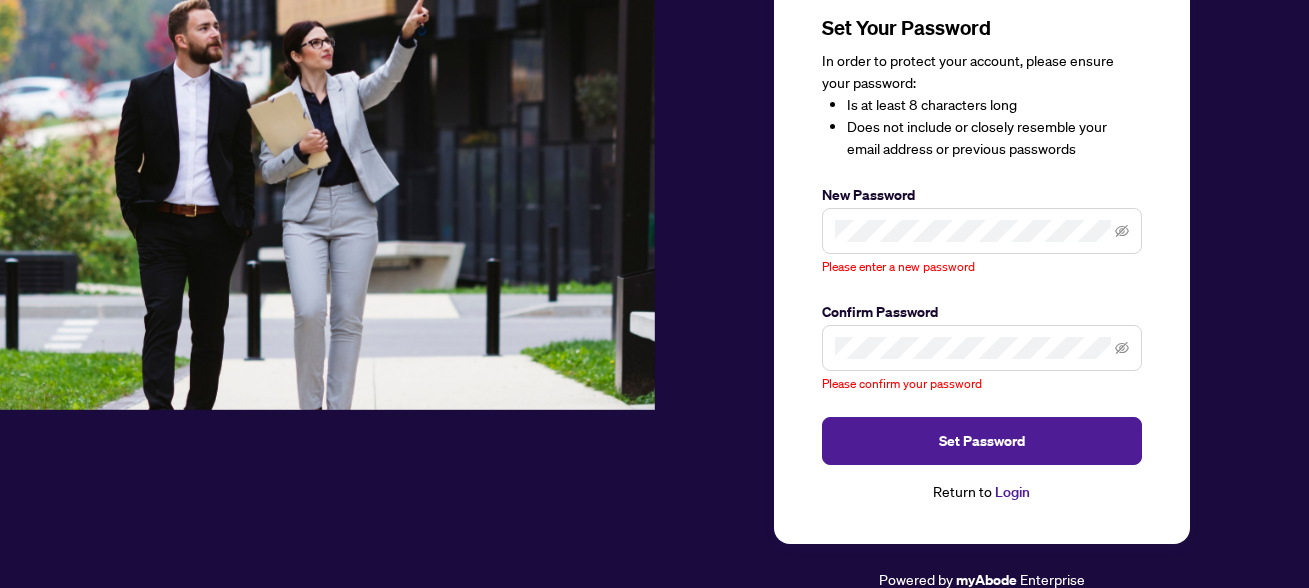 click at bounding box center [982, 231] 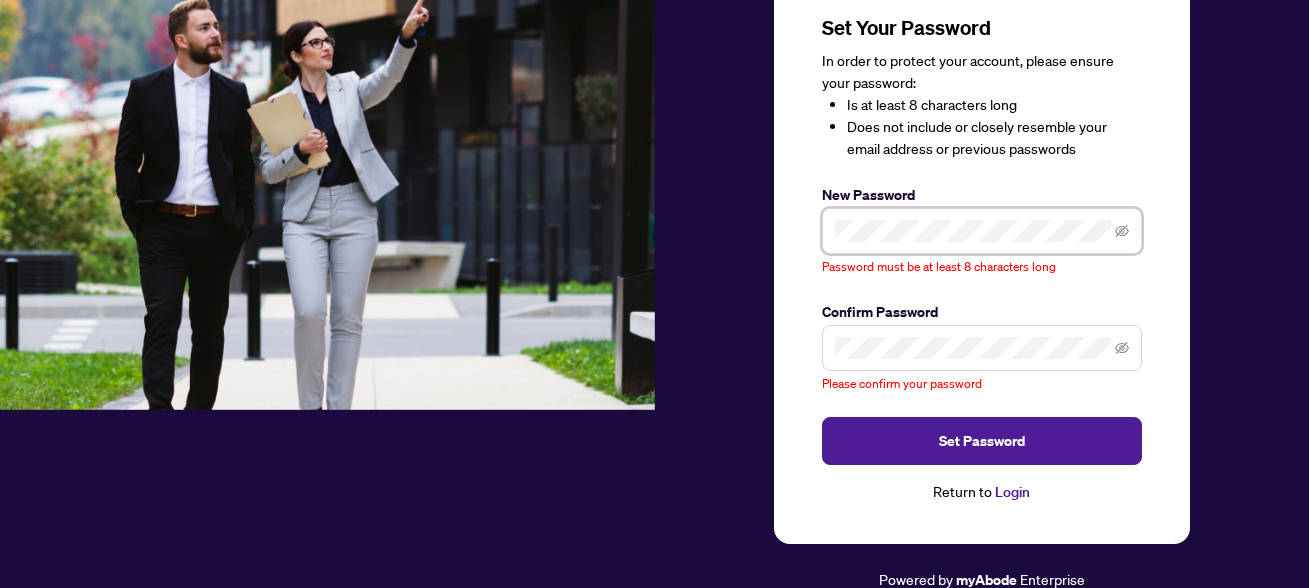 scroll, scrollTop: 156, scrollLeft: 0, axis: vertical 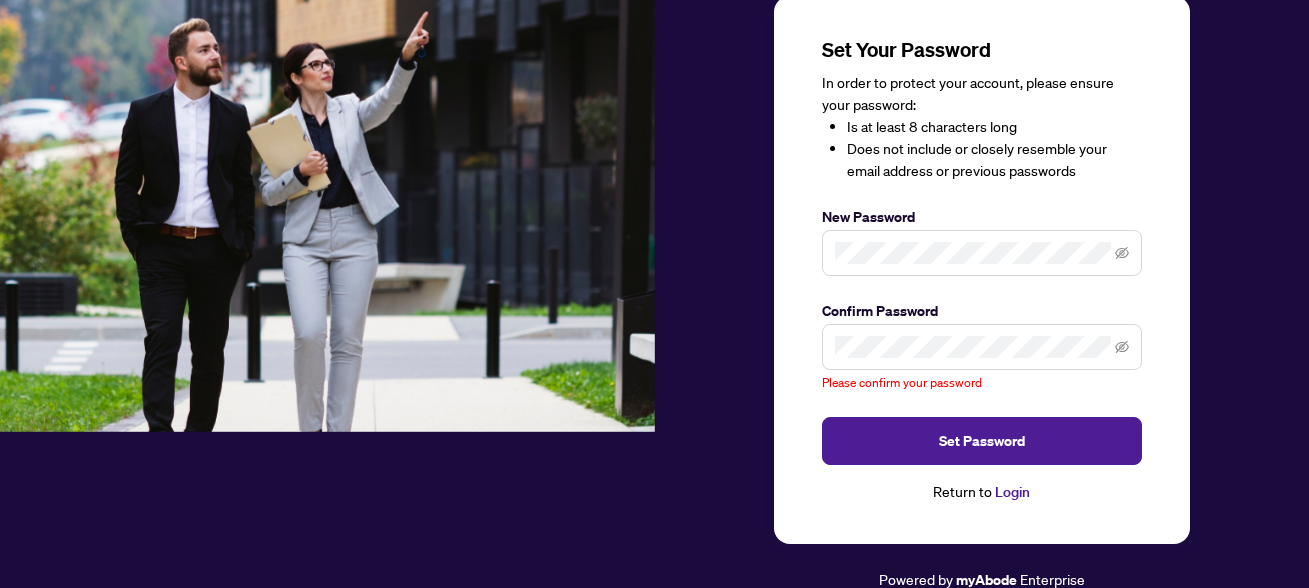 click at bounding box center (982, 347) 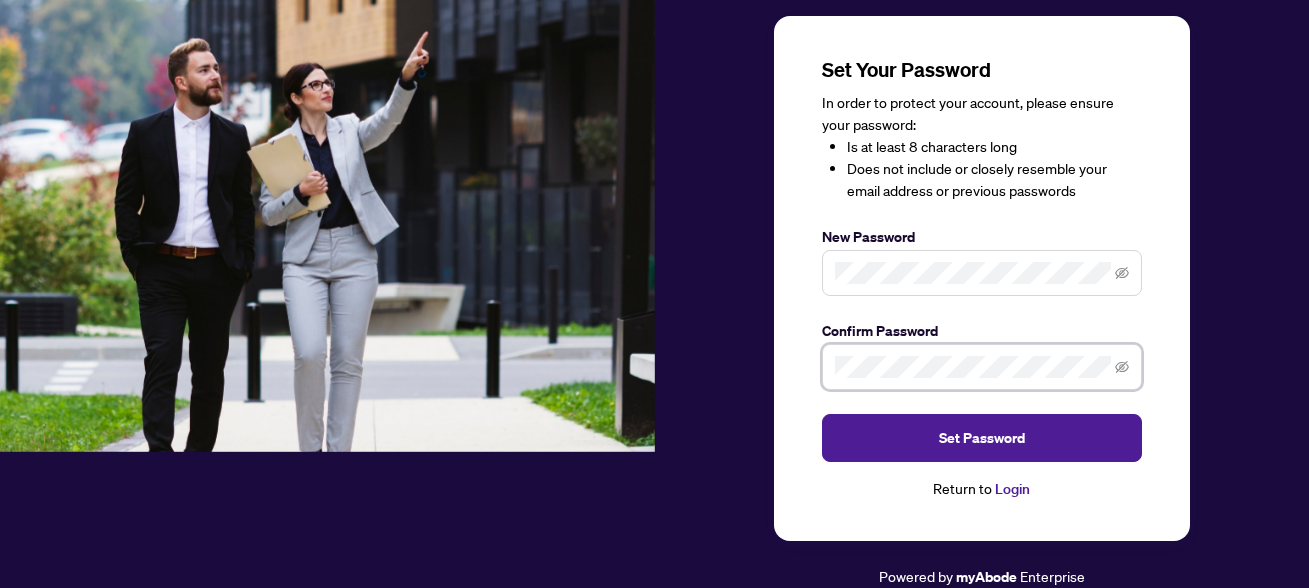 scroll, scrollTop: 134, scrollLeft: 0, axis: vertical 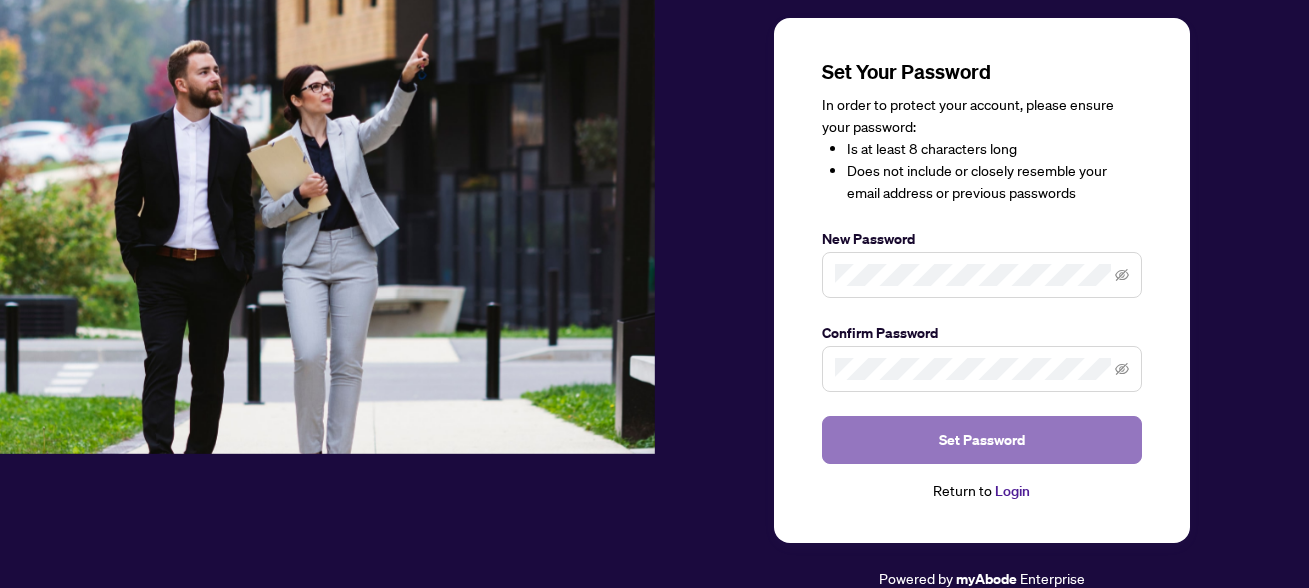 click on "Set Password" at bounding box center [982, 440] 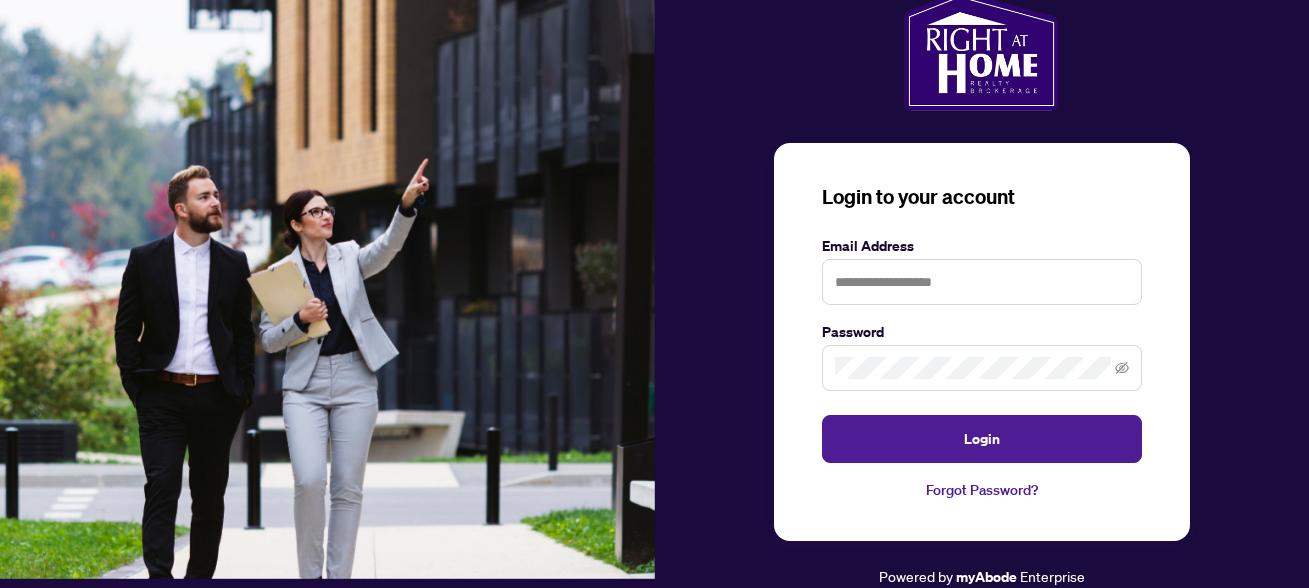 scroll, scrollTop: 2, scrollLeft: 0, axis: vertical 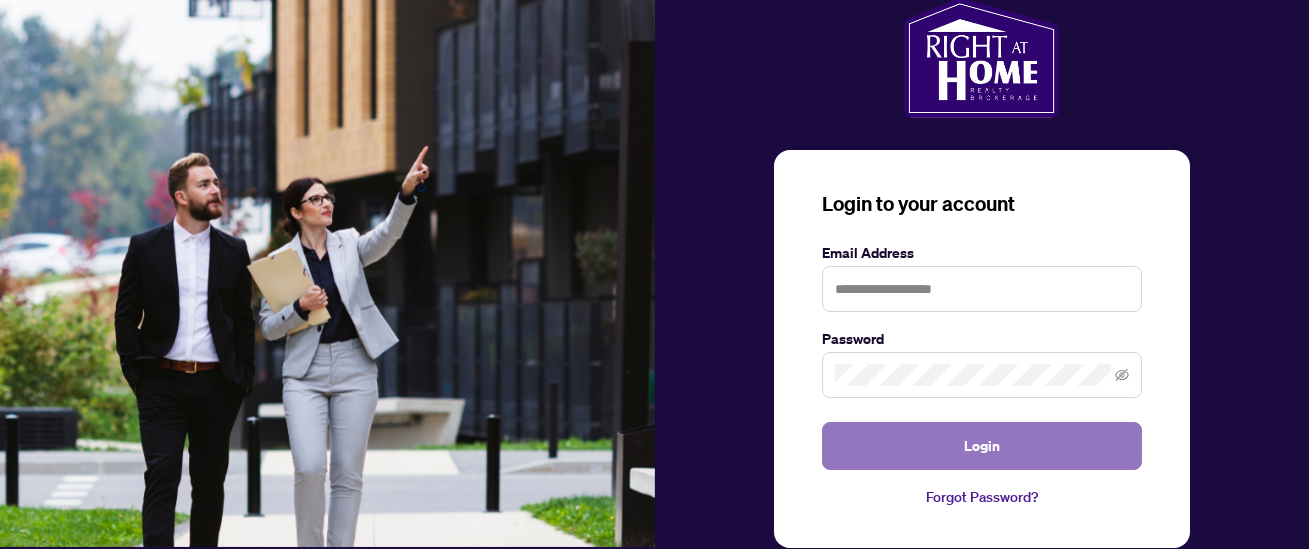 click on "Login" at bounding box center (982, 446) 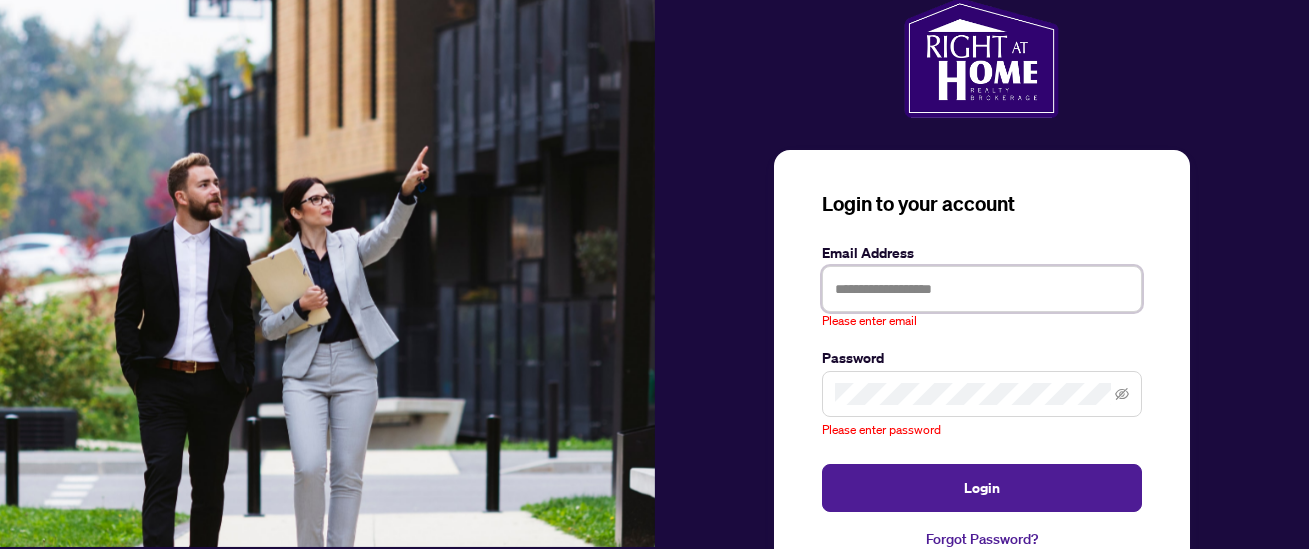 click at bounding box center [982, 289] 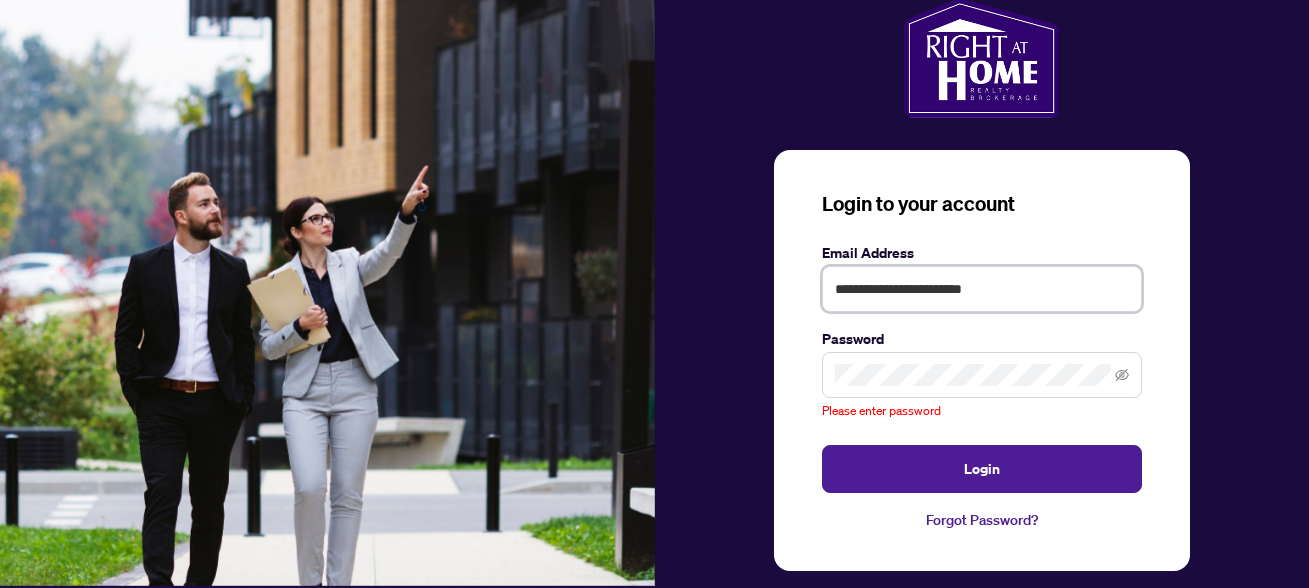 type on "**********" 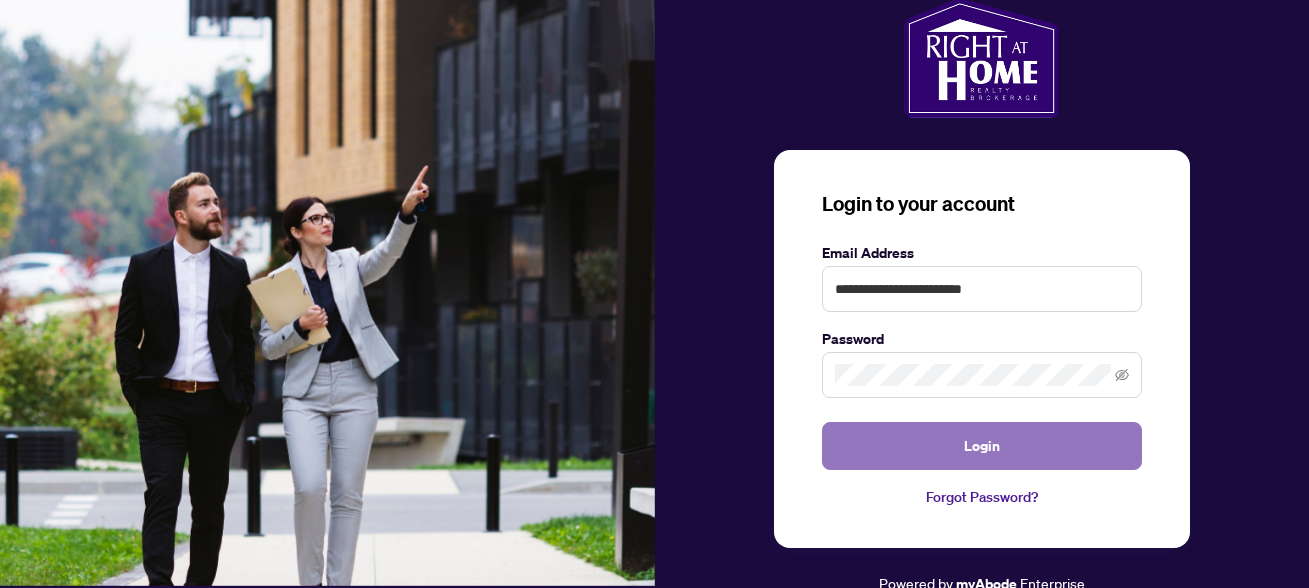 click on "Login" at bounding box center (982, 446) 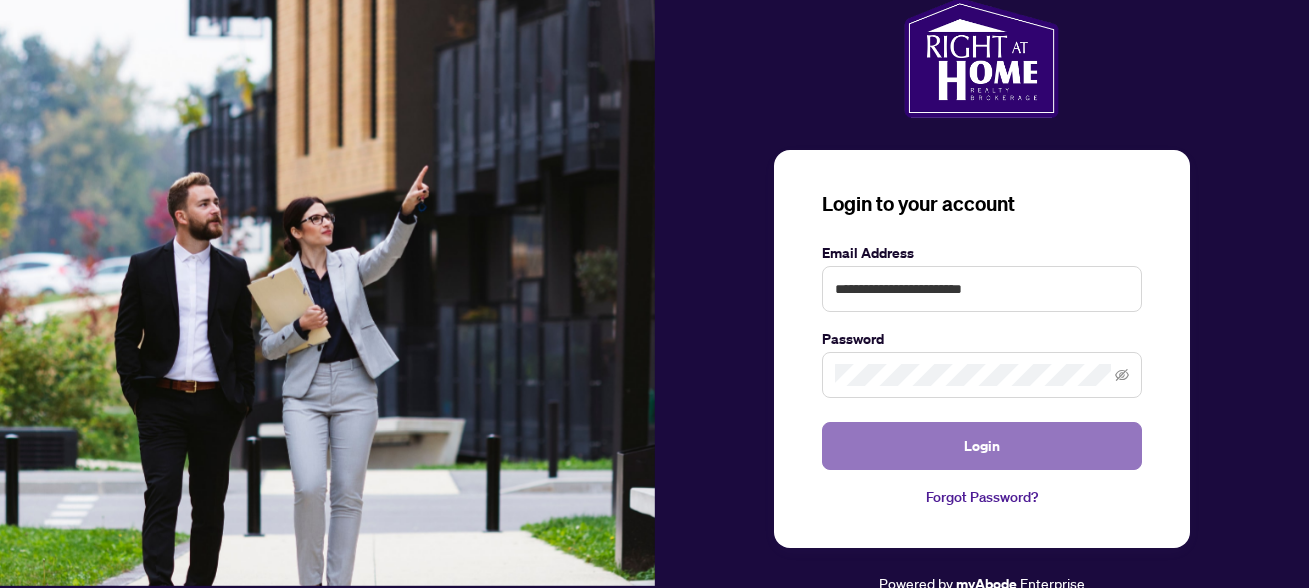 click on "Login" at bounding box center [982, 446] 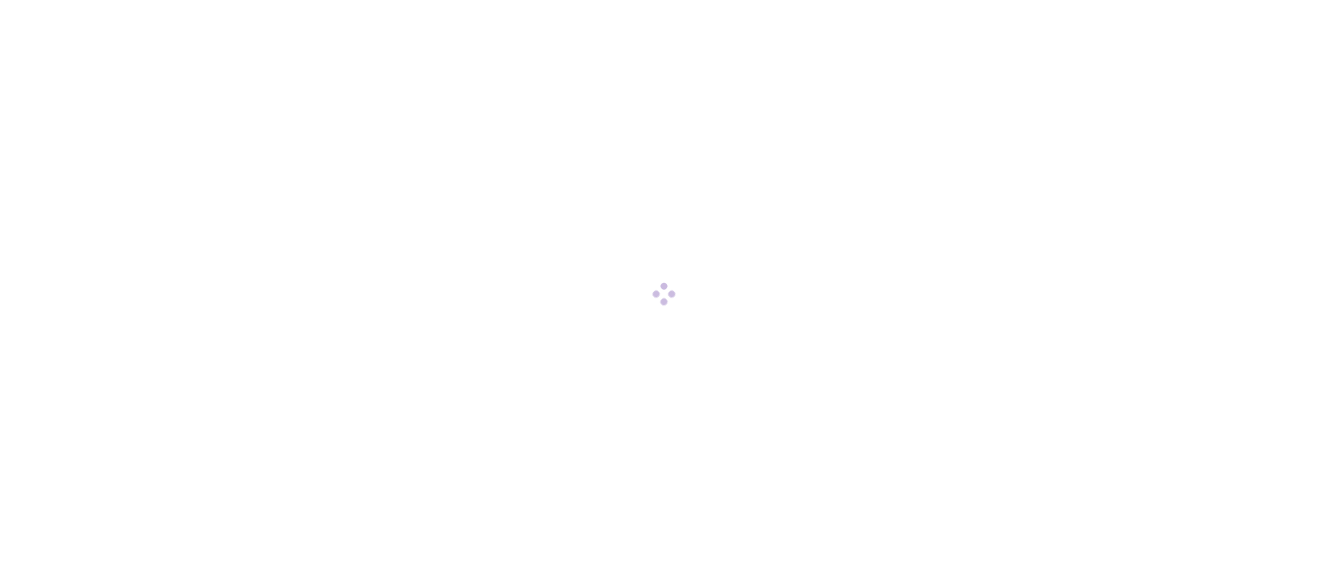 scroll, scrollTop: 0, scrollLeft: 0, axis: both 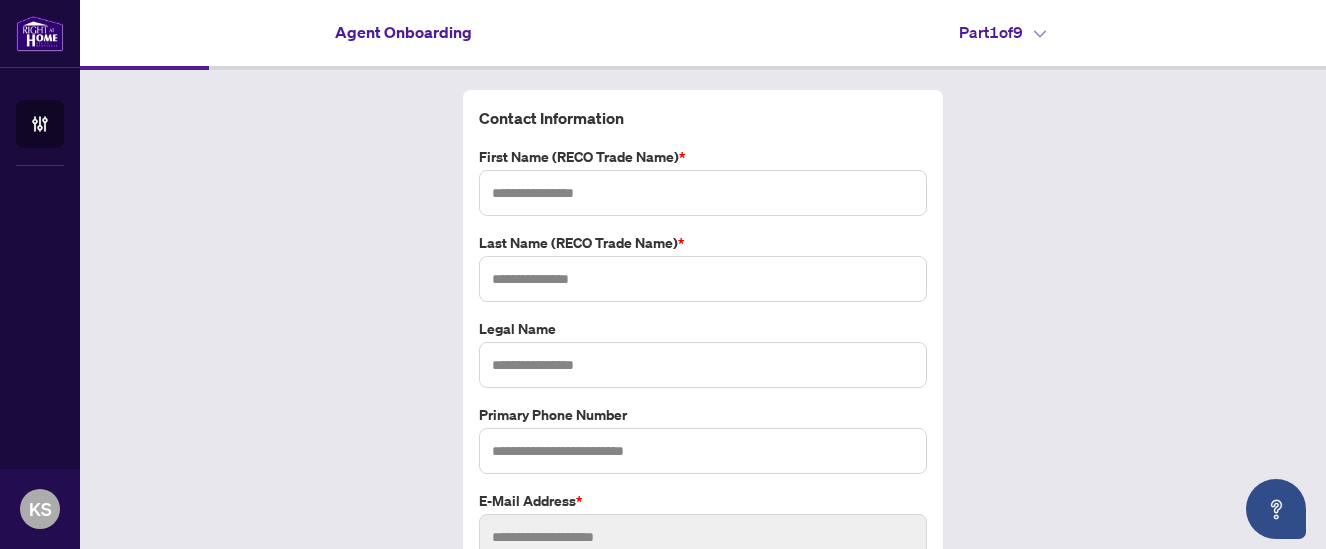 type on "********" 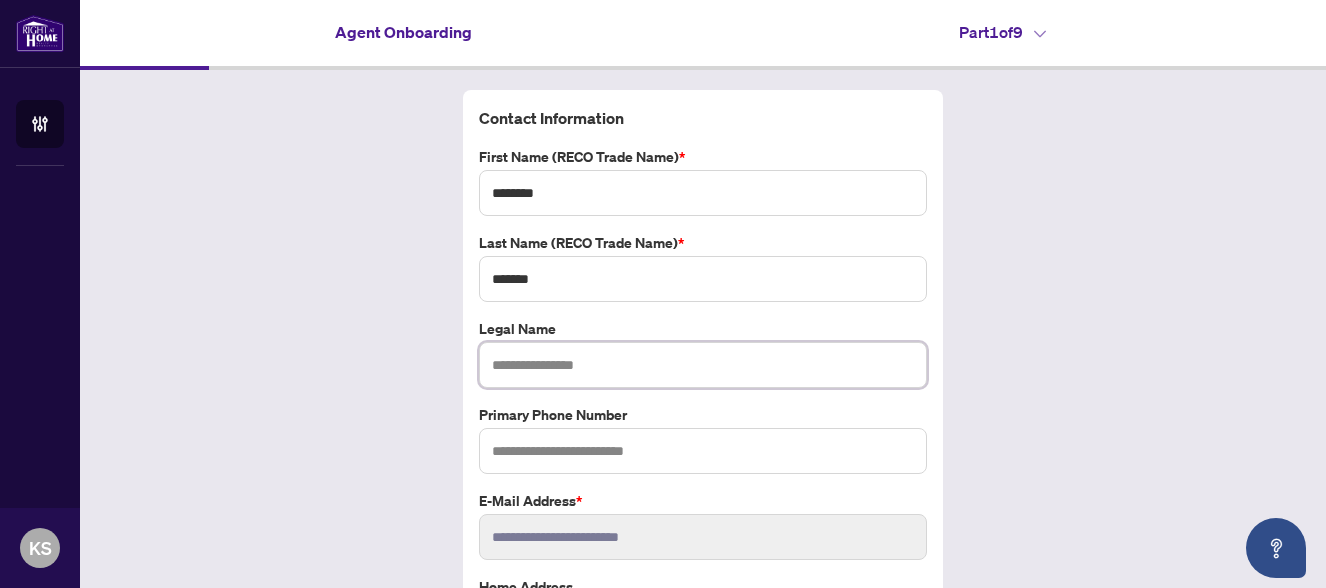 click at bounding box center [703, 365] 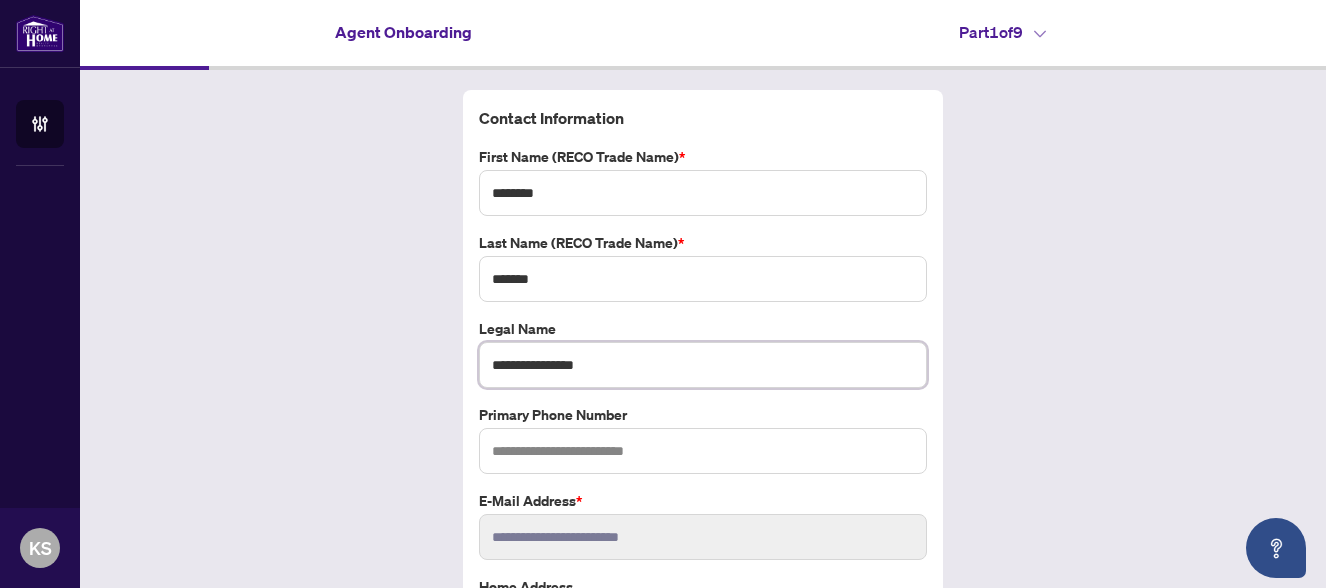 type on "**********" 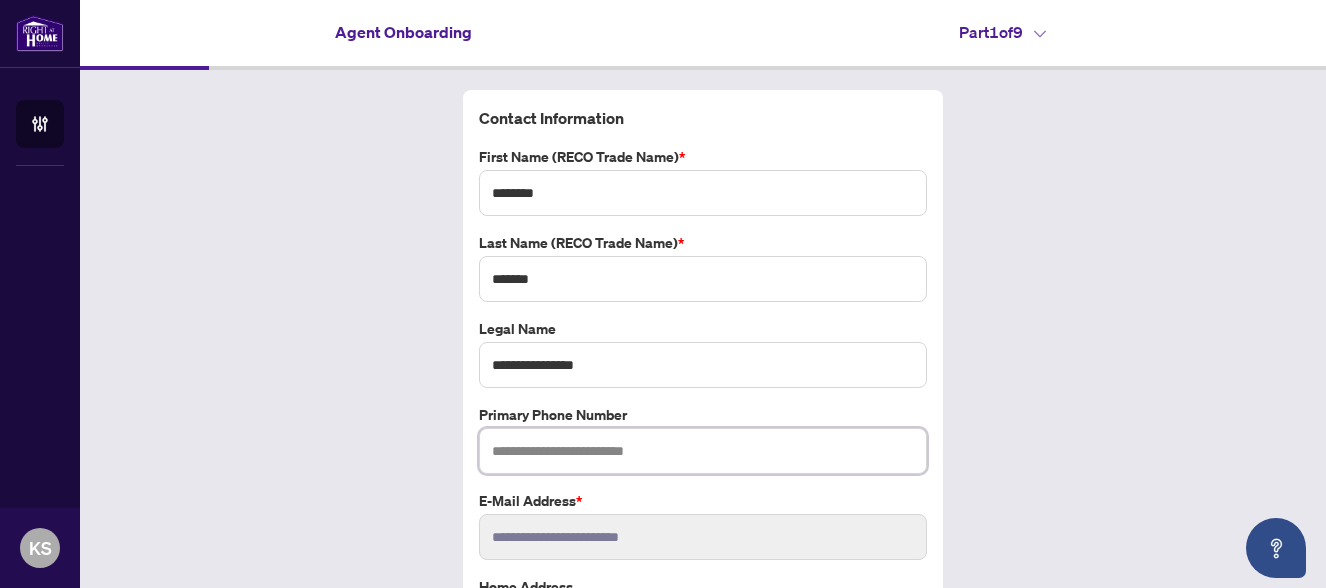 click at bounding box center (703, 451) 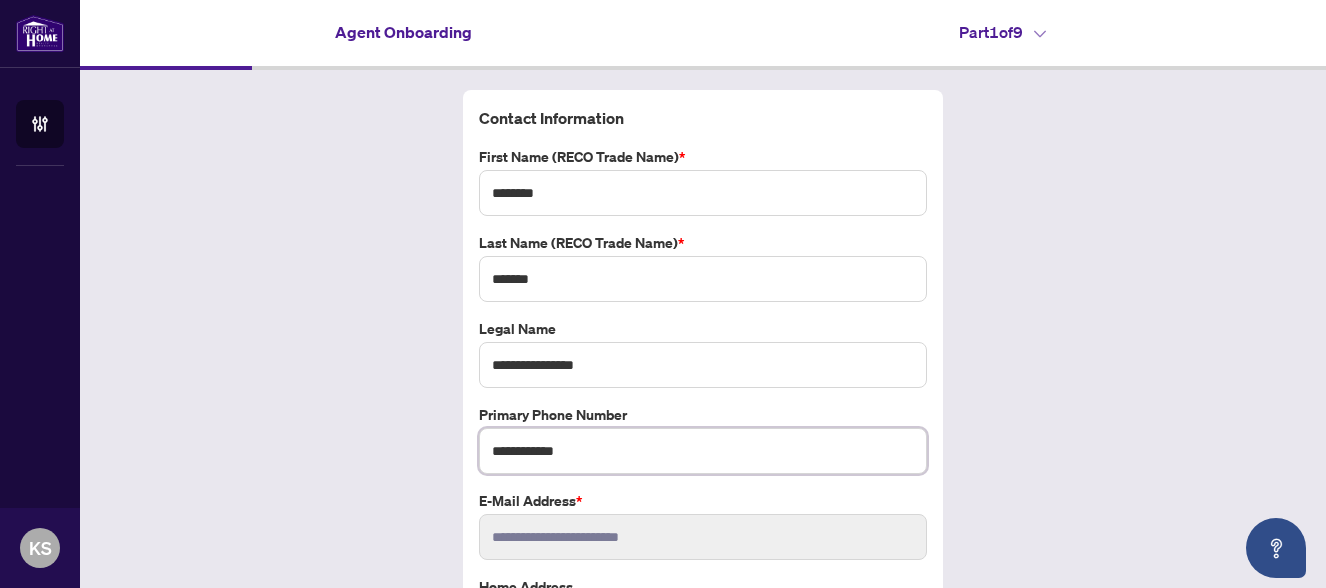 type on "**********" 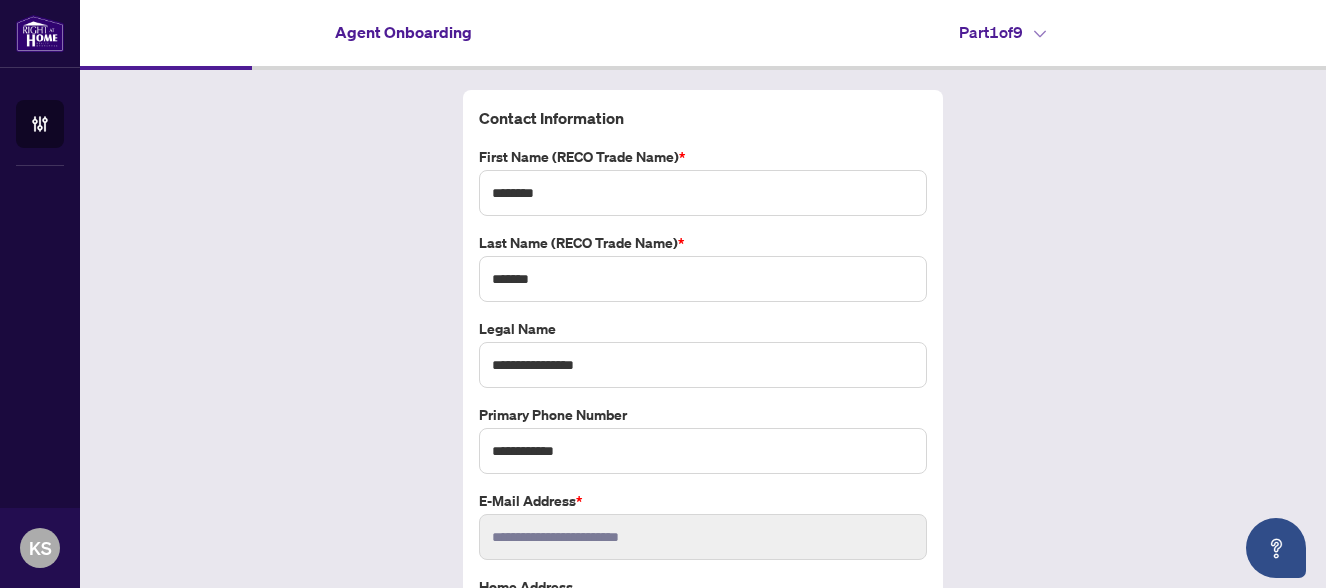 click on "**********" at bounding box center (703, 537) 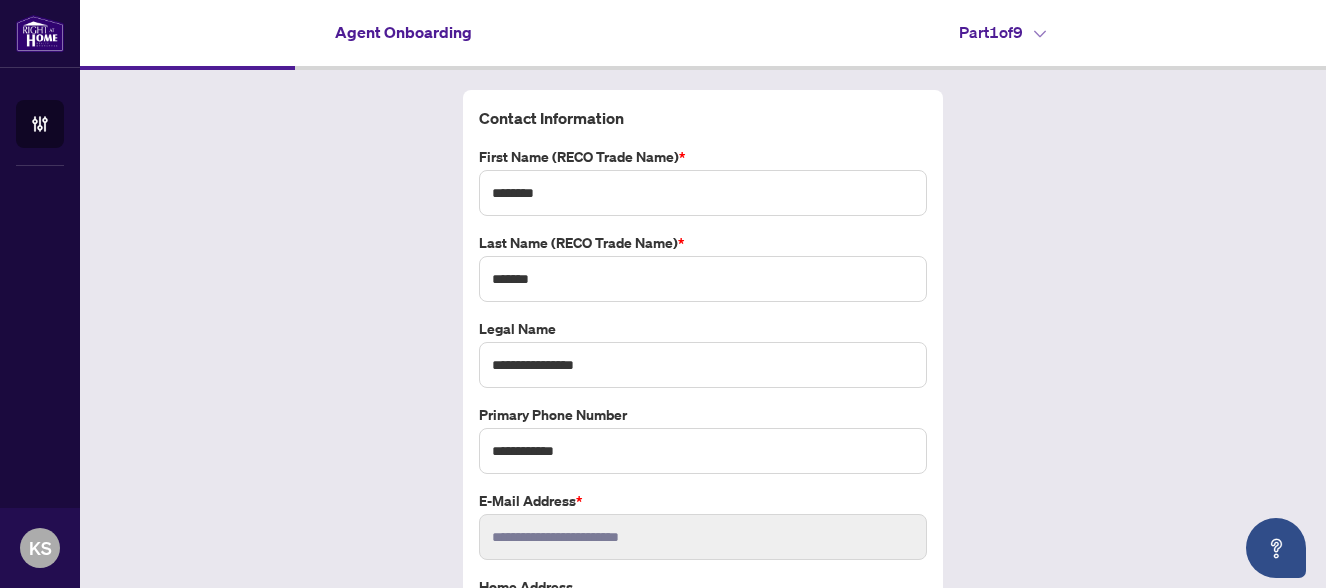 scroll, scrollTop: 150, scrollLeft: 0, axis: vertical 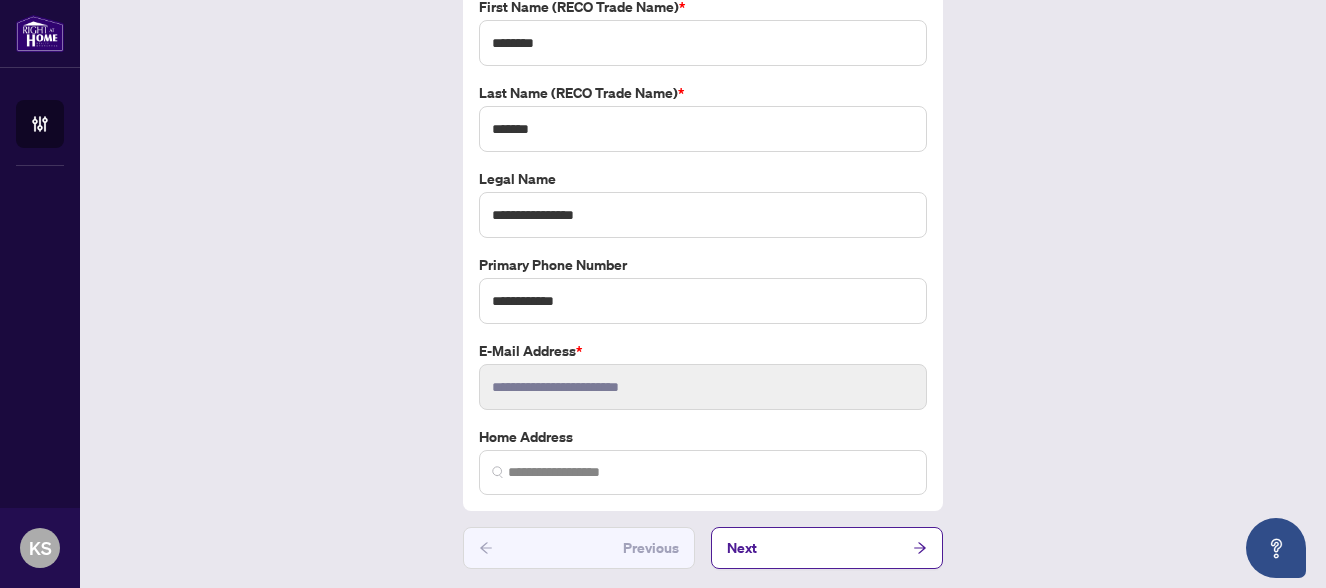 click on "**********" at bounding box center (703, 387) 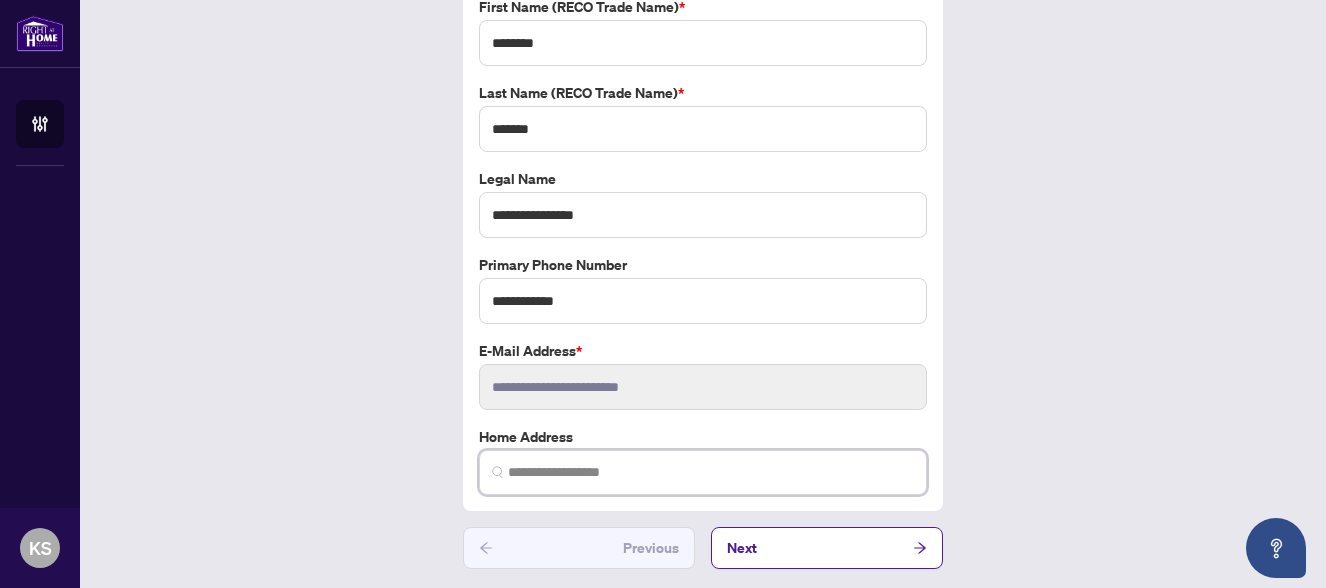 click at bounding box center (711, 472) 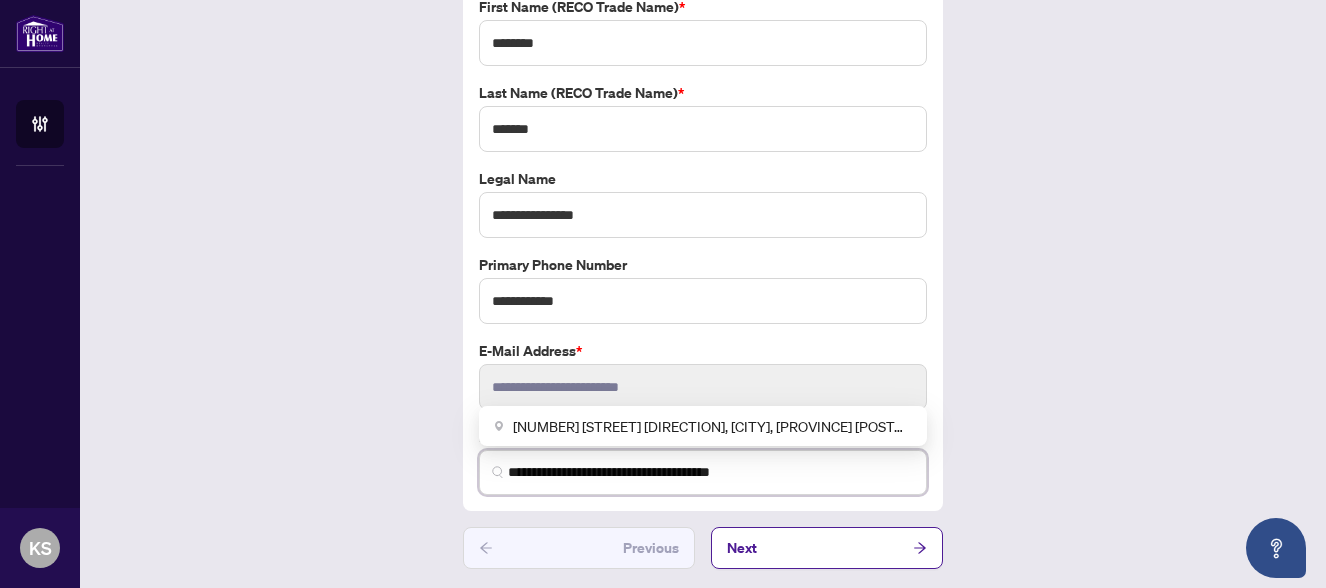 type on "**********" 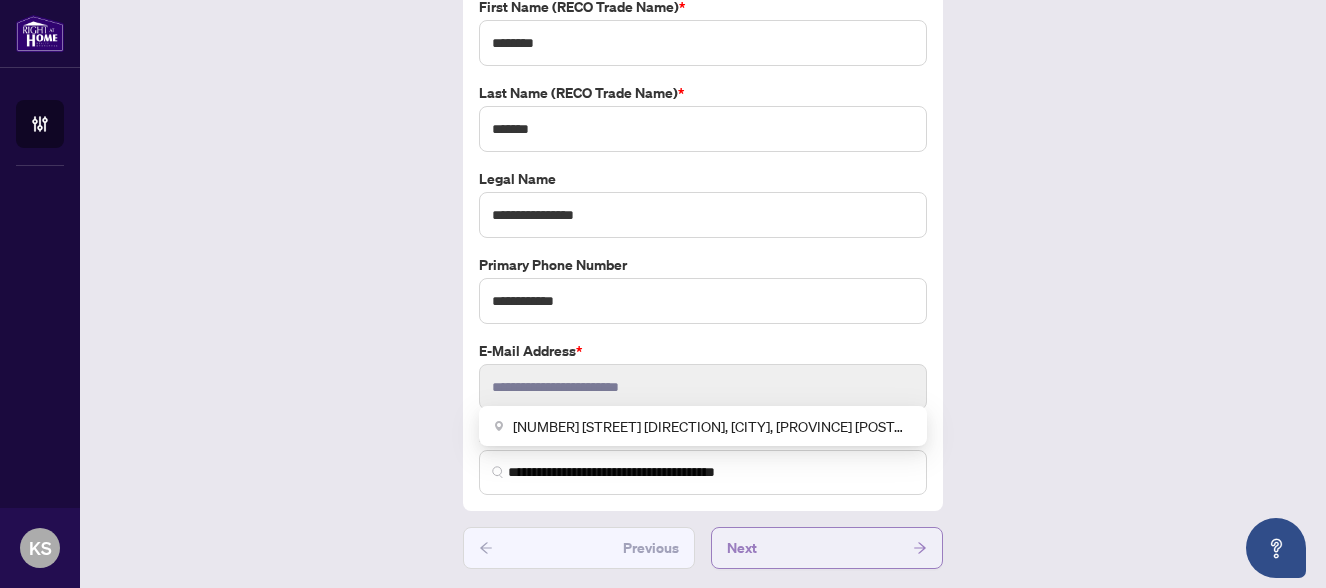 click on "Next" at bounding box center [742, 548] 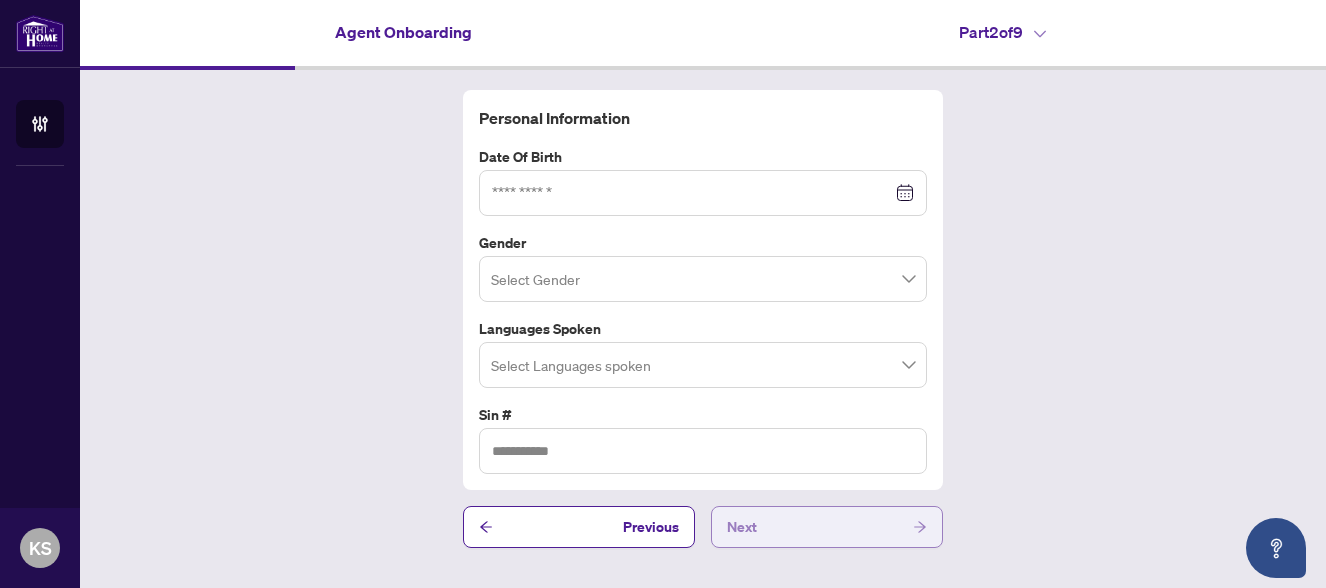scroll, scrollTop: 0, scrollLeft: 0, axis: both 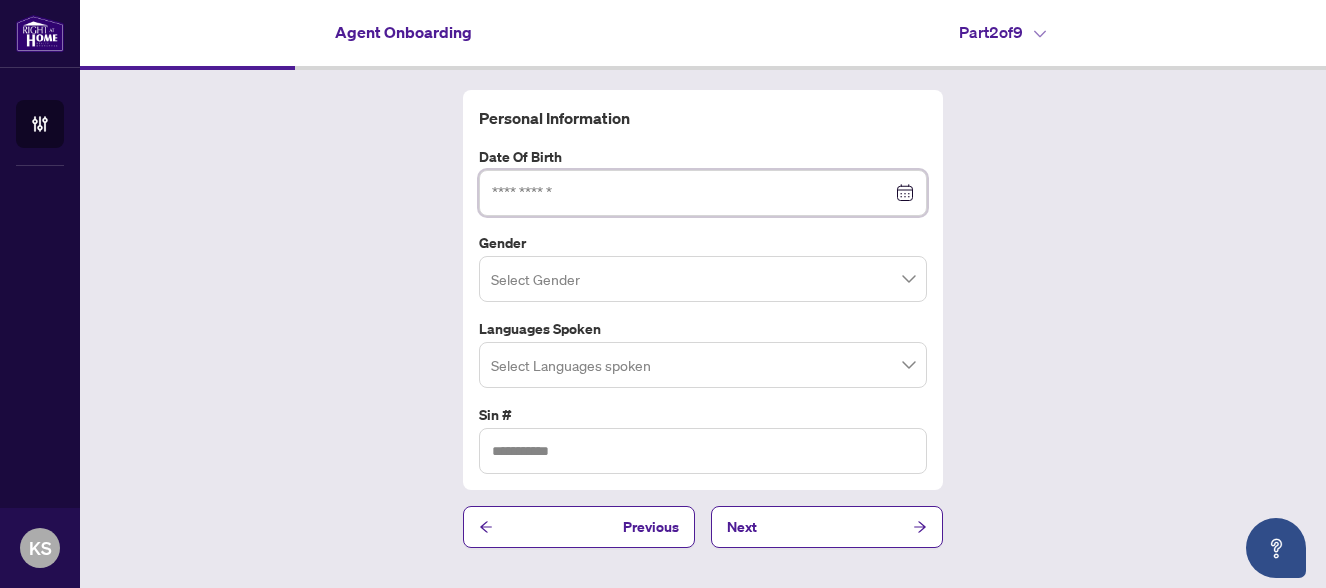 click at bounding box center (692, 193) 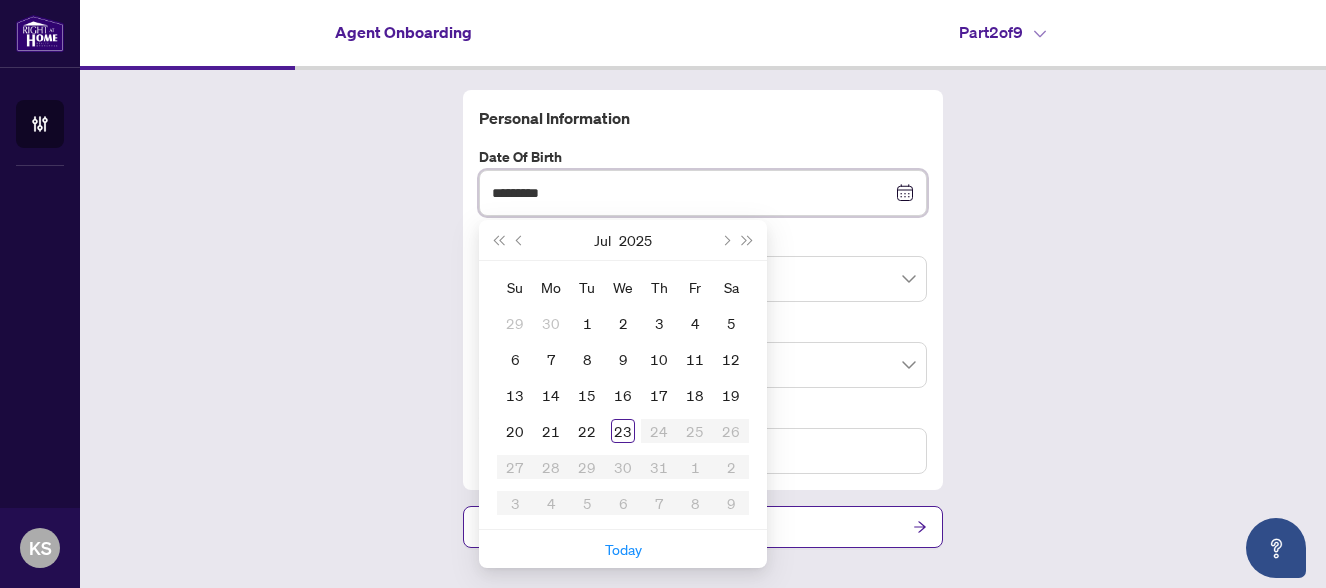 type on "**********" 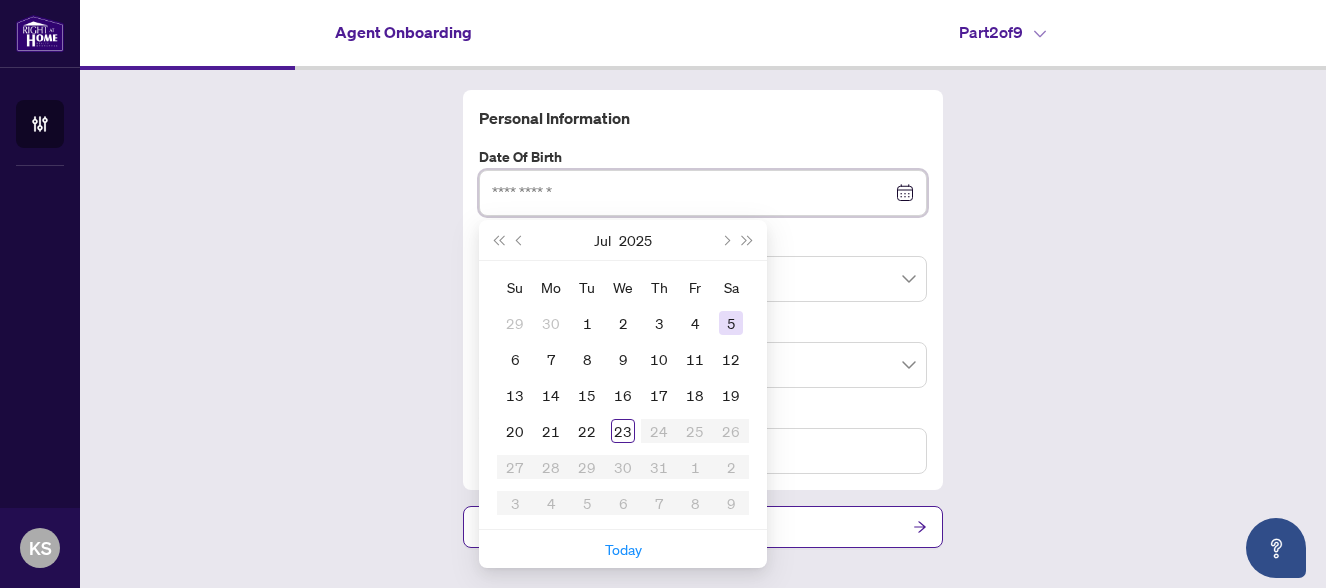 type on "**********" 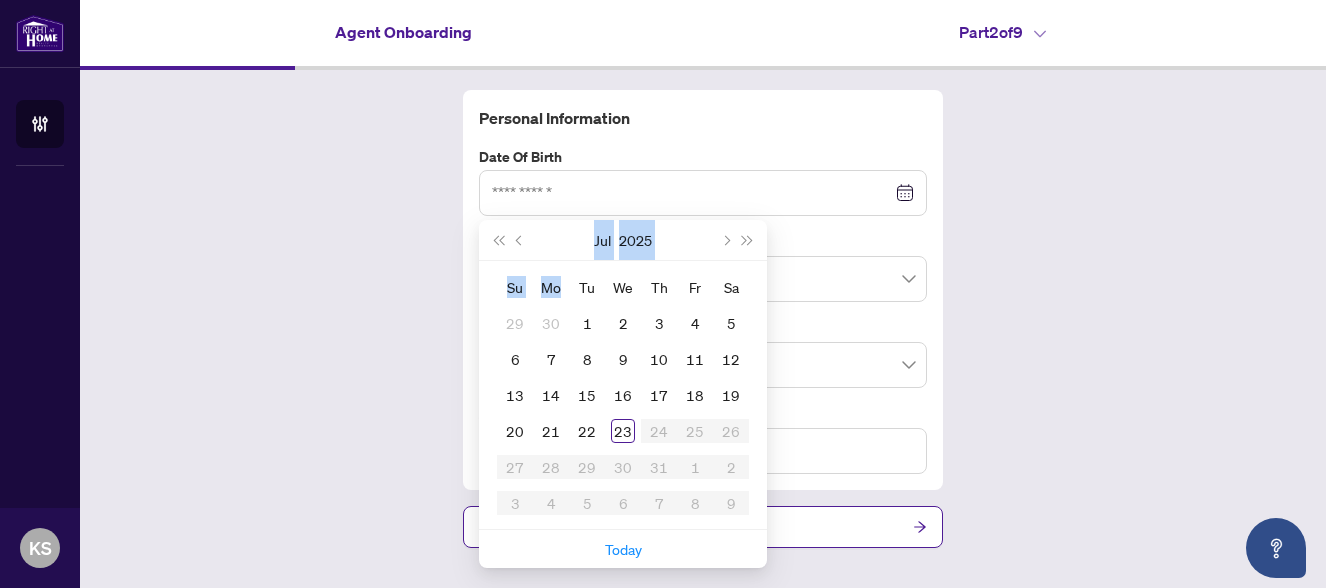 drag, startPoint x: 567, startPoint y: 280, endPoint x: 538, endPoint y: 251, distance: 41.01219 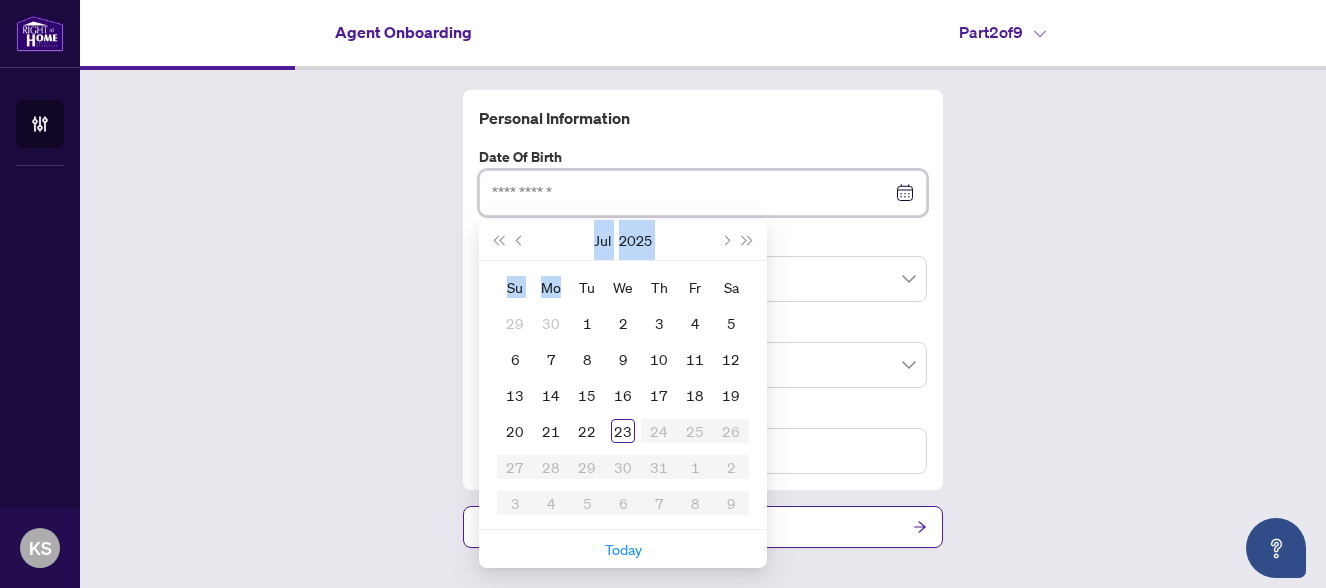 click at bounding box center [692, 193] 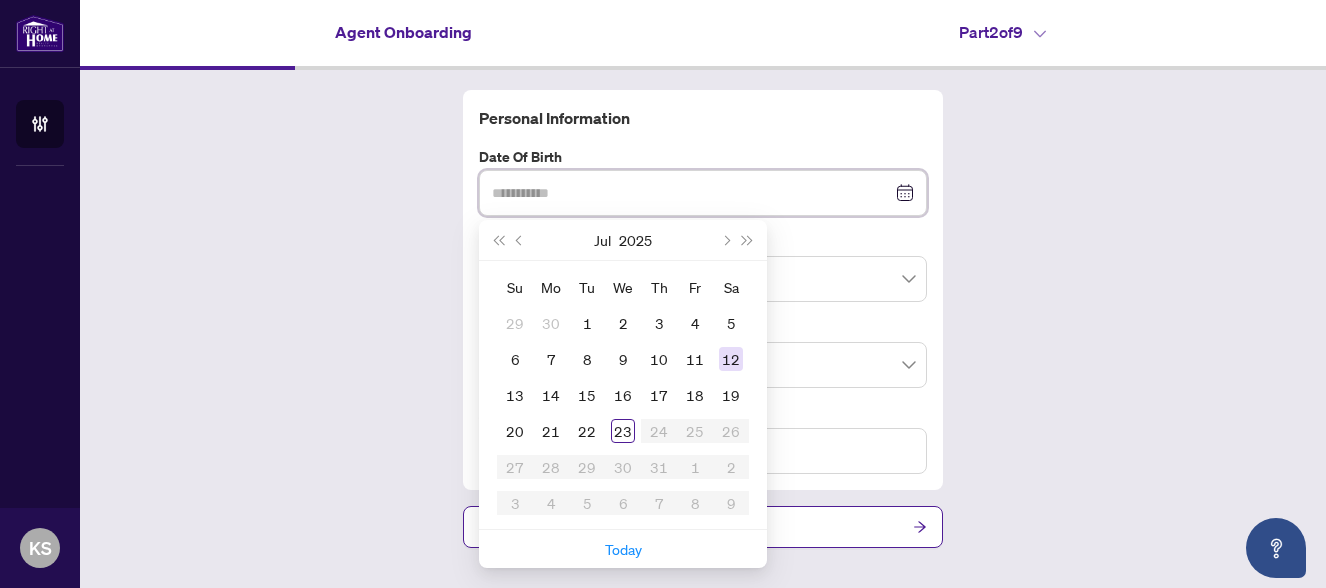 type on "**********" 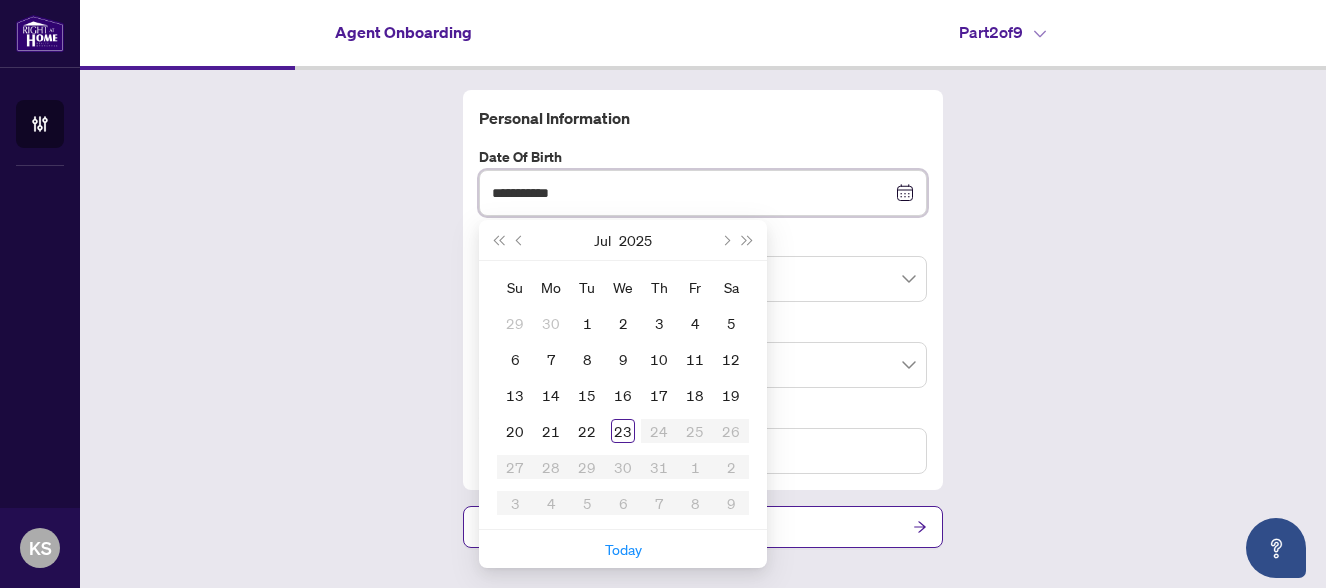 type on "**********" 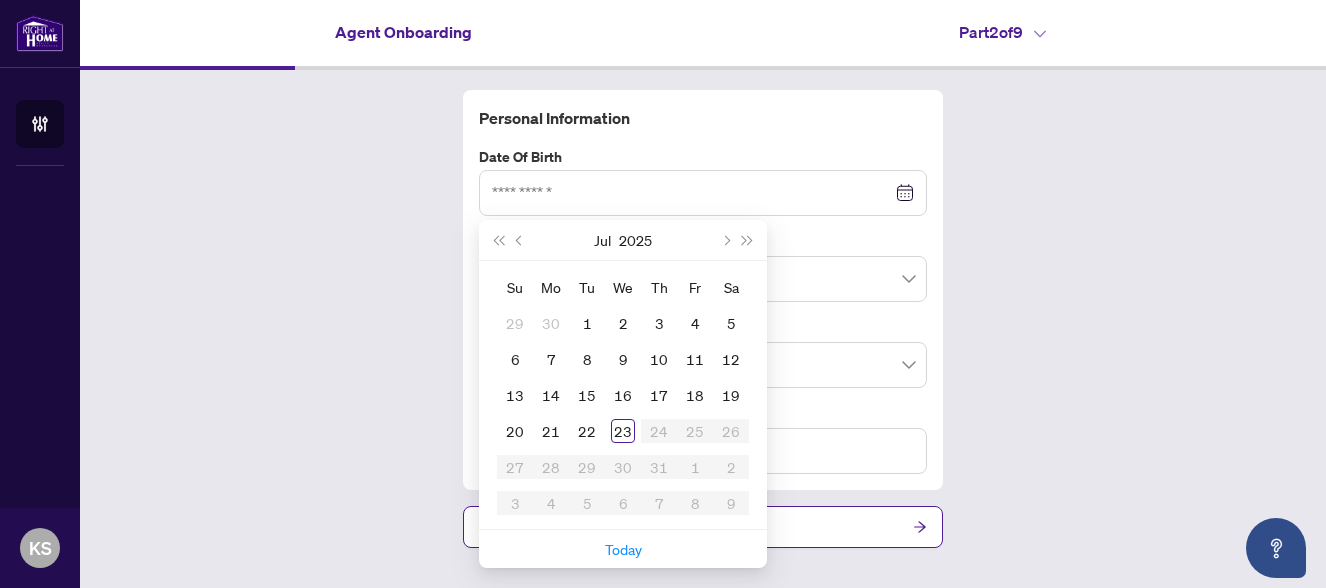 click on "Personal Information Date of Birth Jul [YEAR] Su Mo Tu We Th Fr Sa 29 30 1 2 3 4 5 6 7 8 9 10 11 12 13 14 15 16 17 18 19 20 21 22 23 24 25 26 27 28 29 30 31 1 2 3 4 5 6 7 8 9 Today Gender Select Gender Languages spoken   Select Languages spoken Sin # Previous Next" at bounding box center (703, 319) 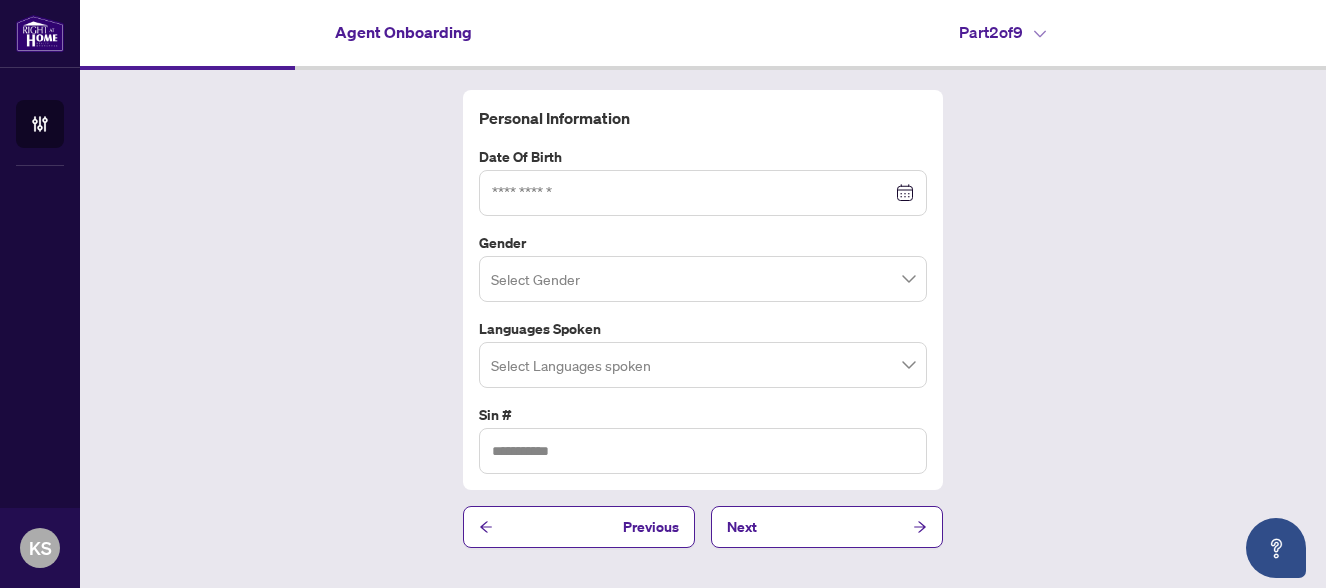 click at bounding box center (703, 193) 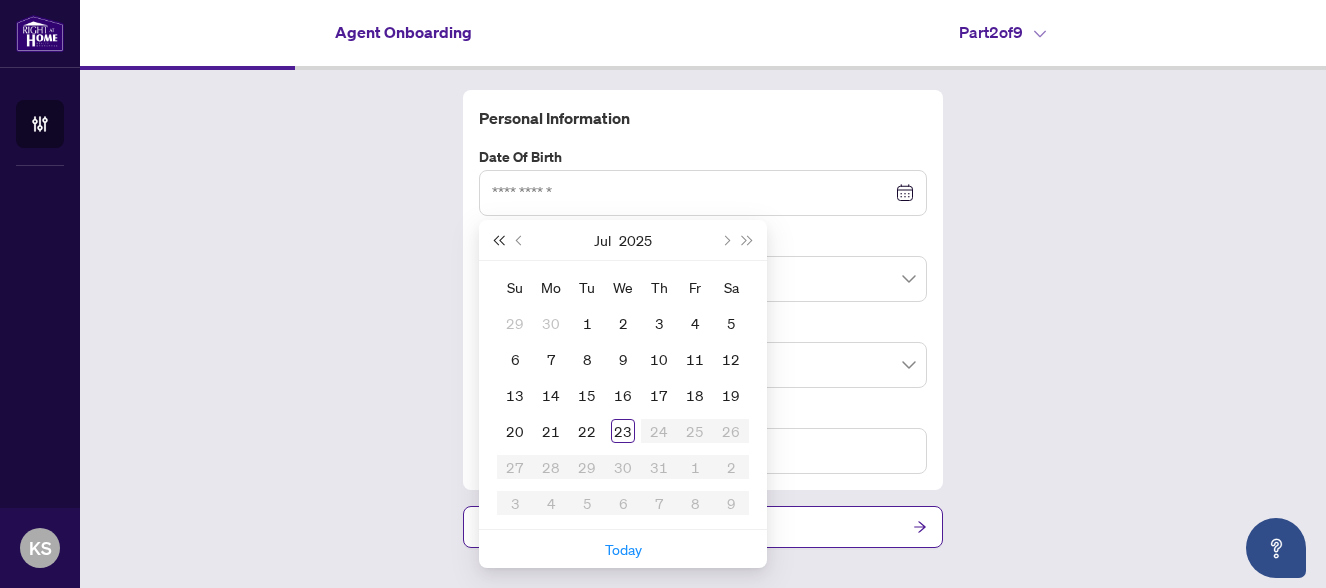 click at bounding box center [498, 240] 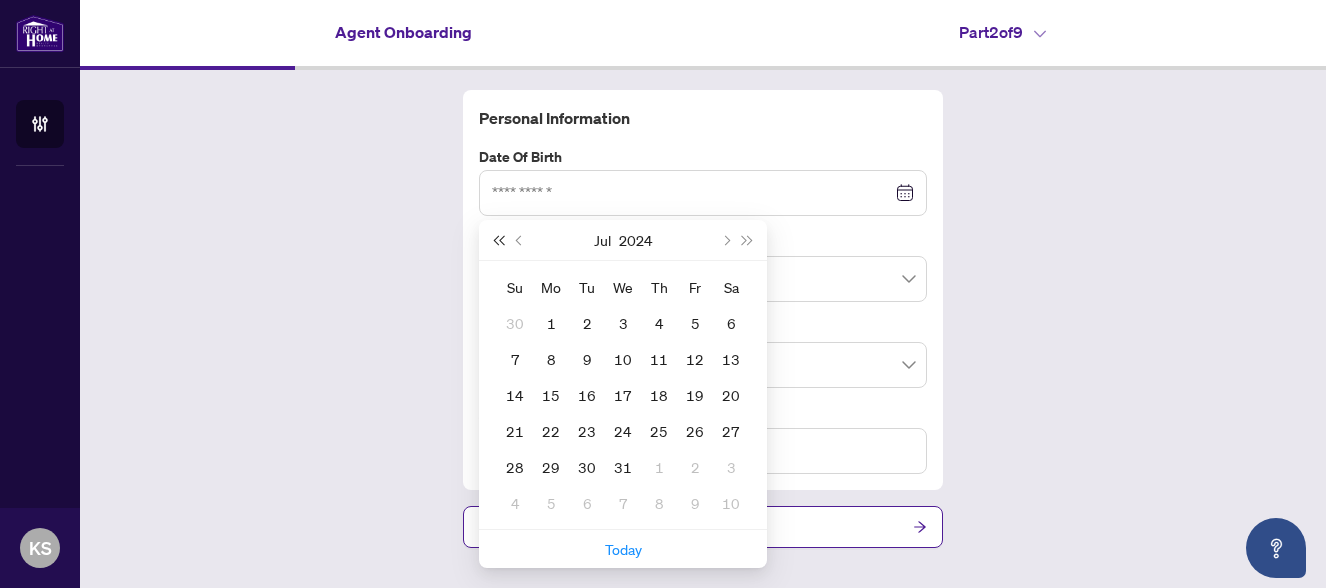 click at bounding box center (498, 240) 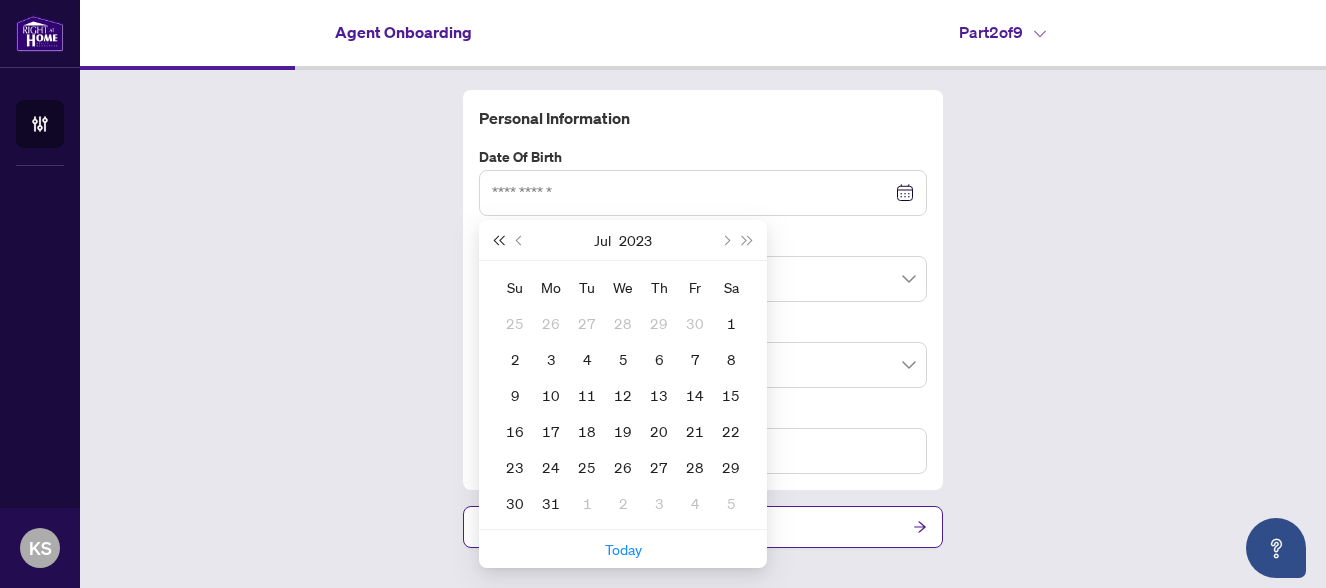 click at bounding box center (498, 240) 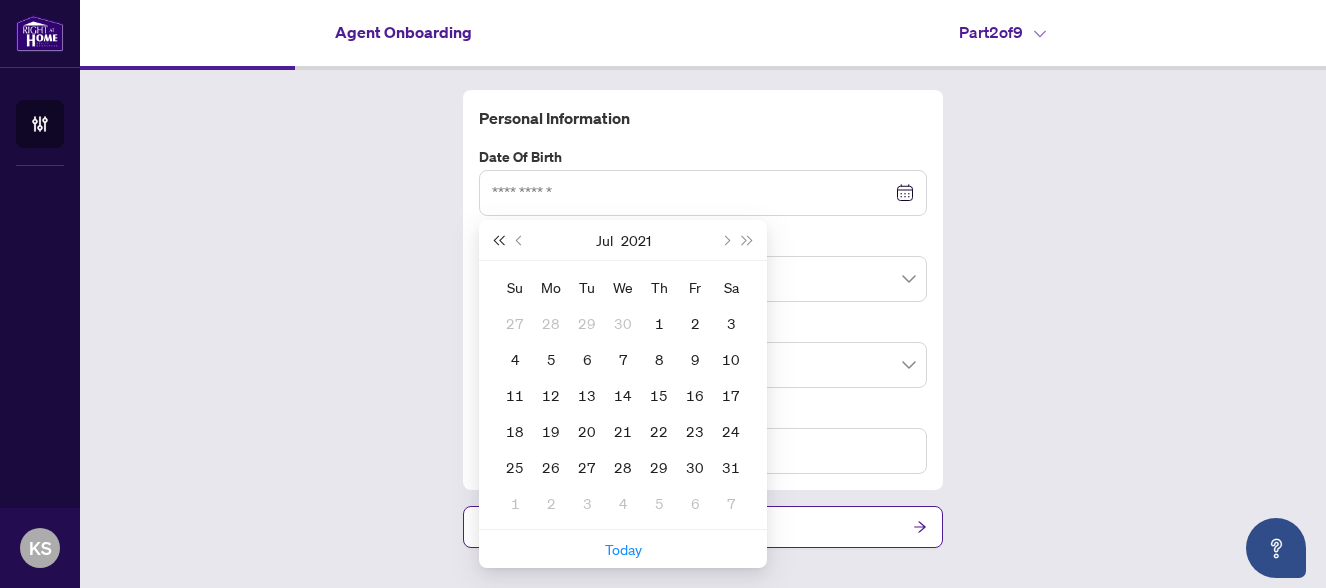 click at bounding box center (498, 240) 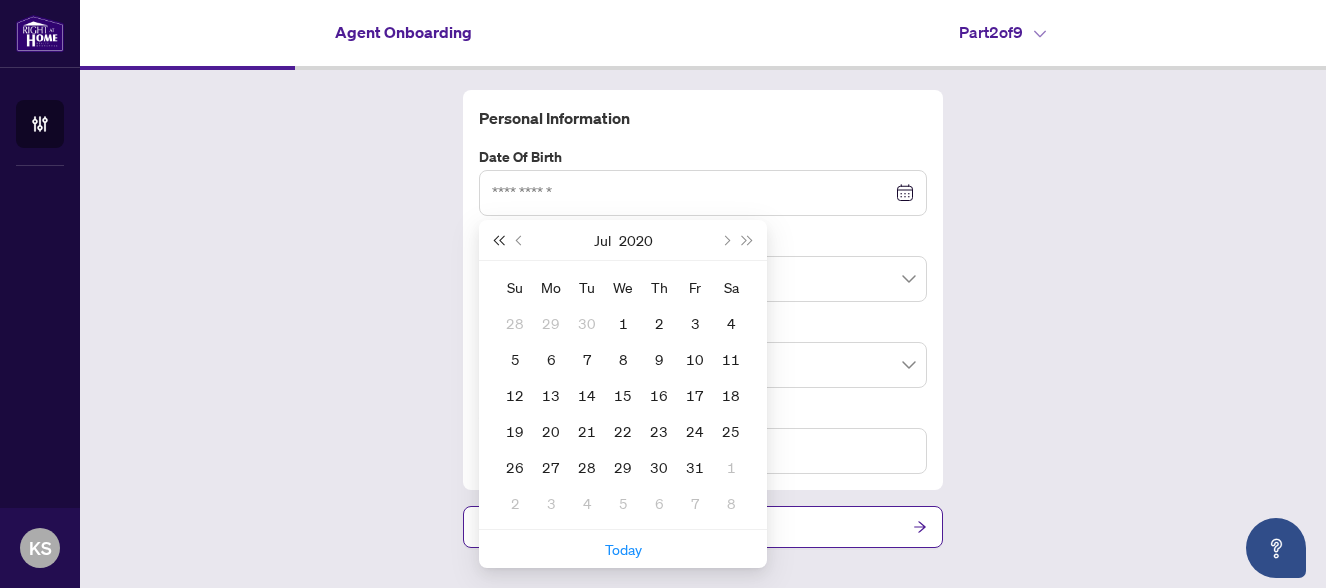 click at bounding box center [498, 240] 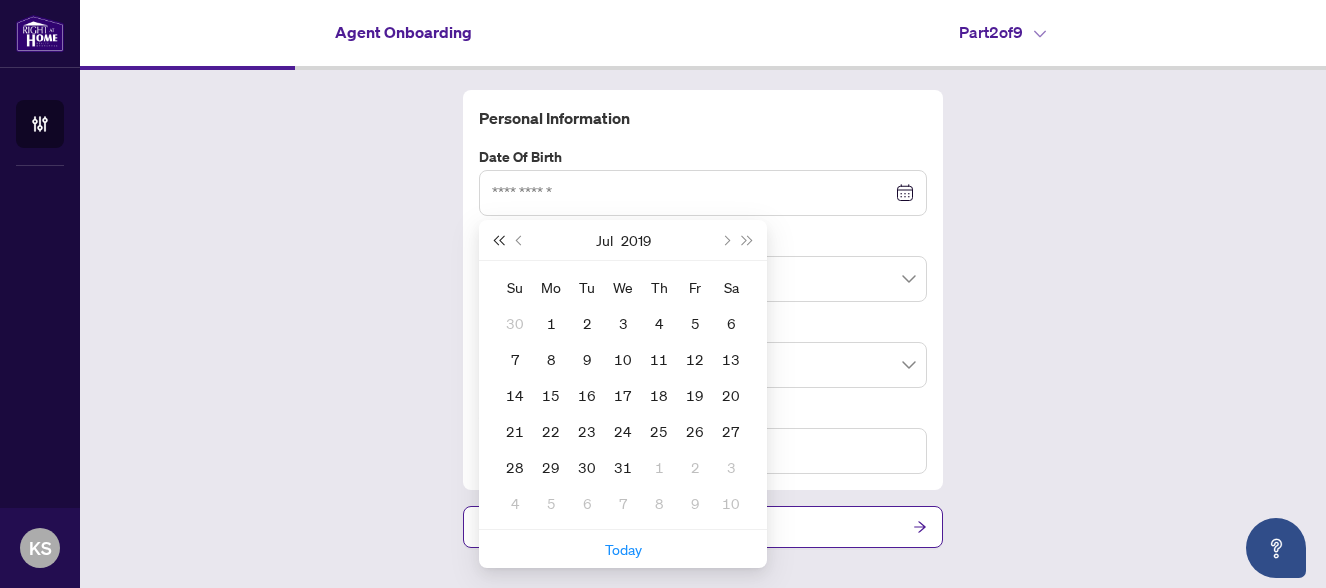 click at bounding box center [498, 240] 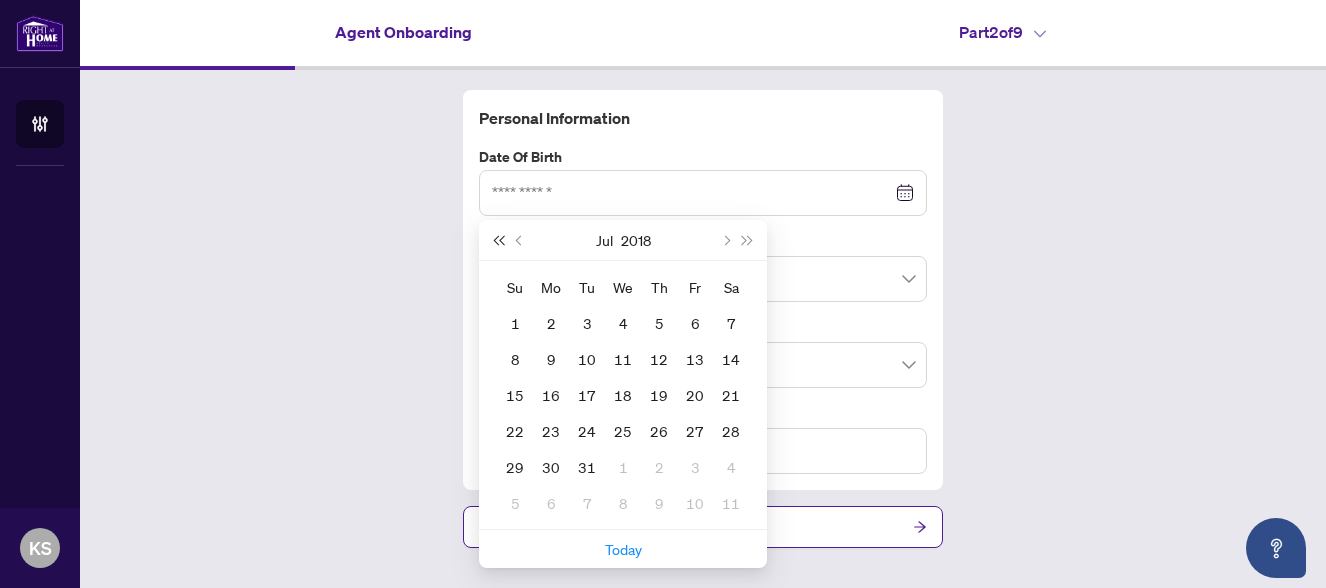 click at bounding box center [498, 240] 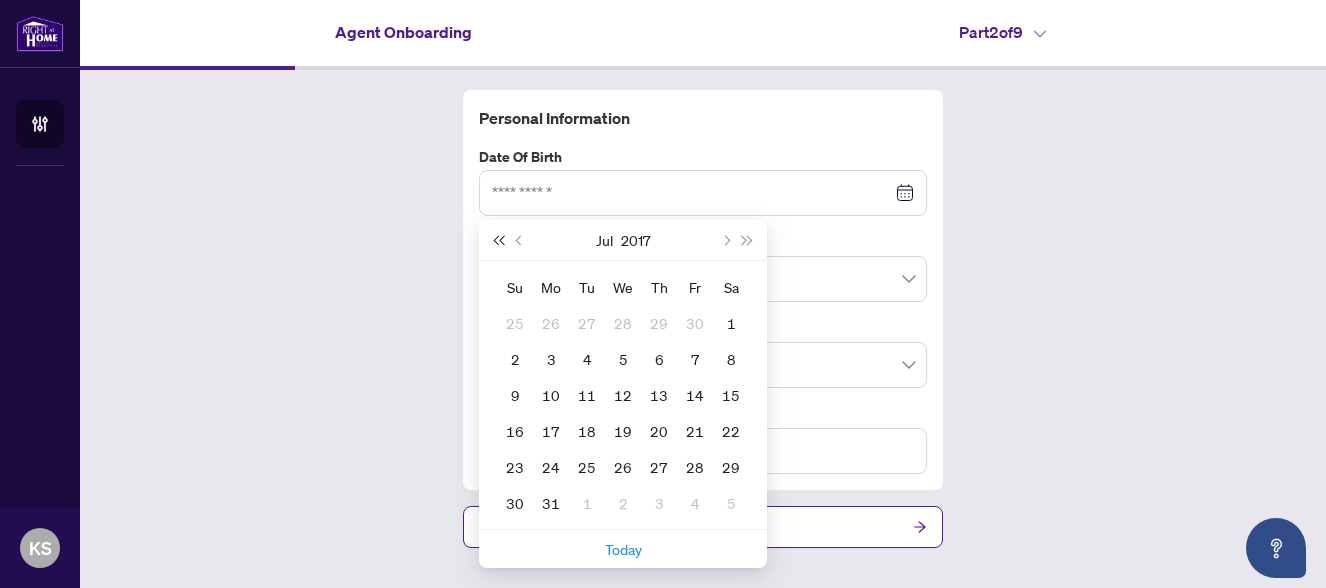 click at bounding box center [498, 240] 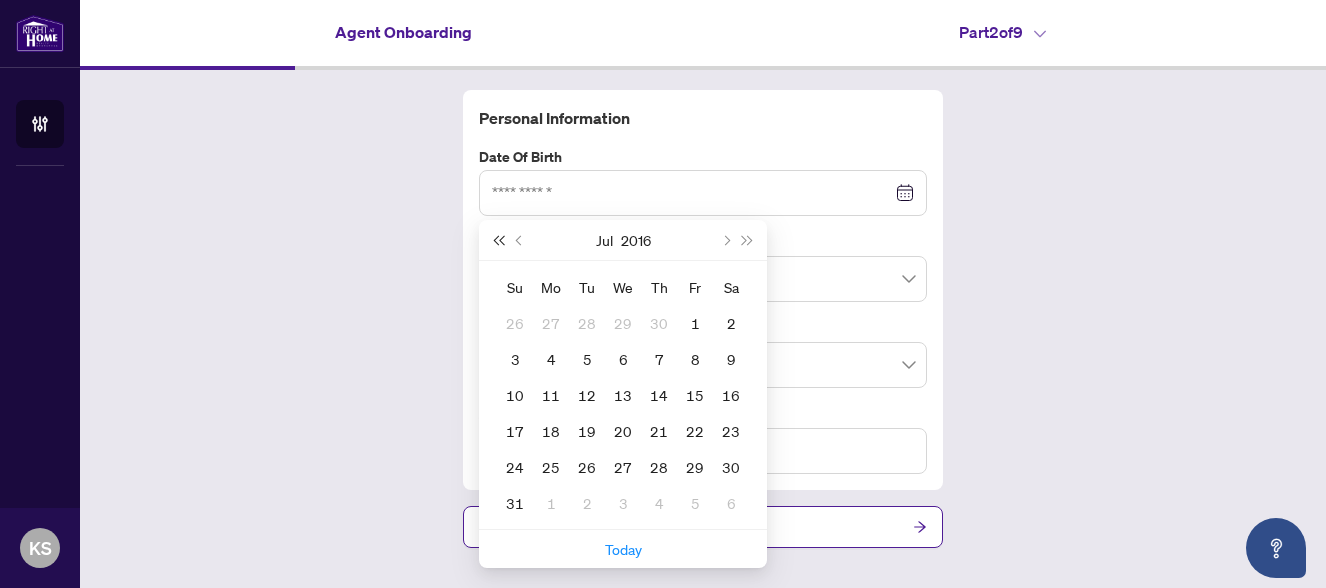 click at bounding box center [498, 240] 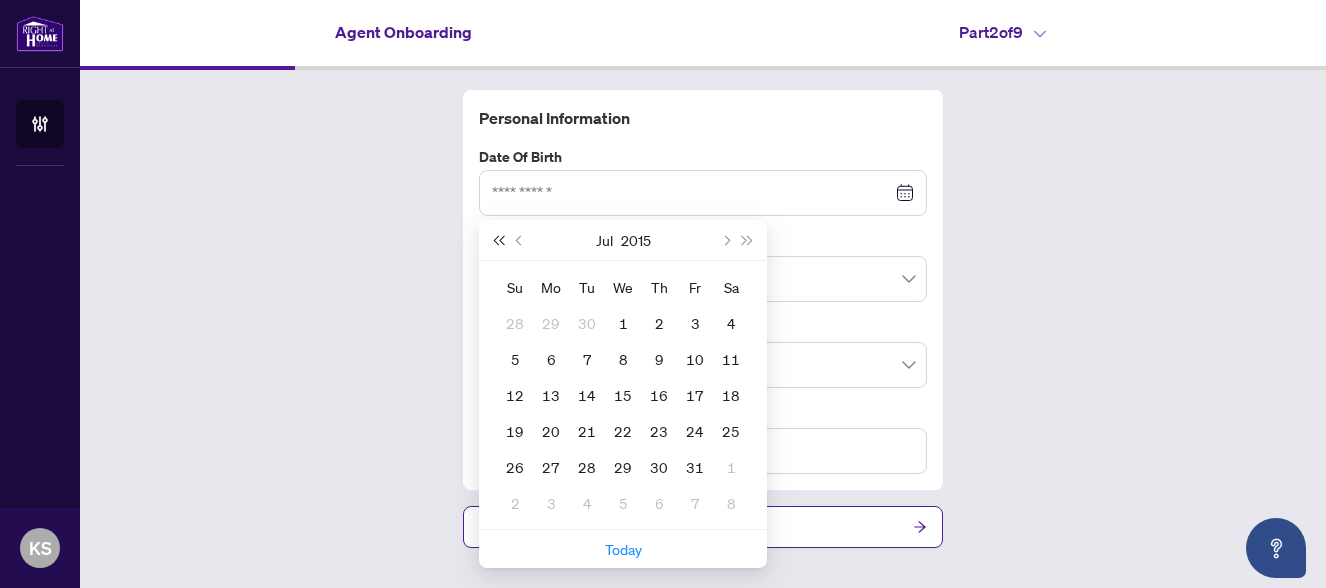 drag, startPoint x: 515, startPoint y: 240, endPoint x: 496, endPoint y: 240, distance: 19 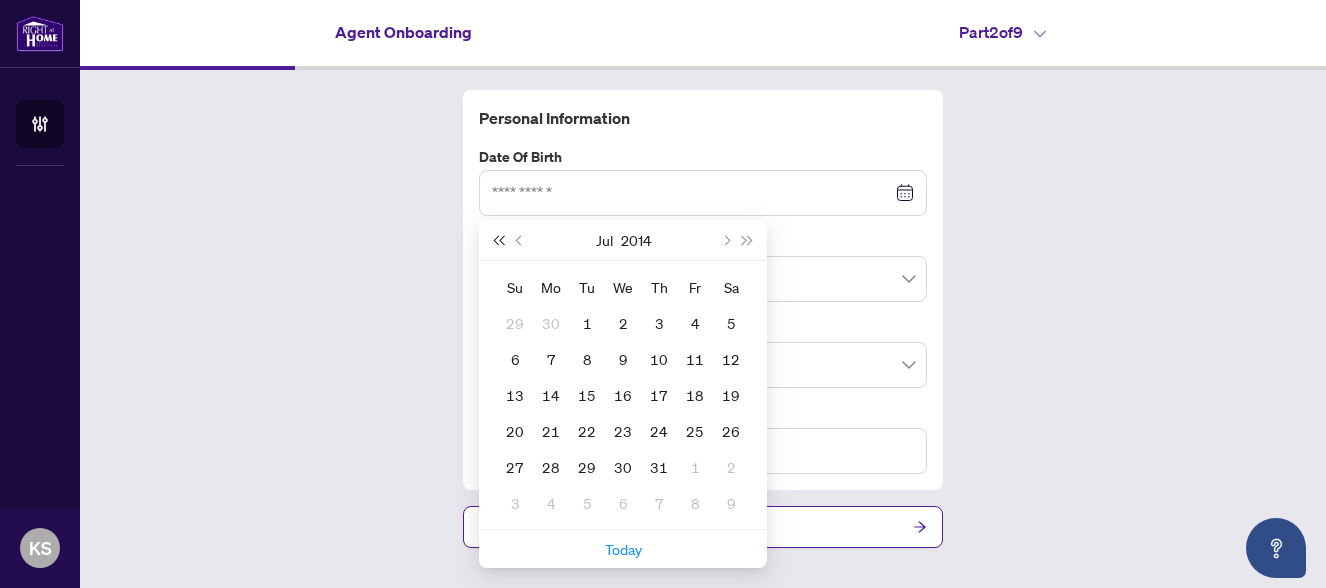 click at bounding box center (498, 240) 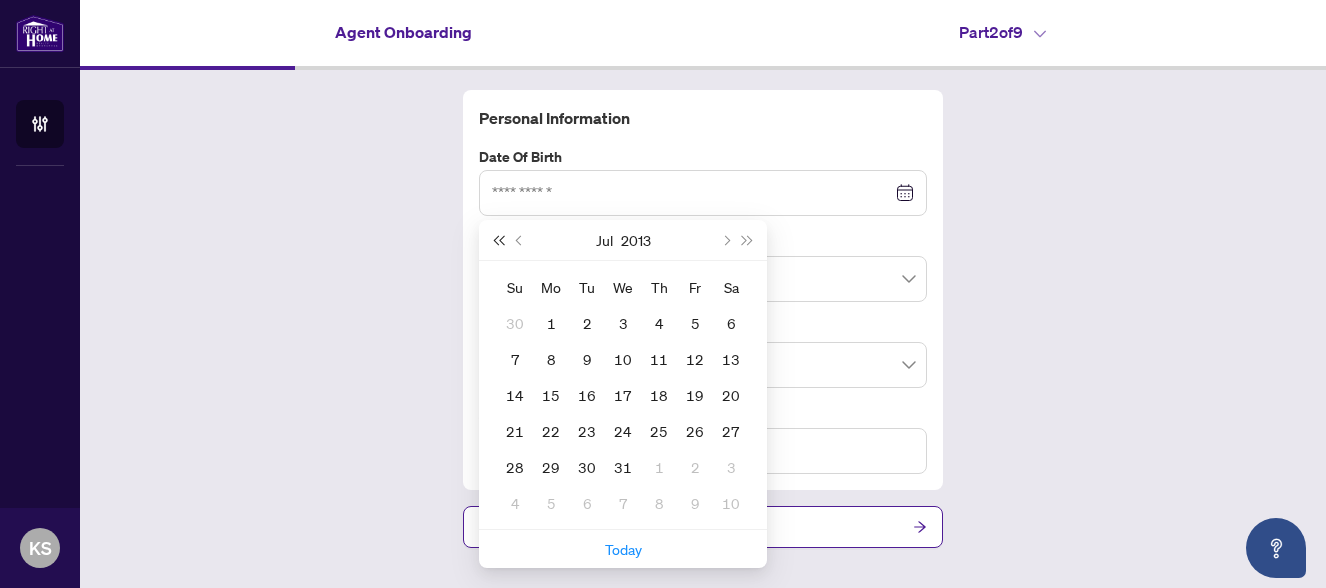 click at bounding box center (498, 240) 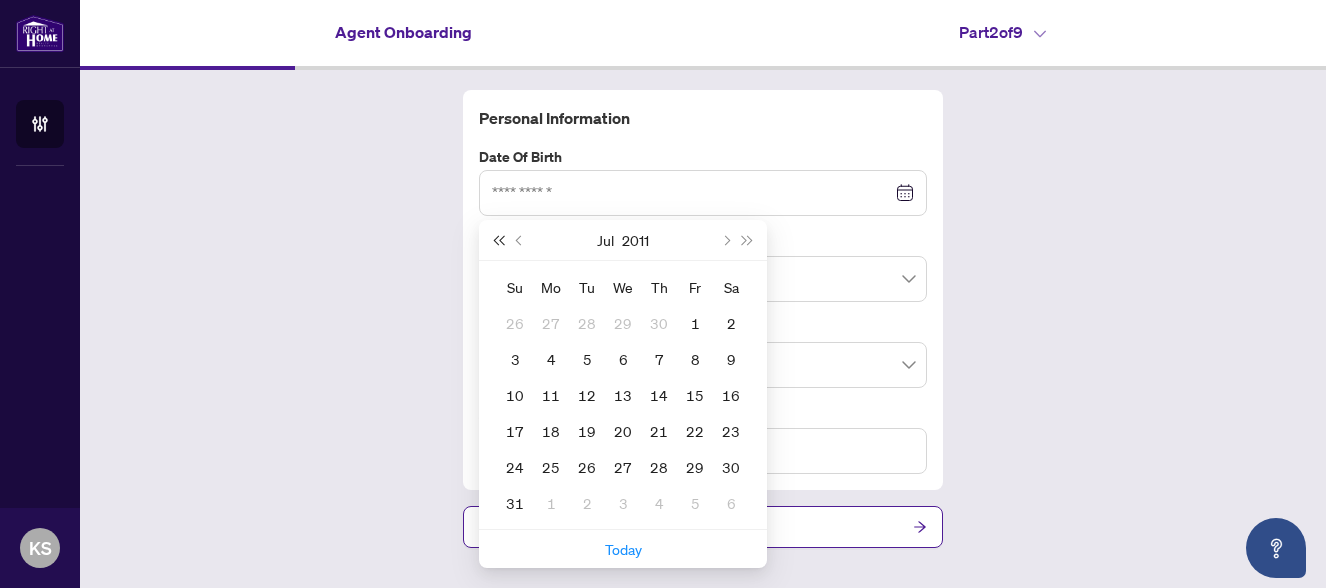 click at bounding box center [498, 240] 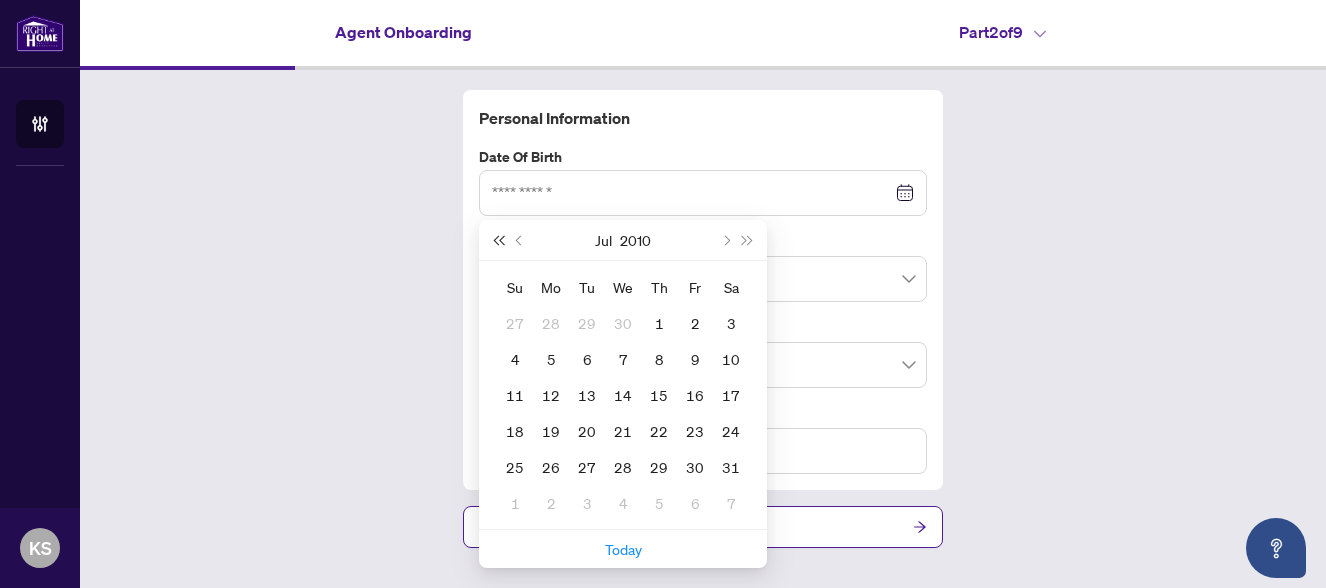 click at bounding box center [498, 240] 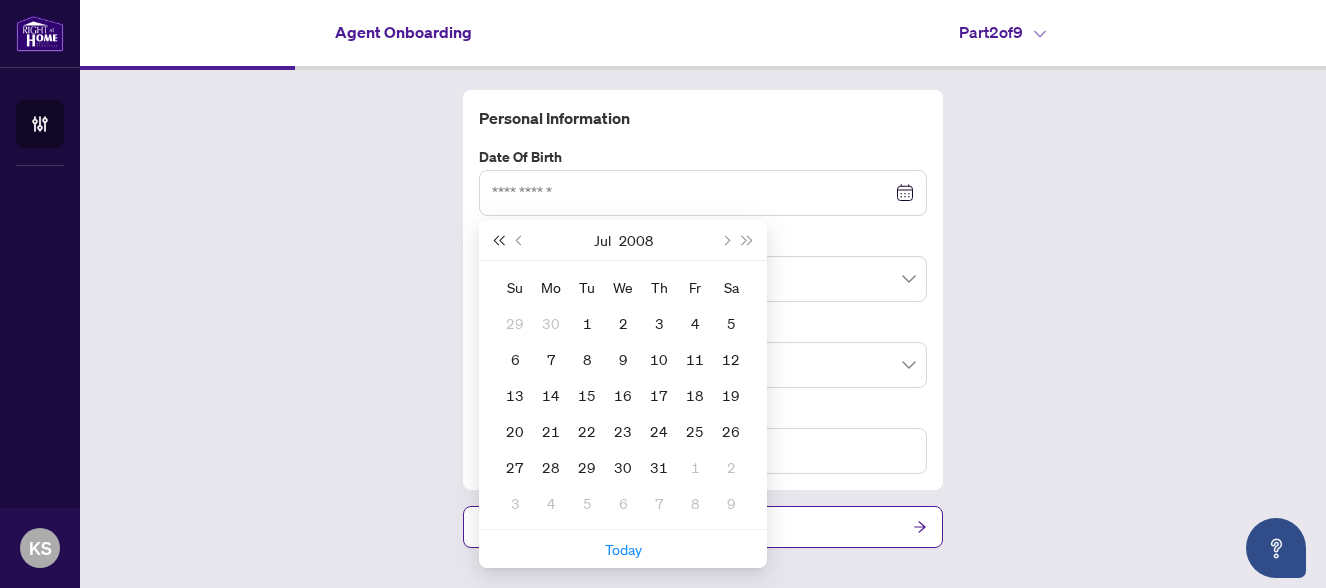 click at bounding box center [498, 240] 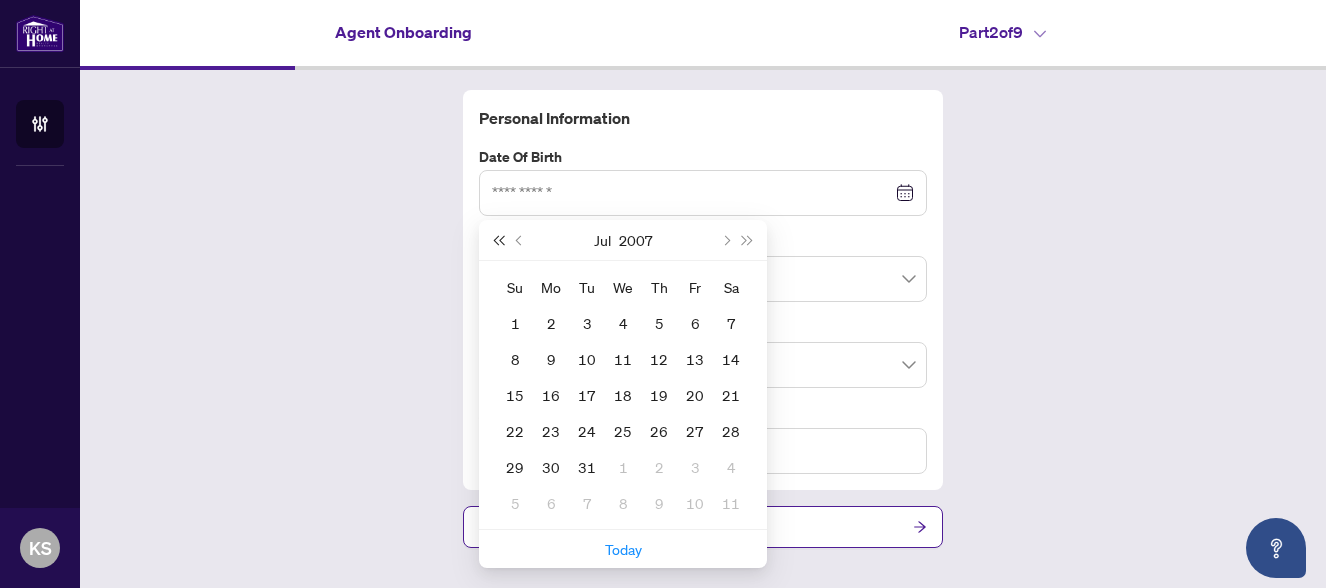 click at bounding box center [498, 240] 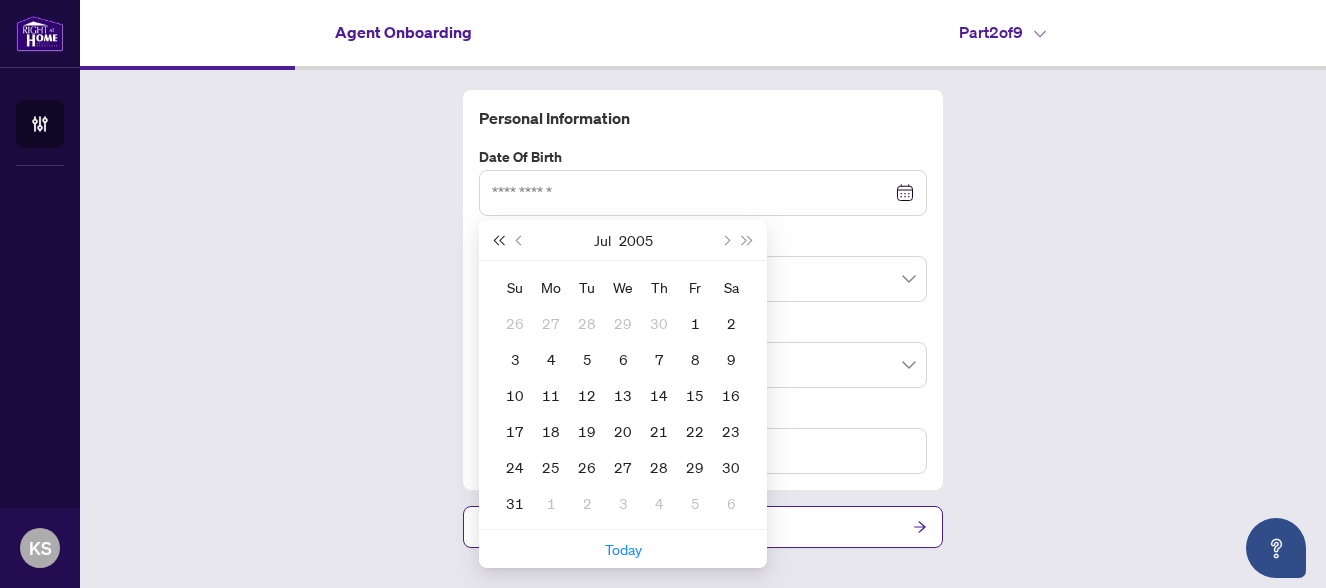 click at bounding box center (498, 240) 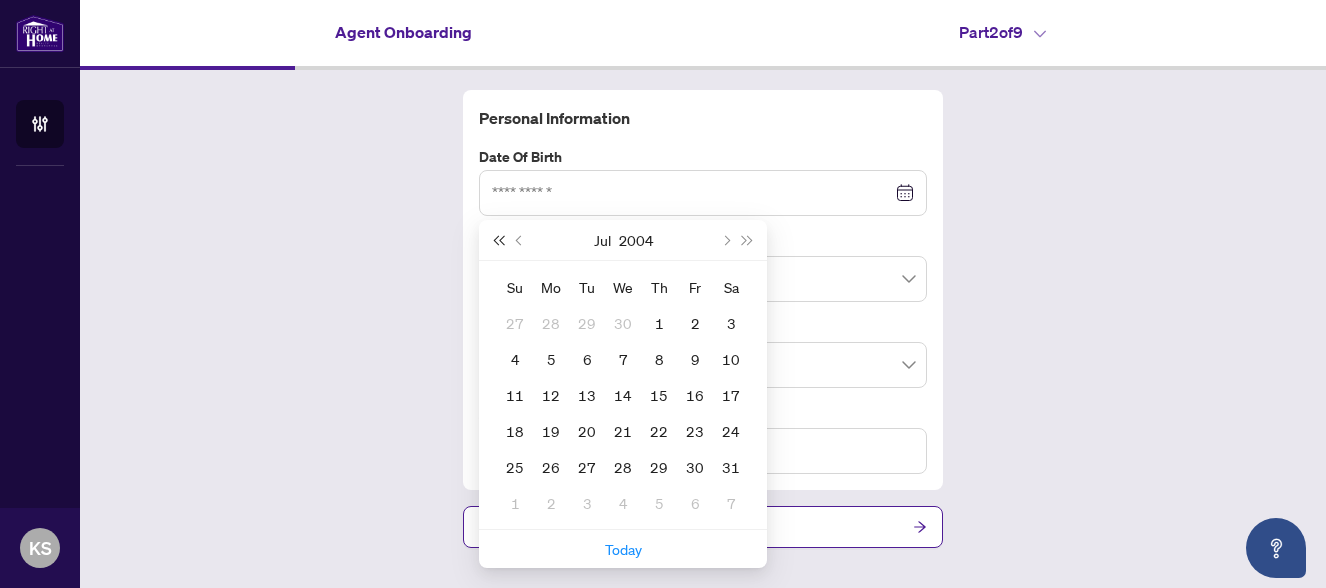 click at bounding box center [498, 240] 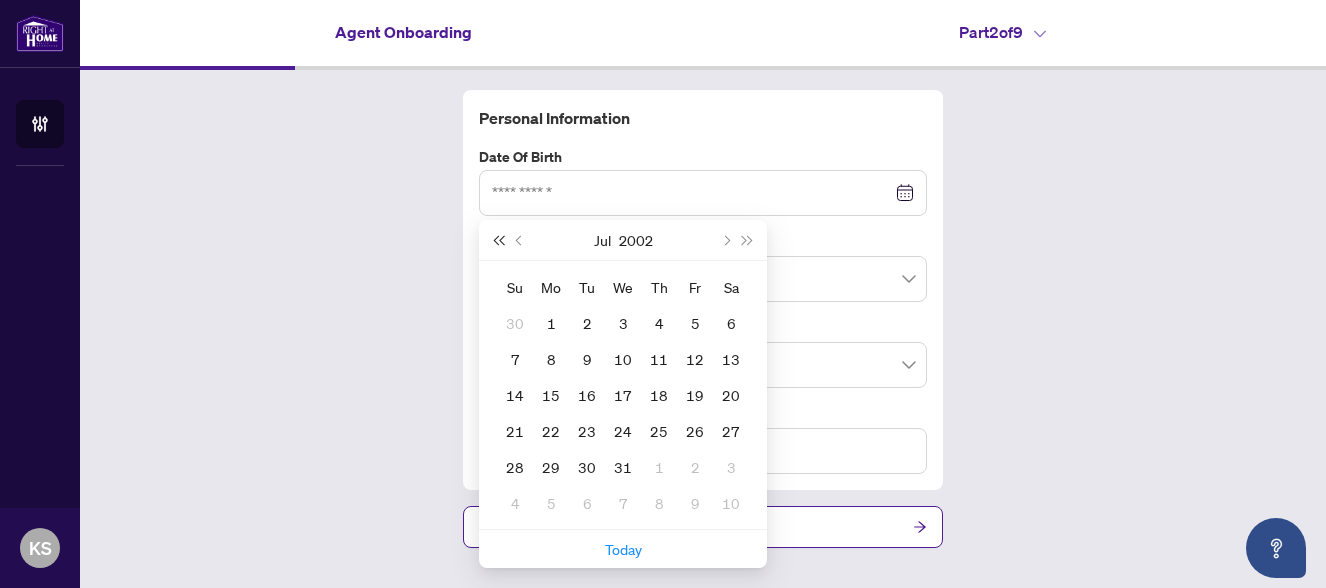 click at bounding box center (498, 240) 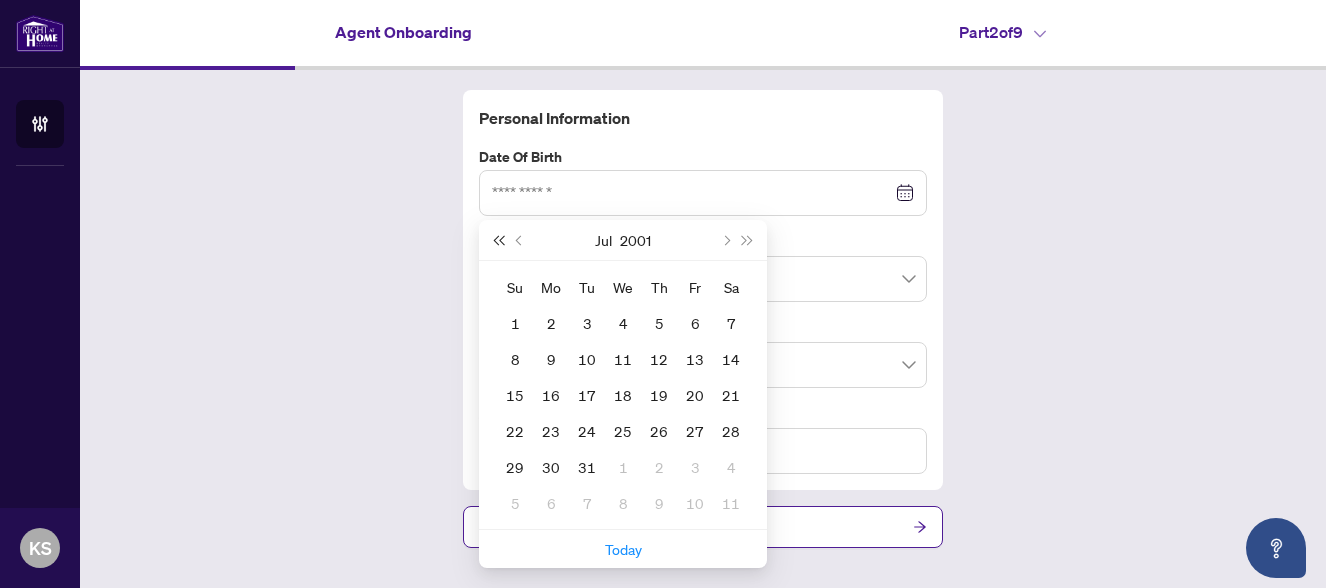 click at bounding box center [498, 240] 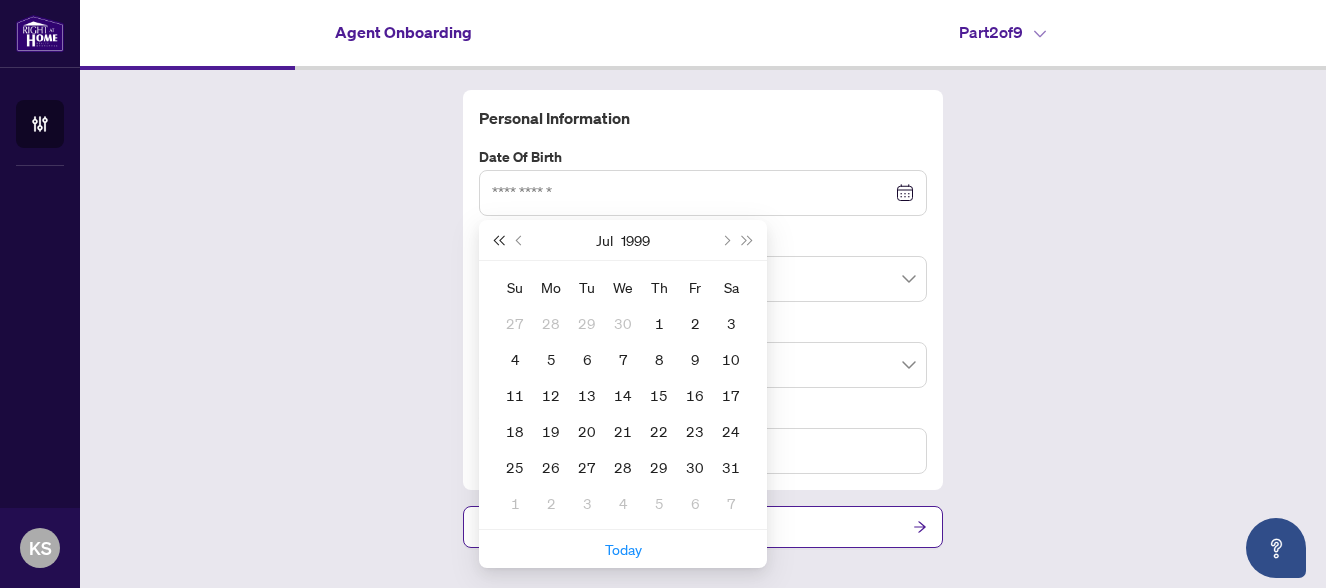 click at bounding box center (498, 240) 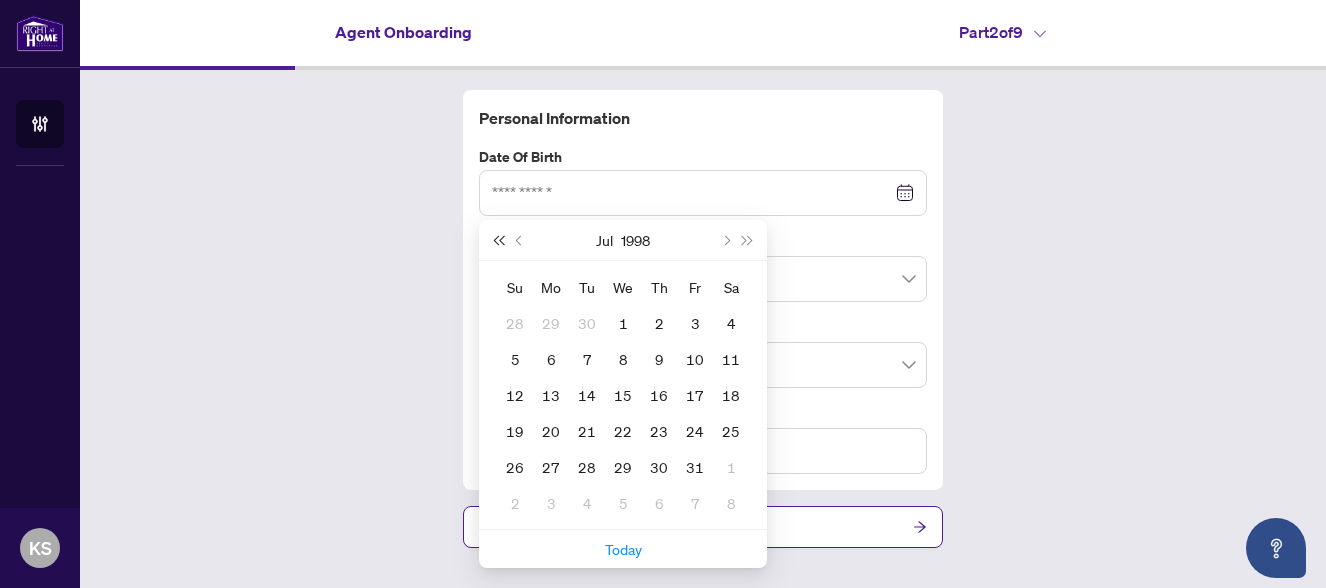 click at bounding box center [498, 240] 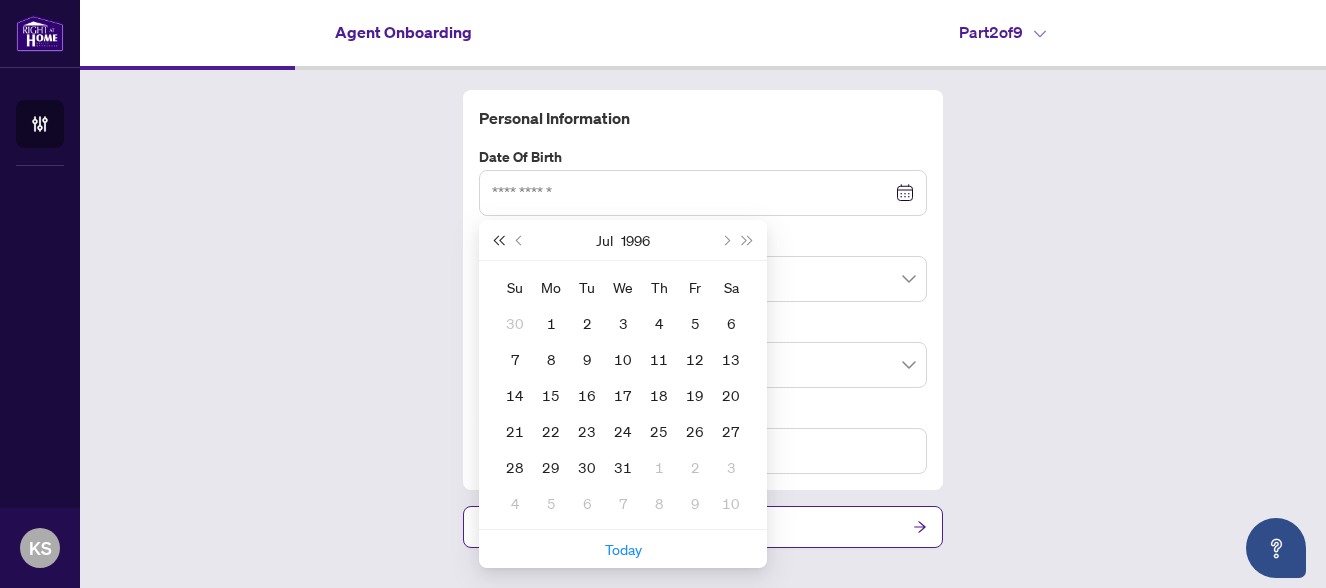 click at bounding box center [498, 240] 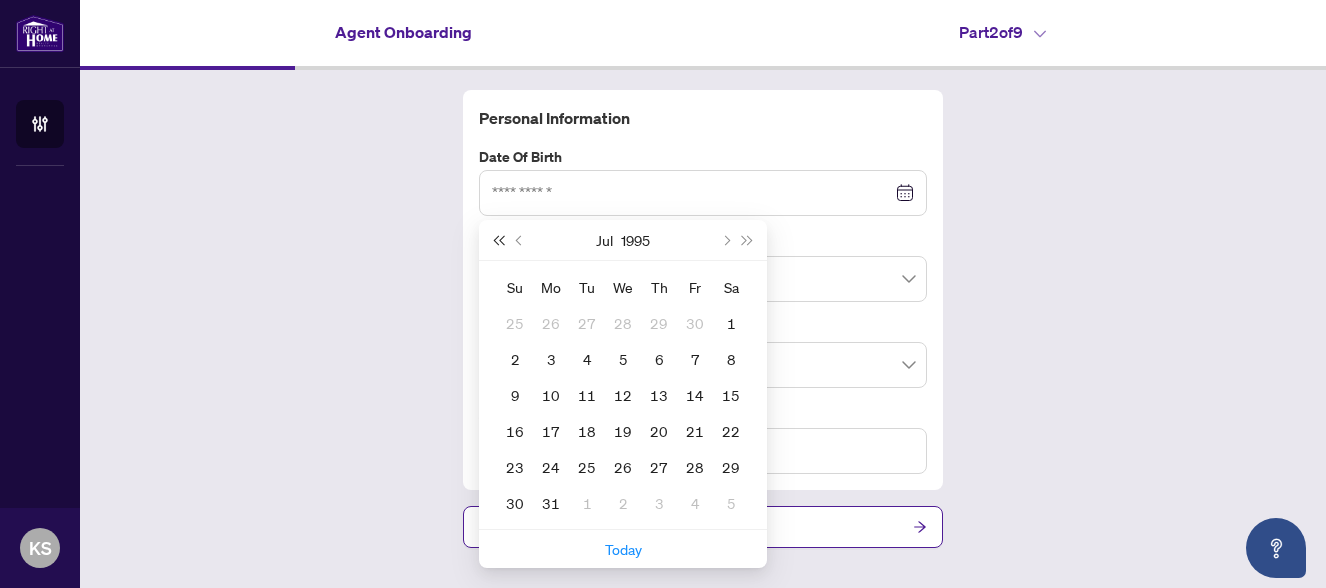 click at bounding box center (498, 240) 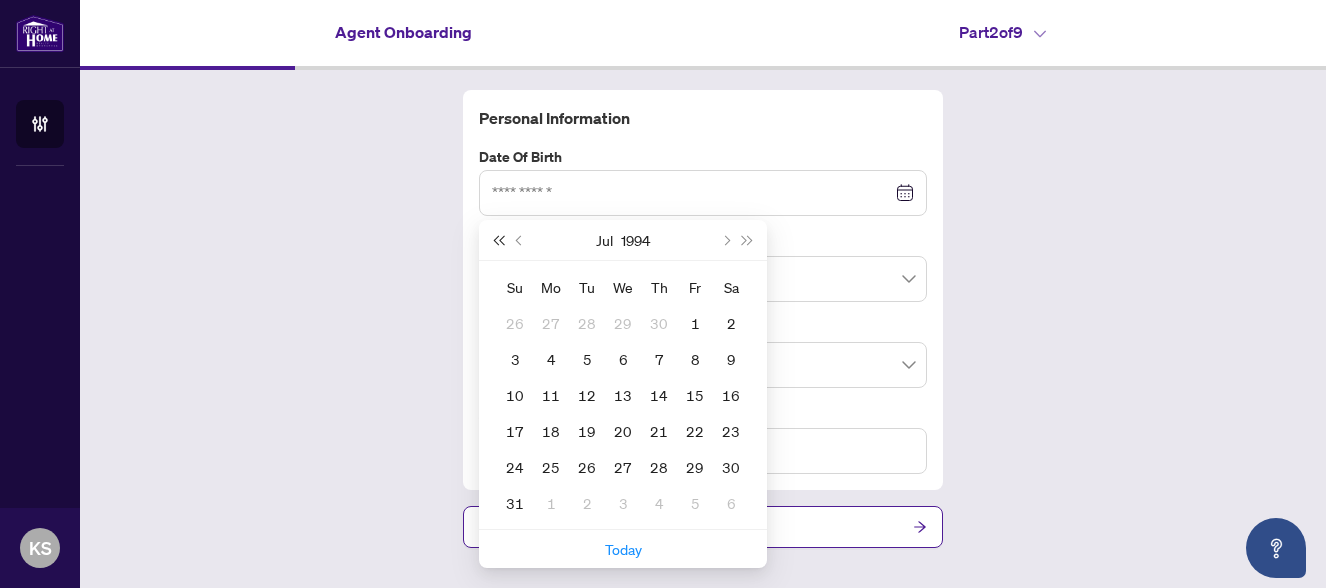 click at bounding box center [498, 240] 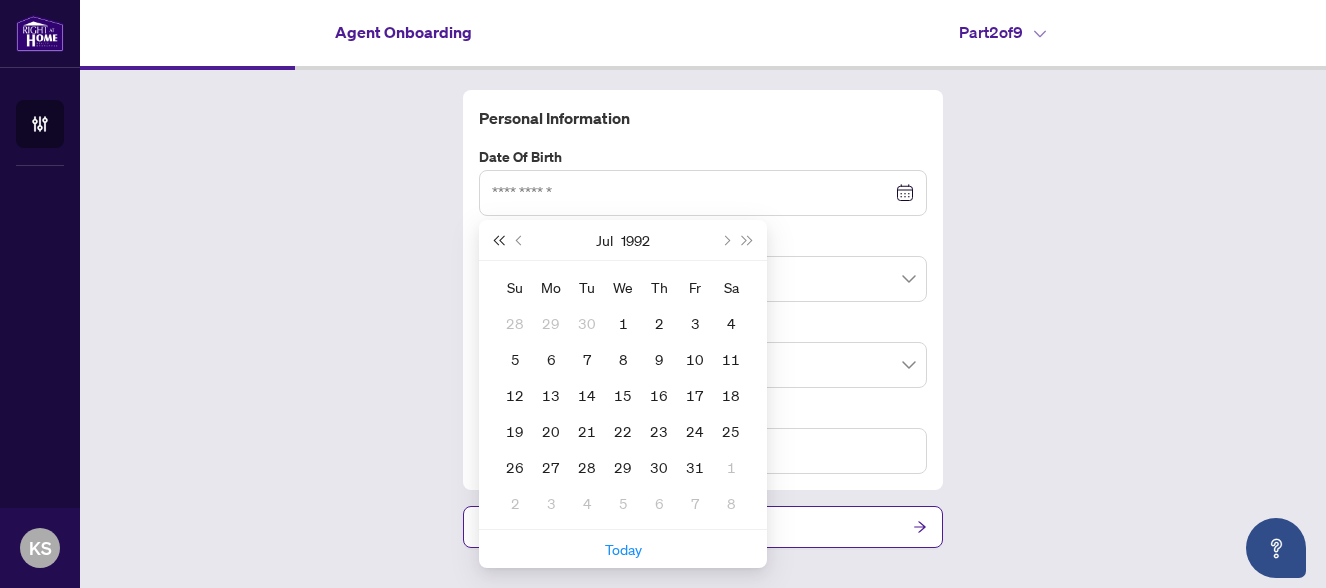 click at bounding box center [498, 240] 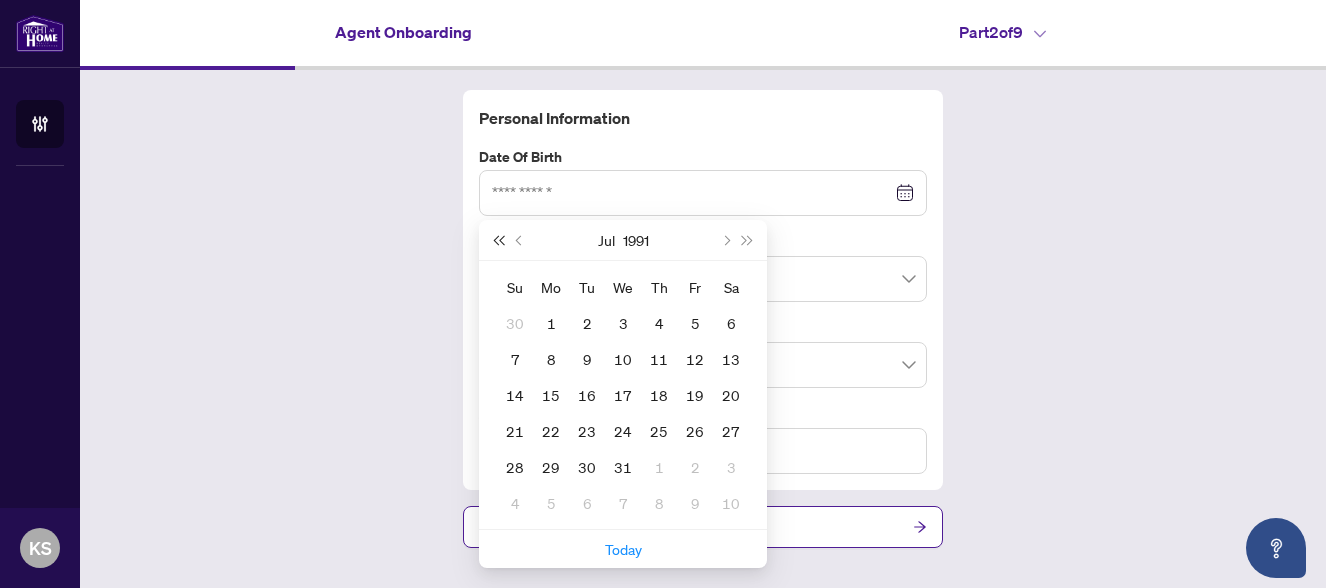 click at bounding box center (498, 240) 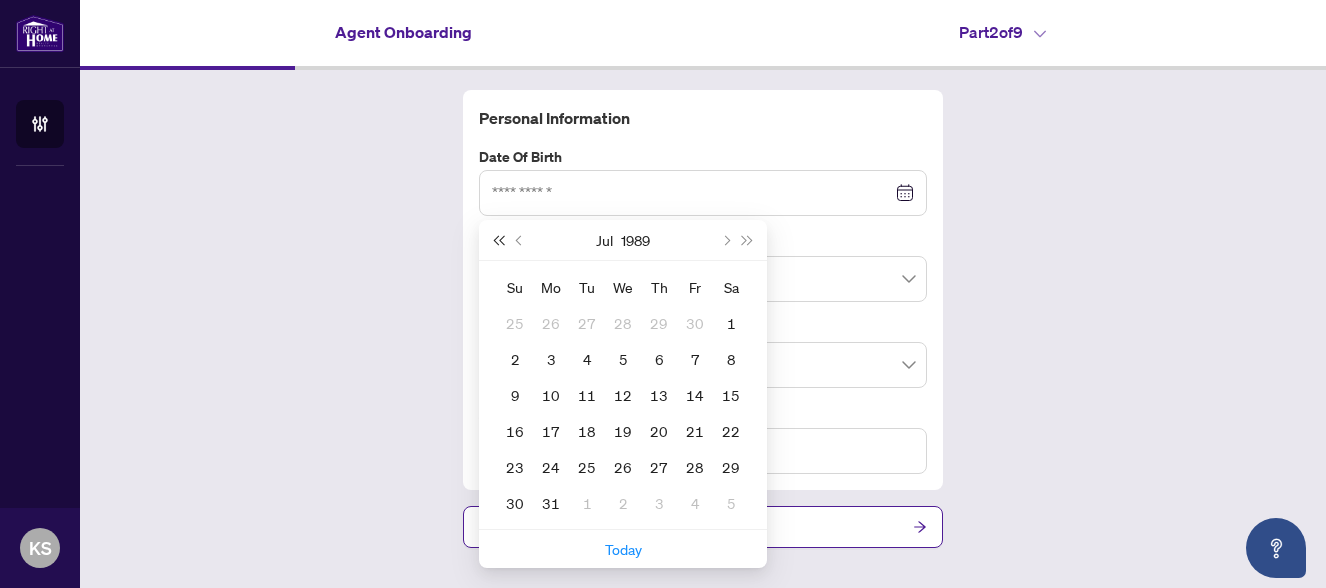 click at bounding box center [498, 240] 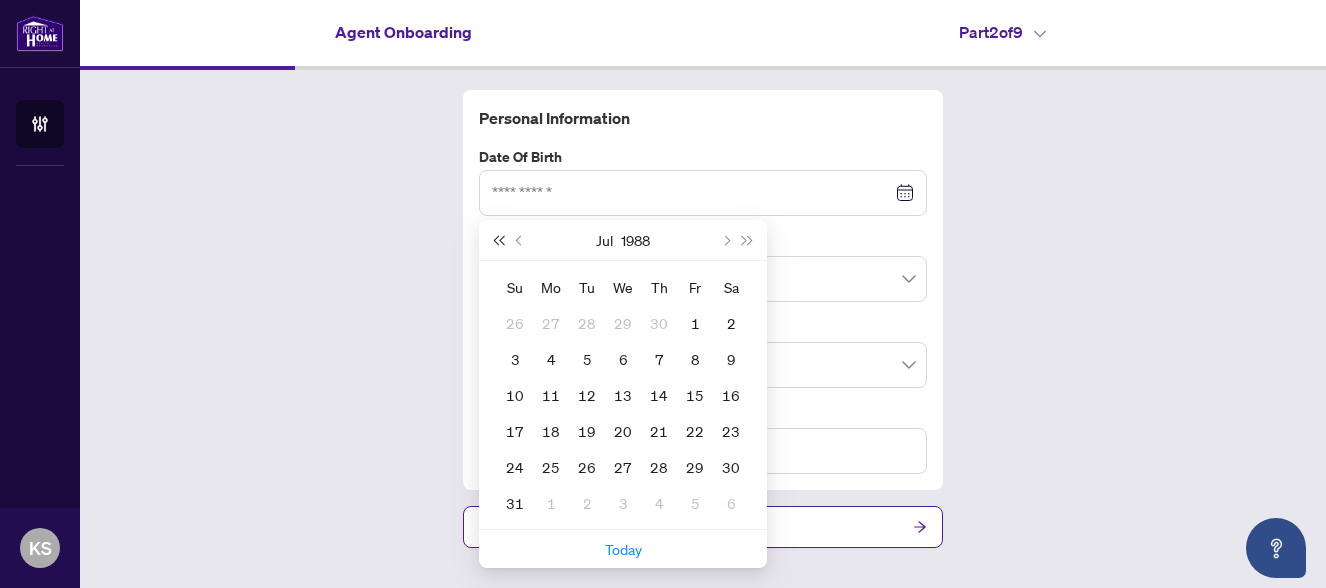 click at bounding box center [498, 240] 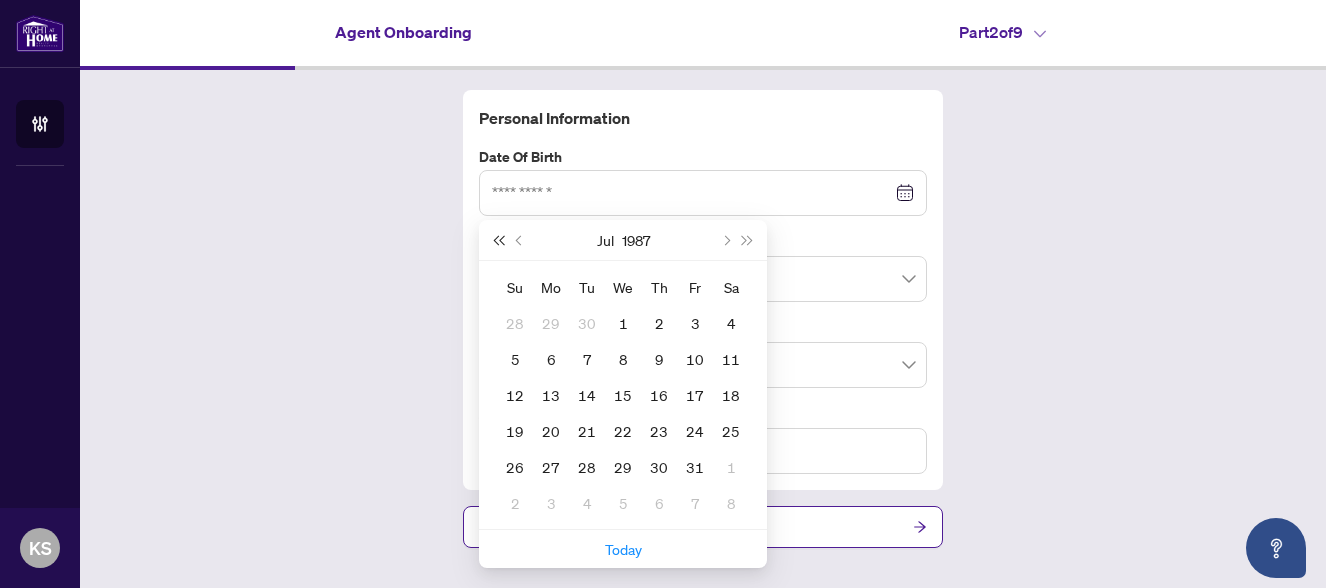 click at bounding box center [498, 240] 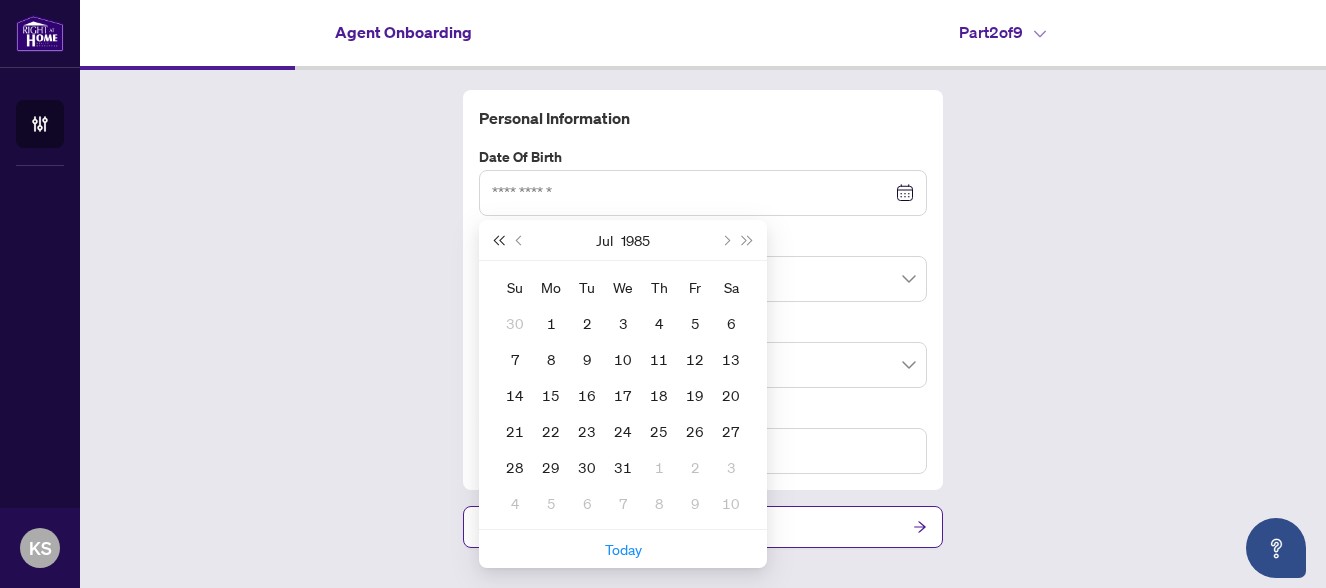 click at bounding box center [498, 240] 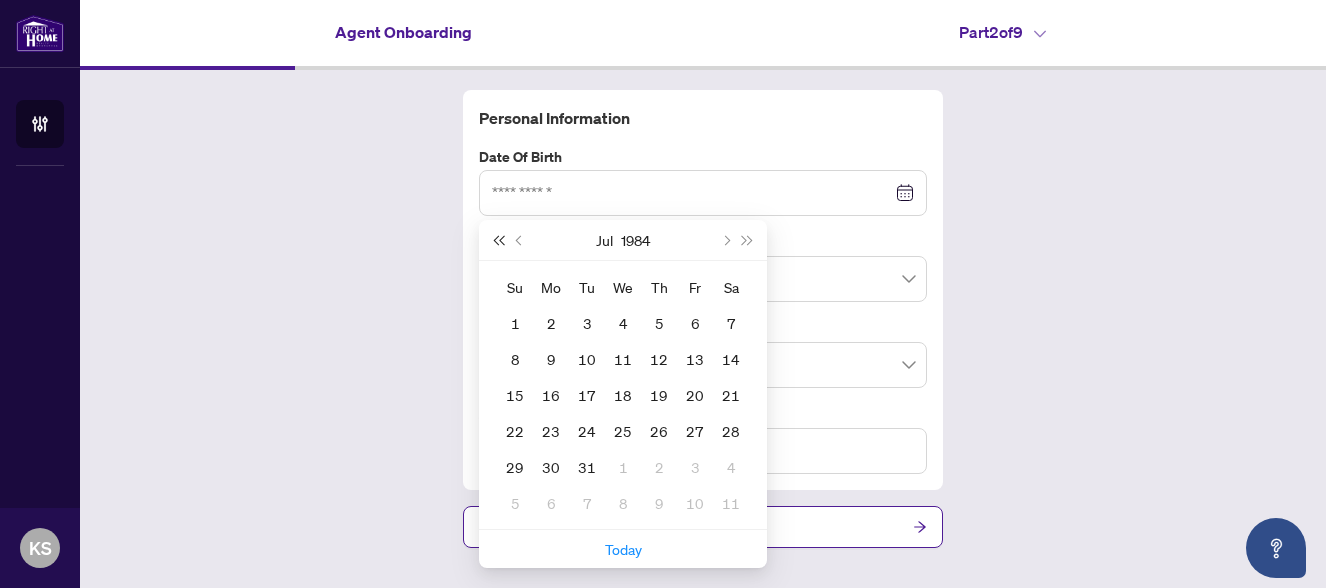 click at bounding box center [498, 240] 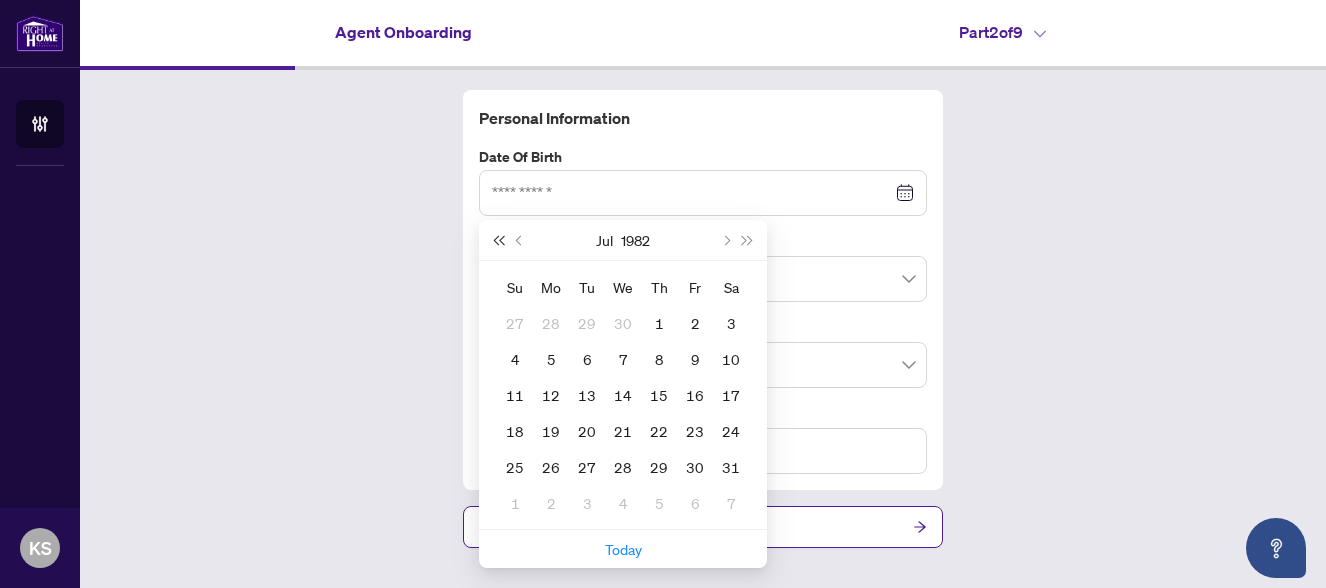 click at bounding box center [498, 240] 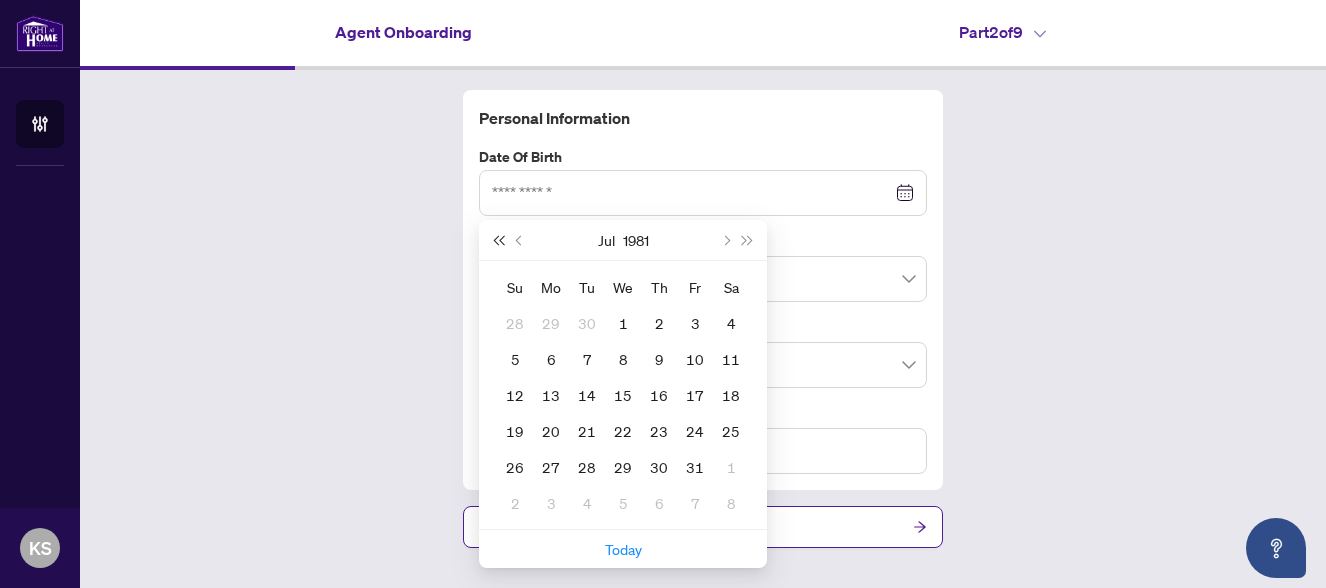 click at bounding box center [498, 240] 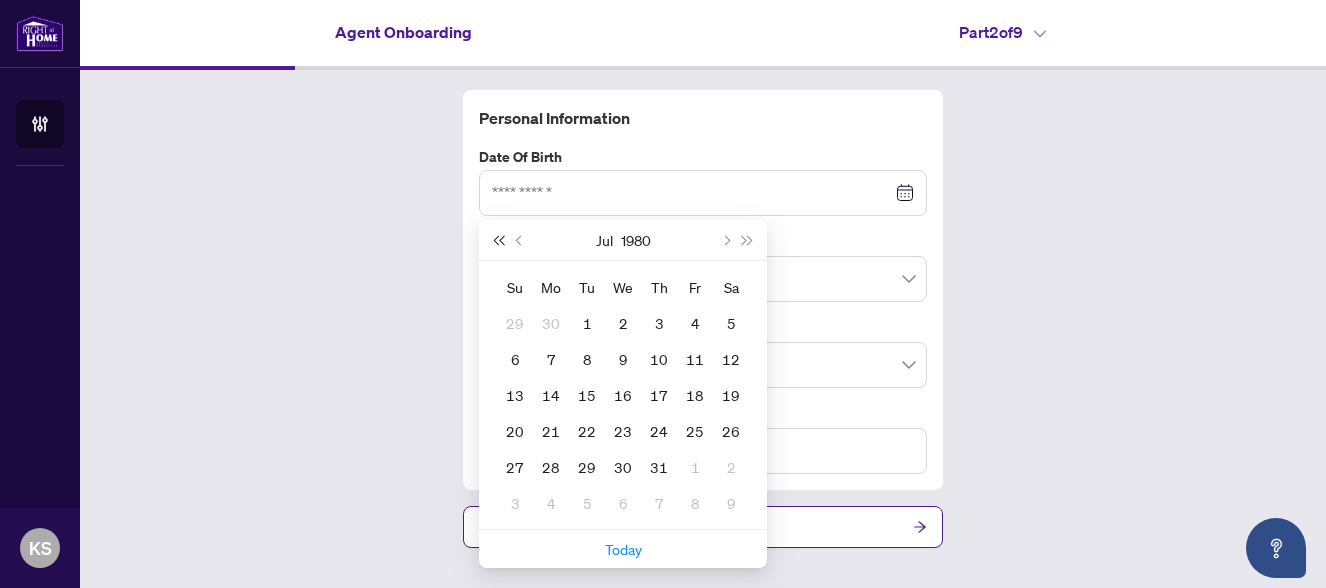 click at bounding box center (498, 240) 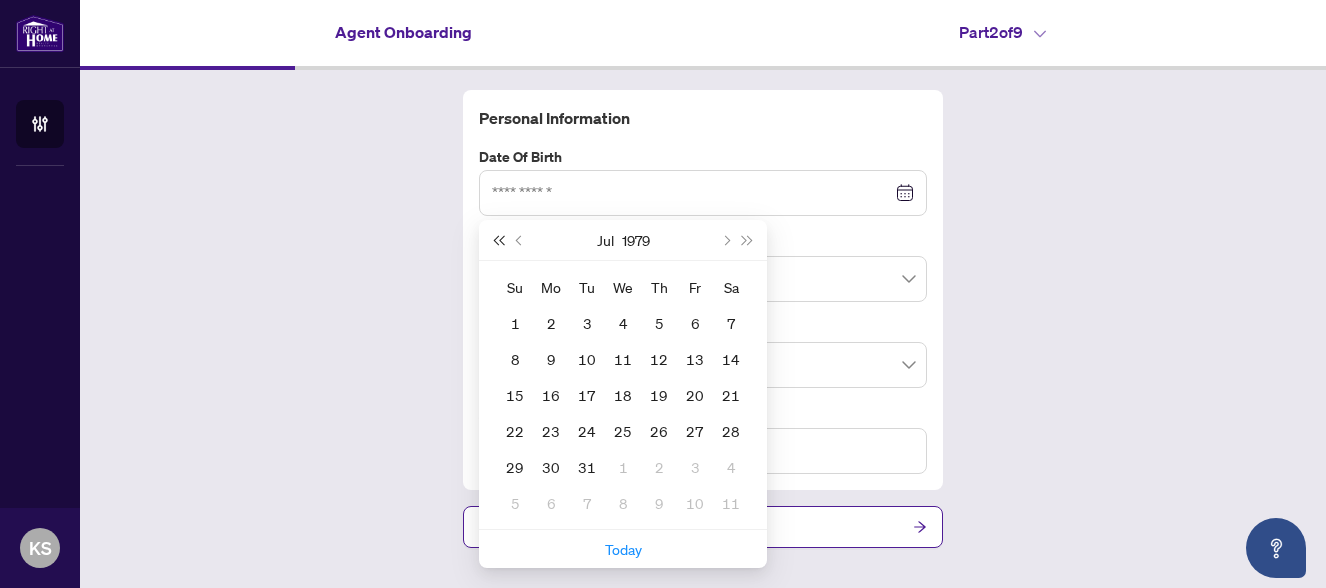 click at bounding box center [498, 240] 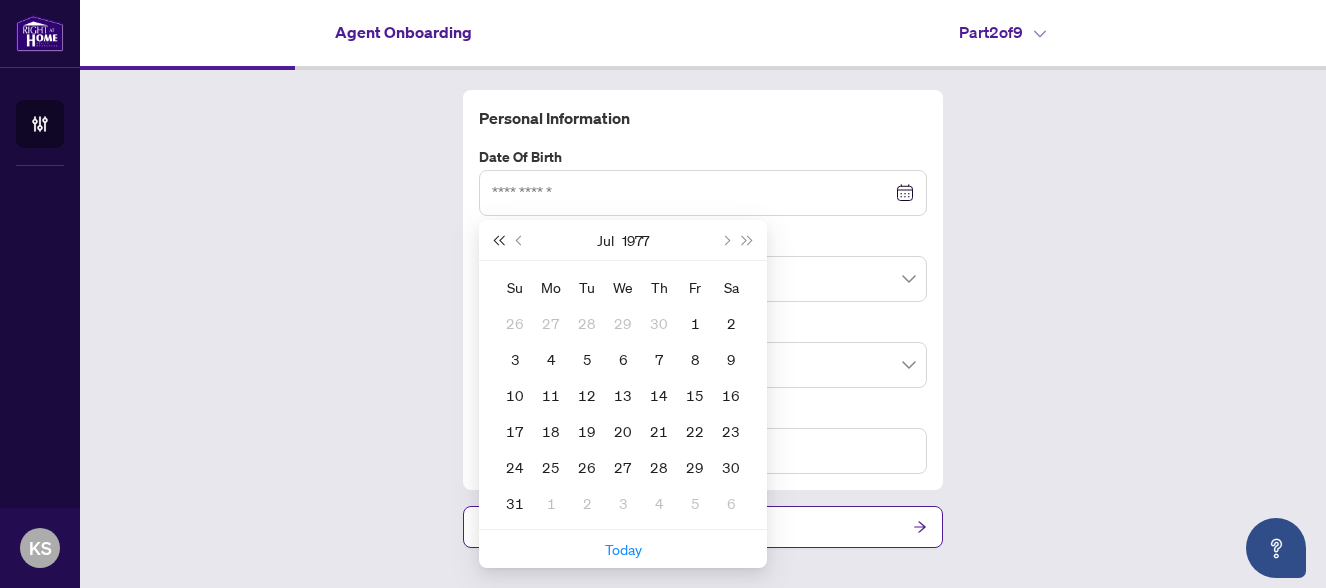 click at bounding box center [498, 240] 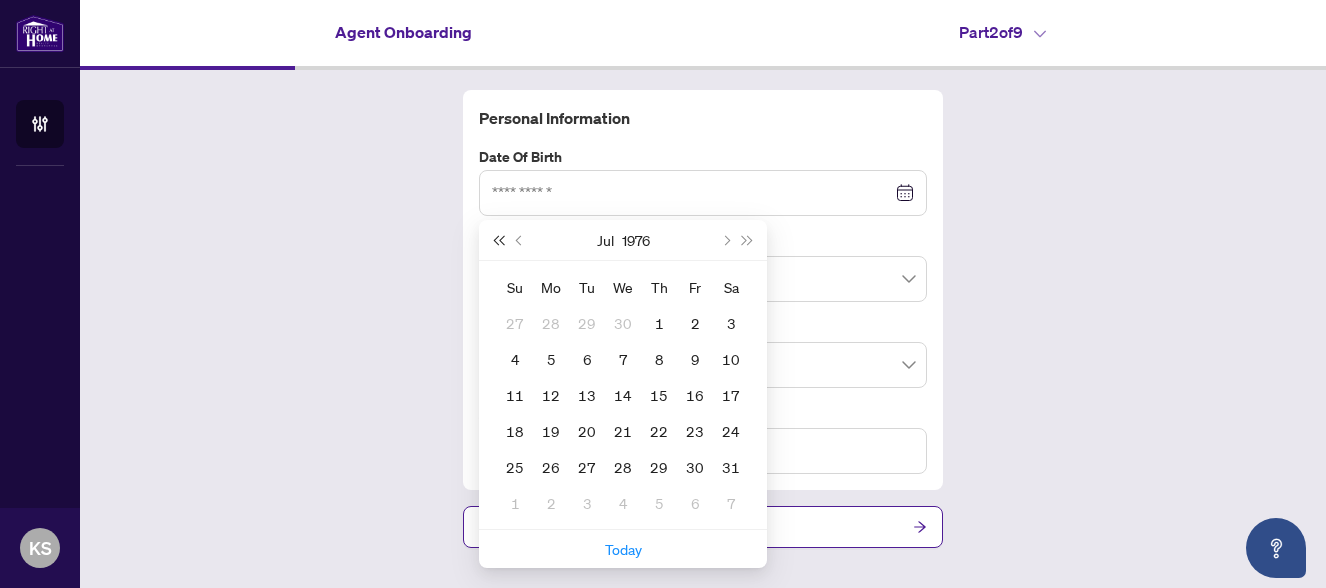 click at bounding box center (498, 240) 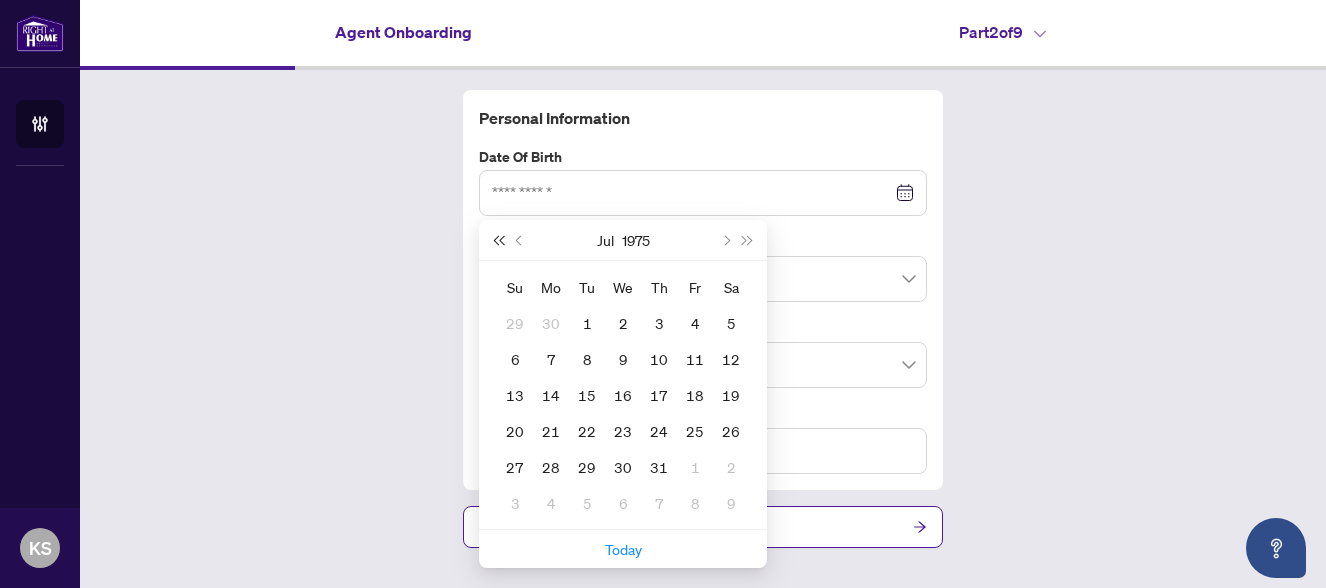 click at bounding box center [498, 240] 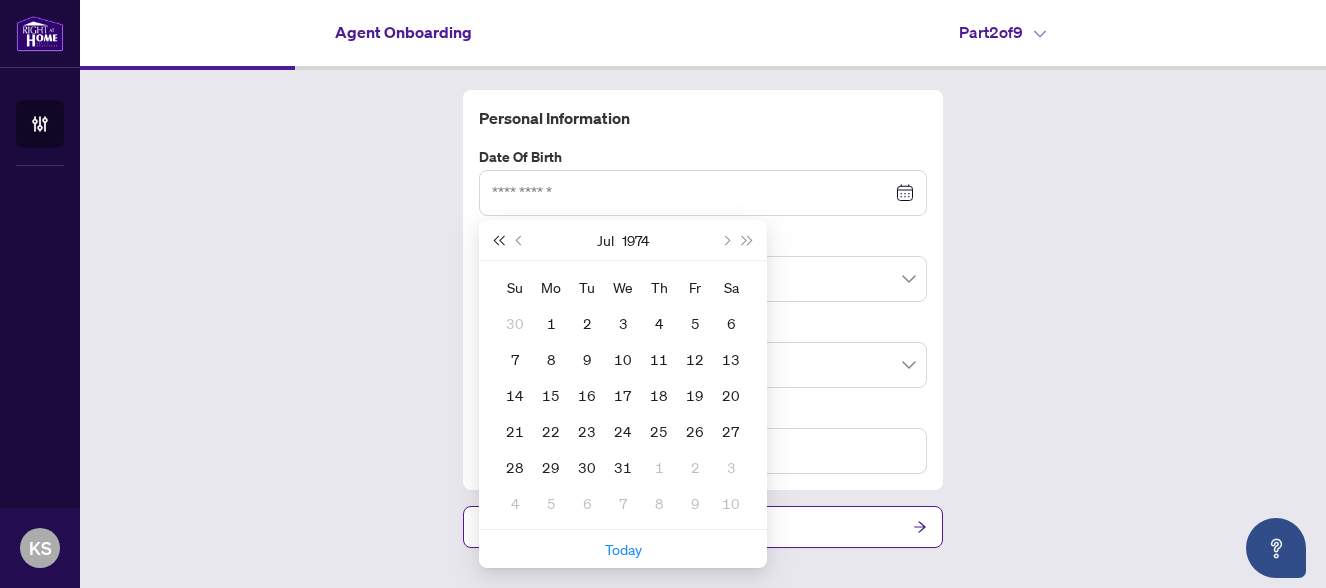 click at bounding box center (498, 240) 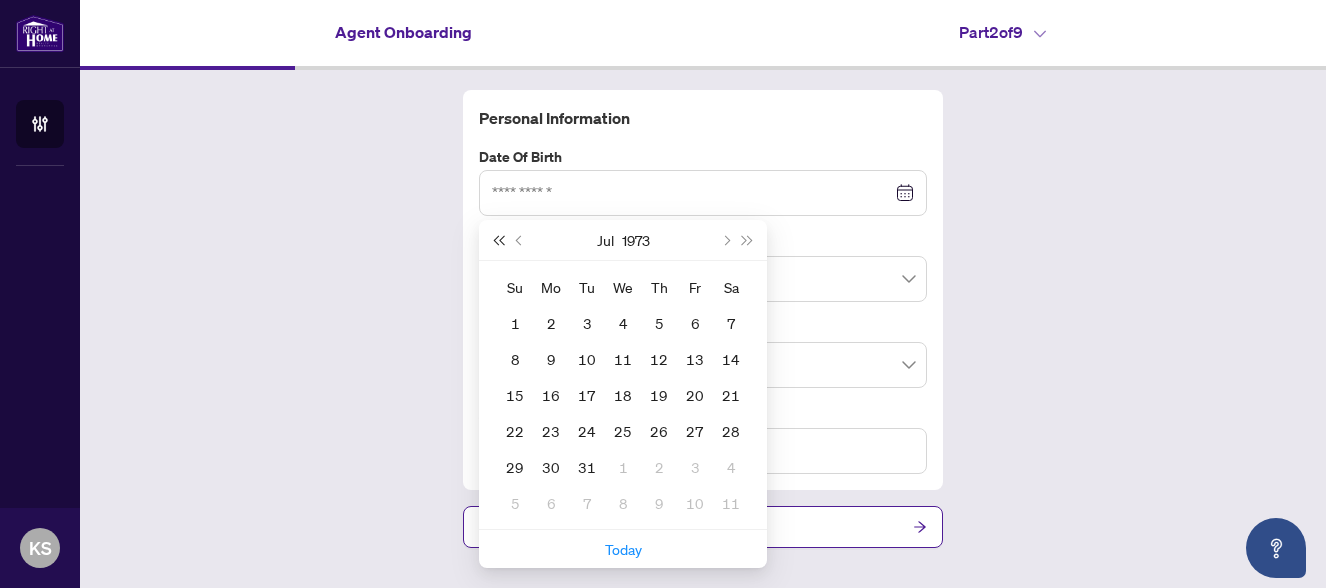 click at bounding box center [498, 240] 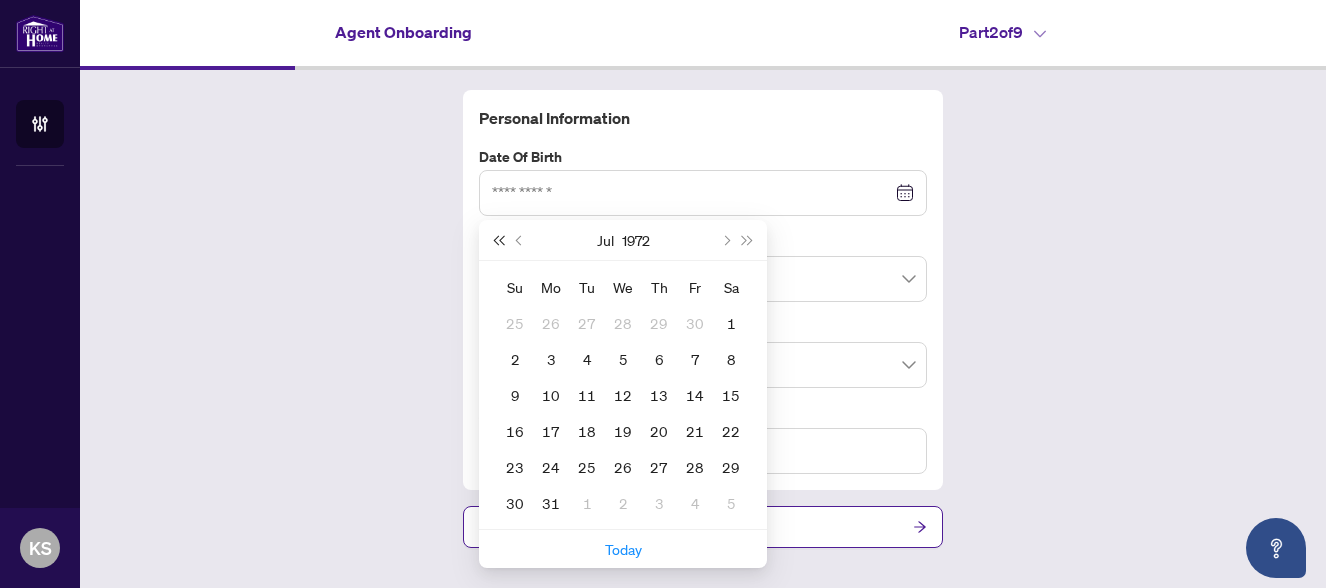 click at bounding box center (498, 240) 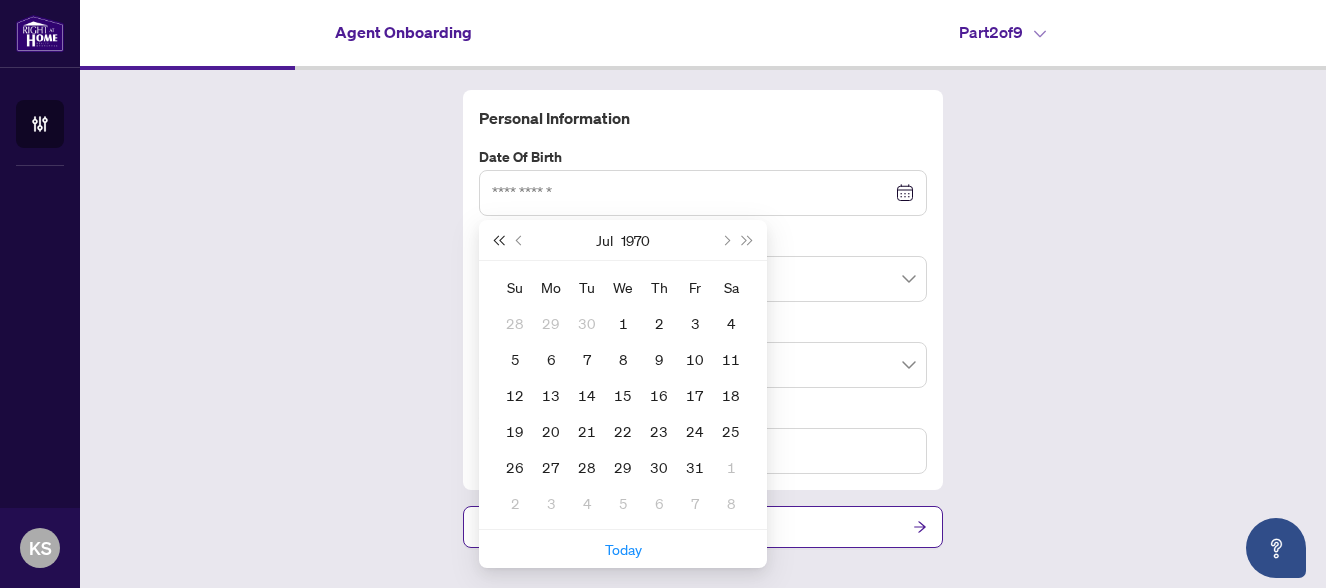 click at bounding box center [498, 240] 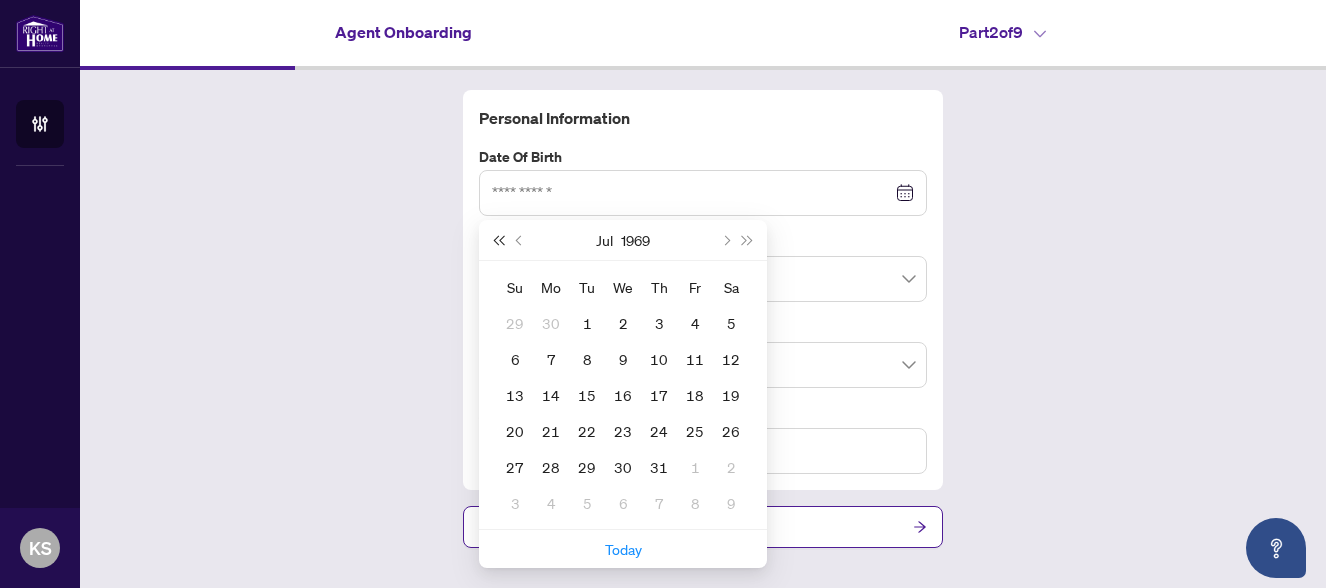 click at bounding box center [498, 240] 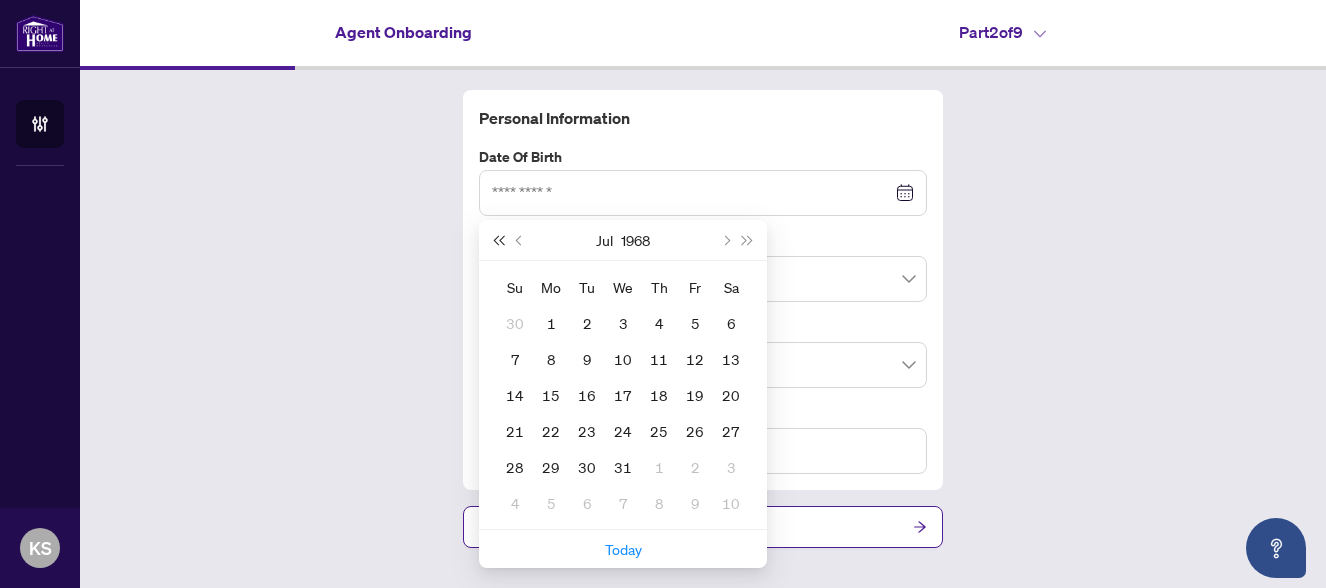 click at bounding box center [498, 240] 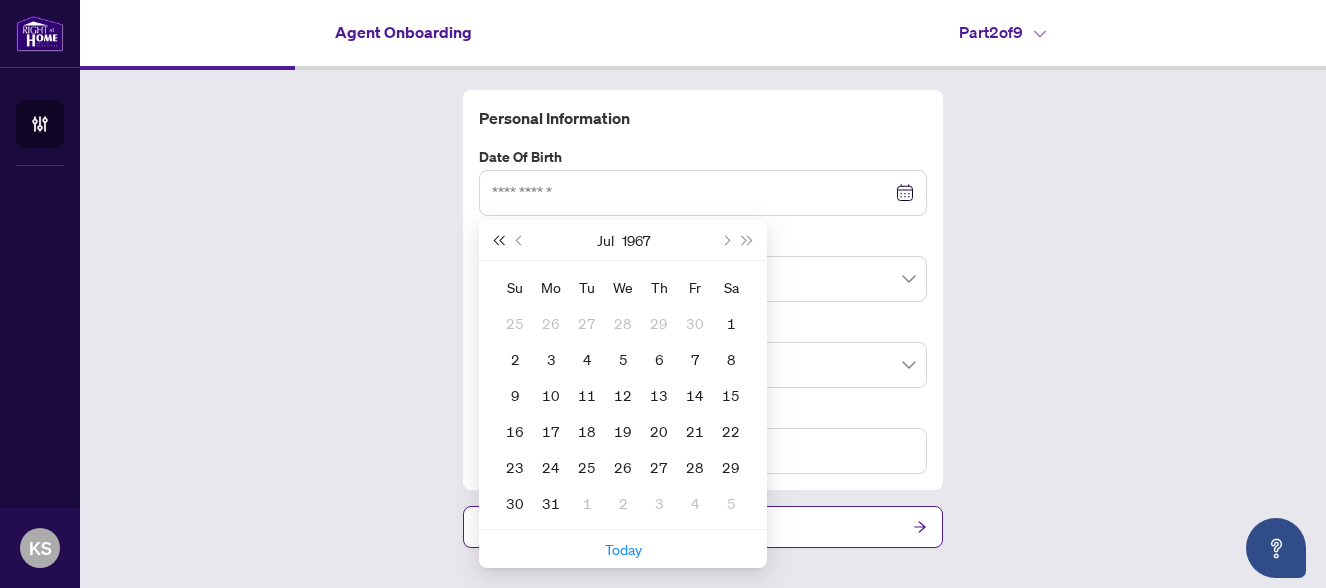 click at bounding box center [498, 240] 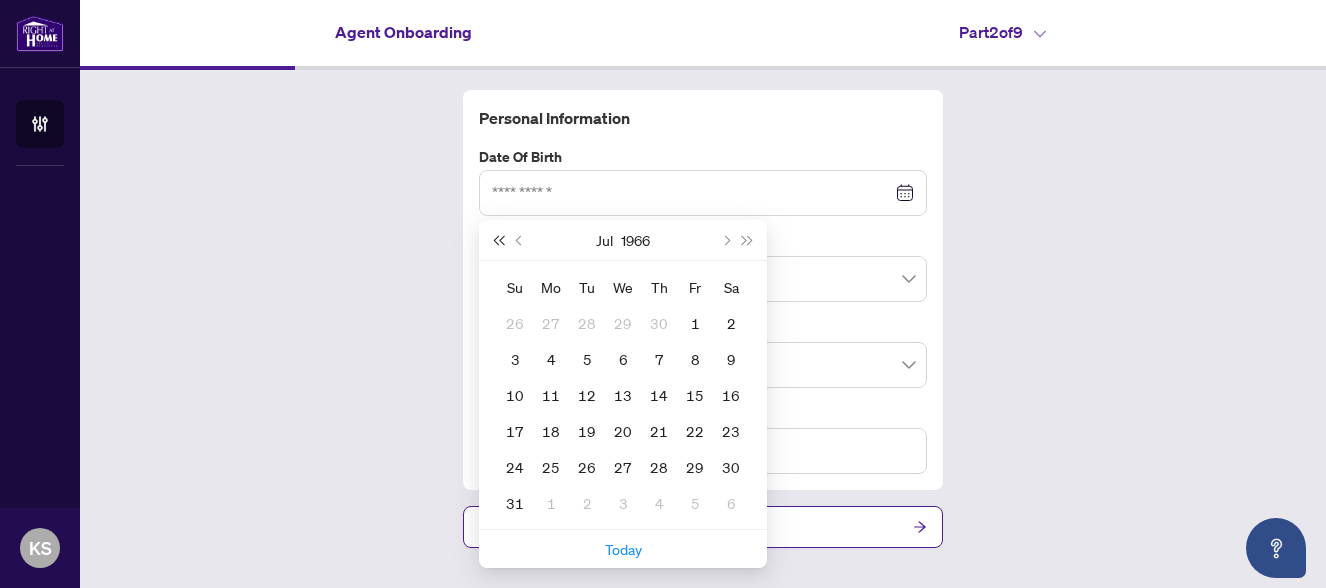 click at bounding box center [498, 240] 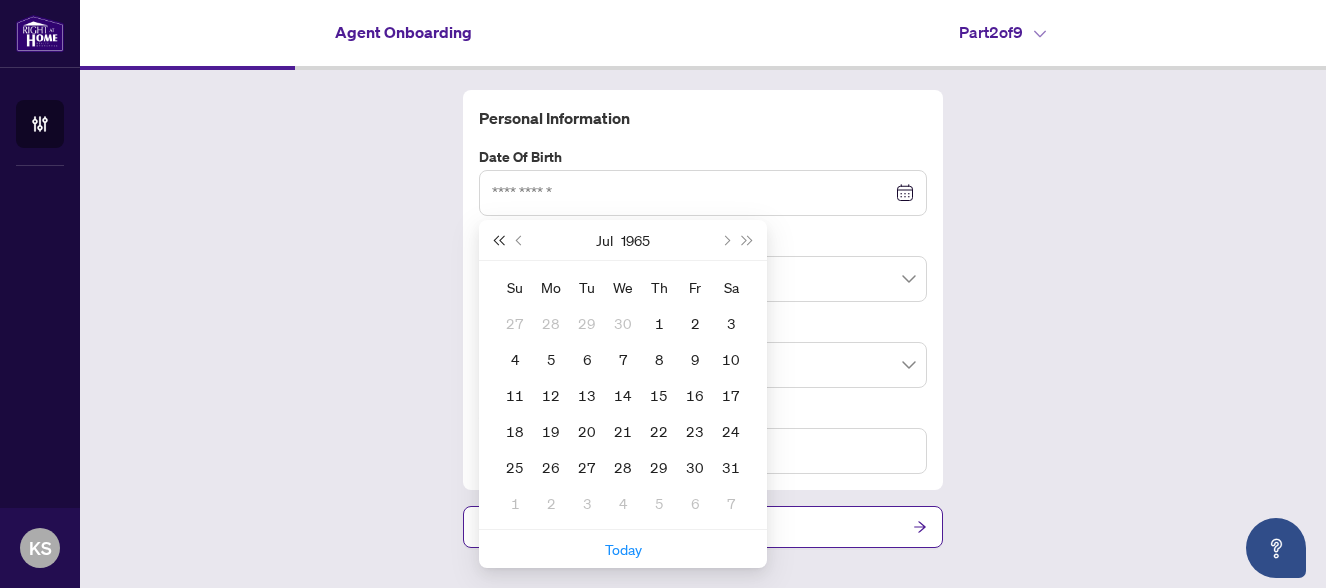 click at bounding box center (498, 240) 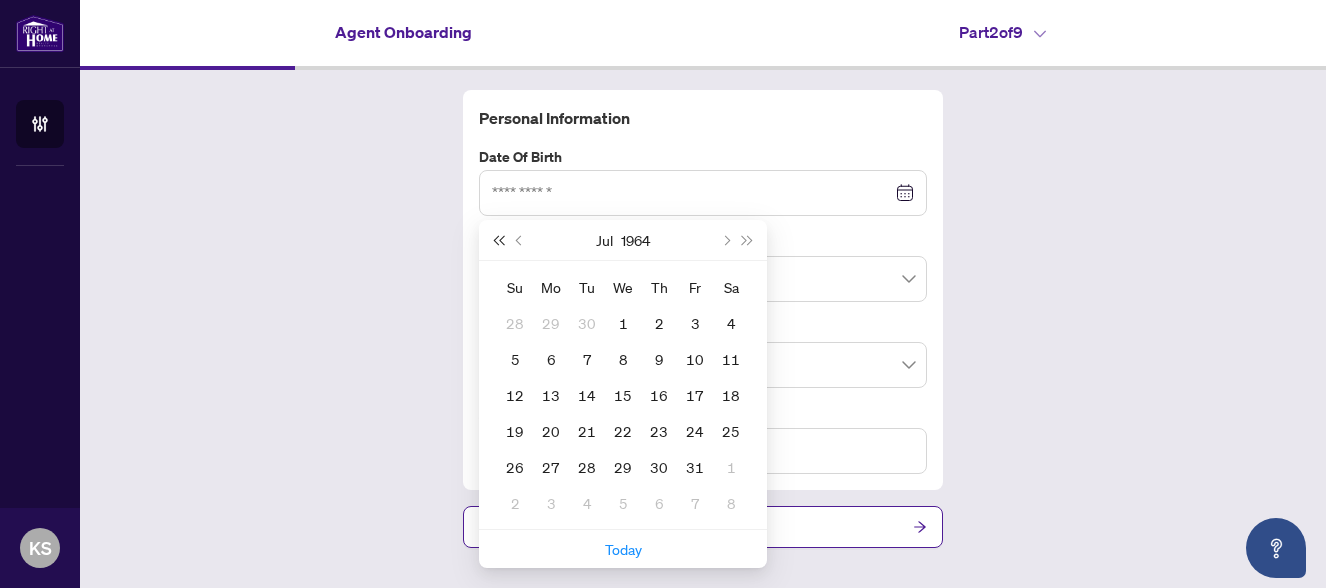 click at bounding box center [498, 240] 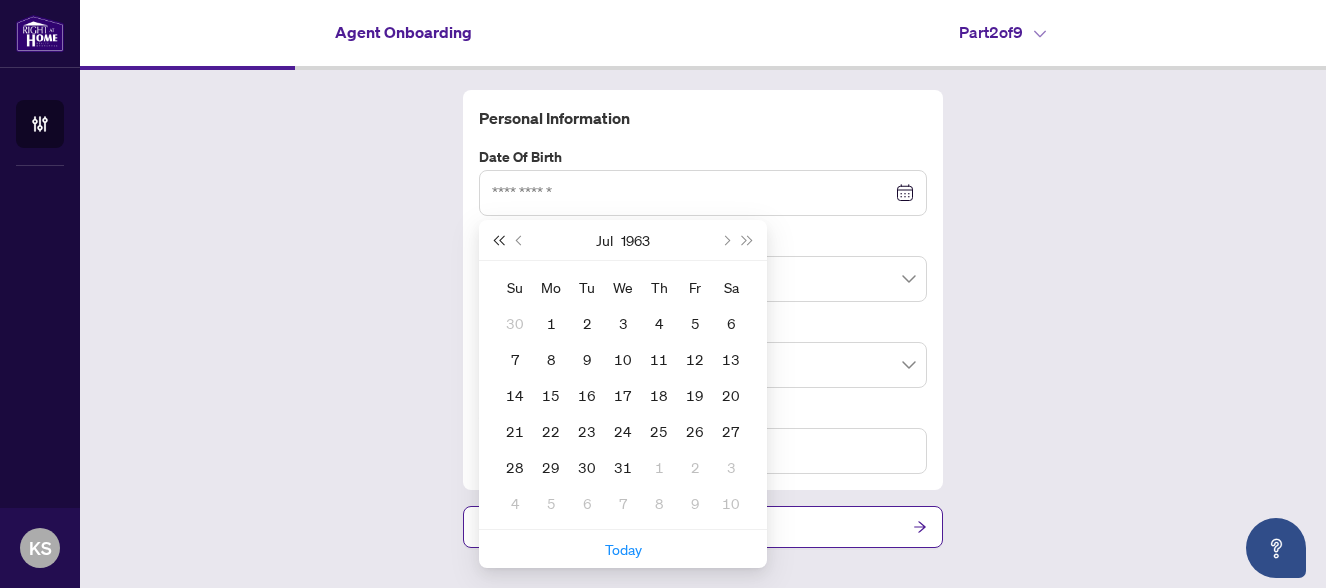 click at bounding box center [498, 240] 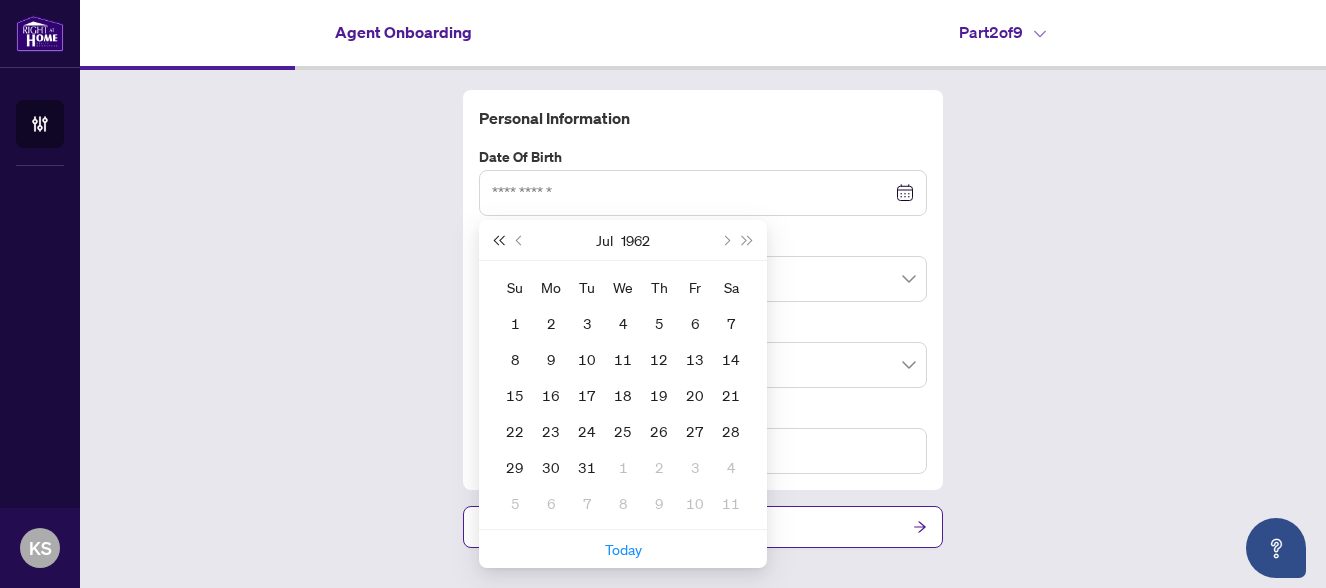 click at bounding box center (498, 240) 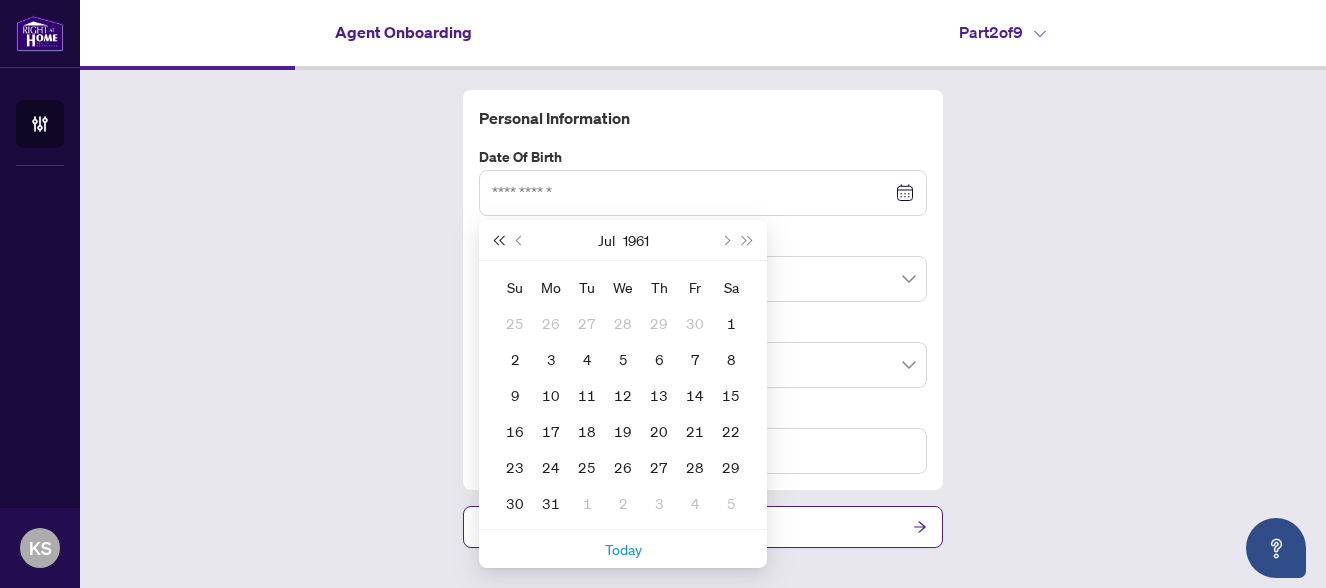 click at bounding box center [498, 240] 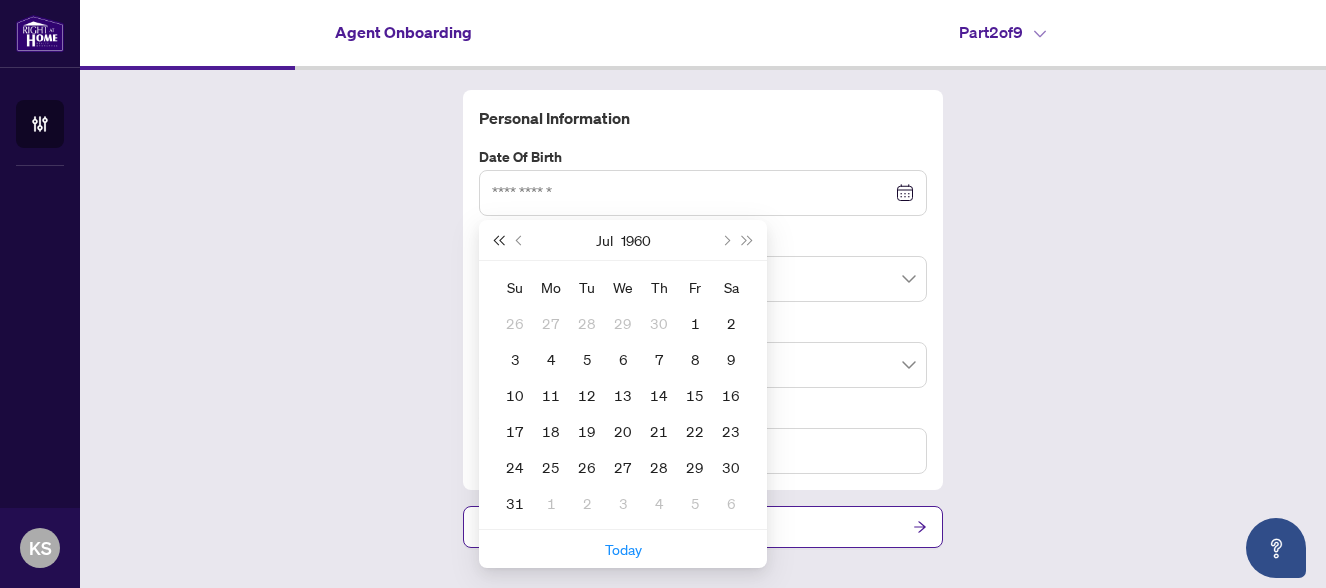 click at bounding box center (498, 240) 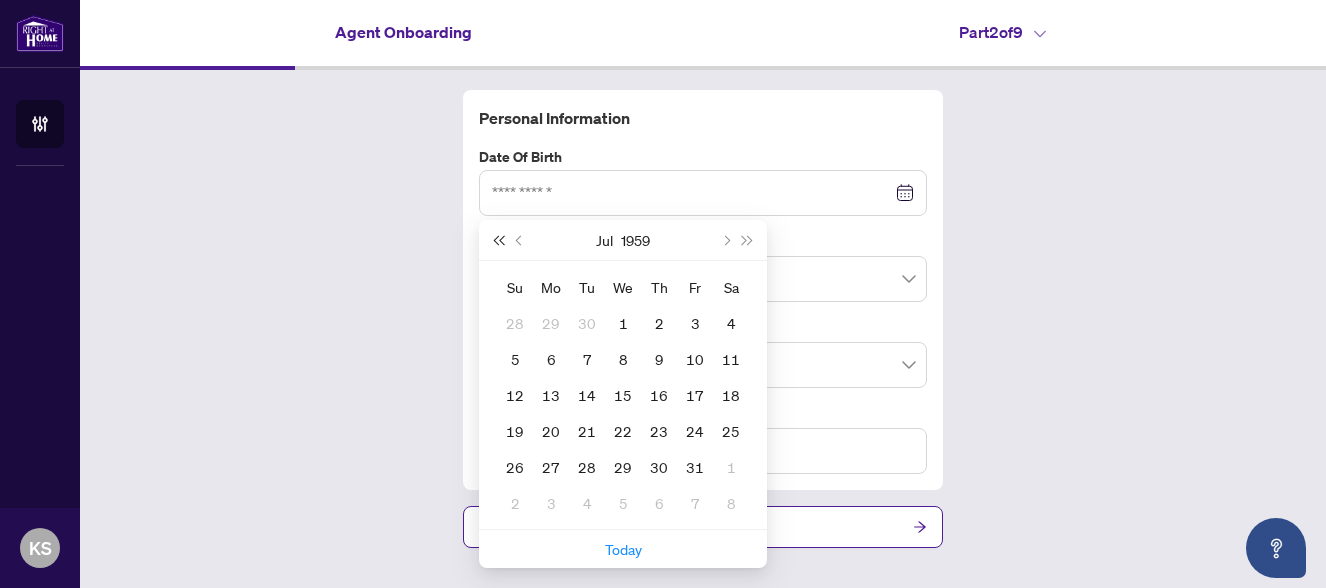 click at bounding box center (498, 240) 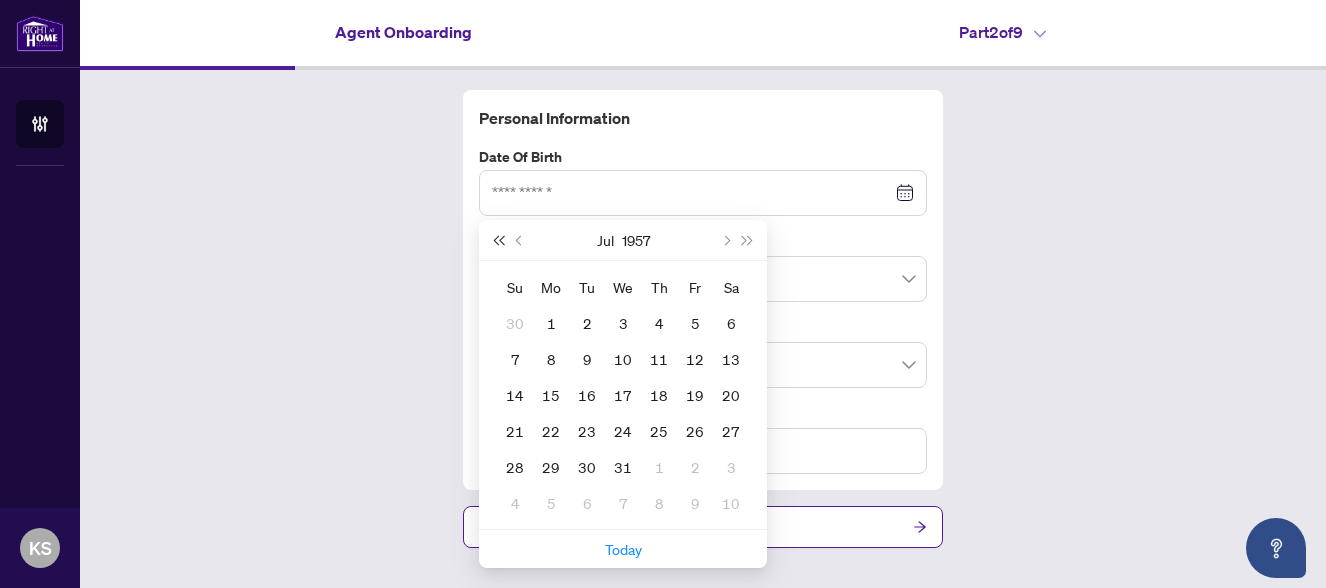 click at bounding box center [498, 240] 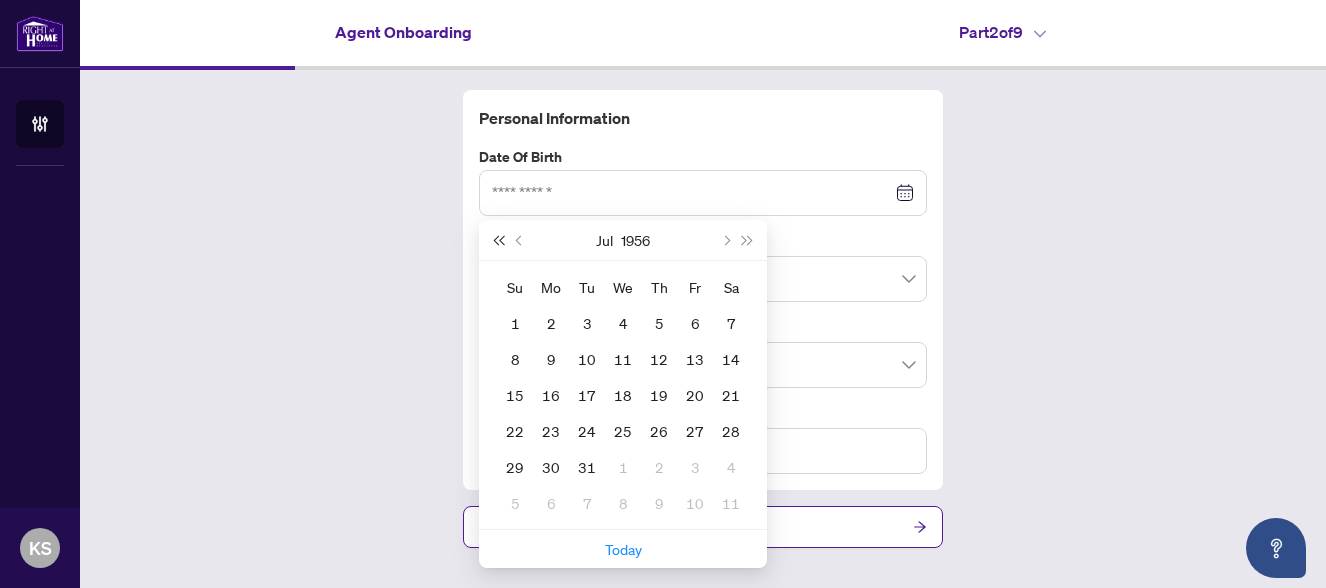 click at bounding box center (498, 240) 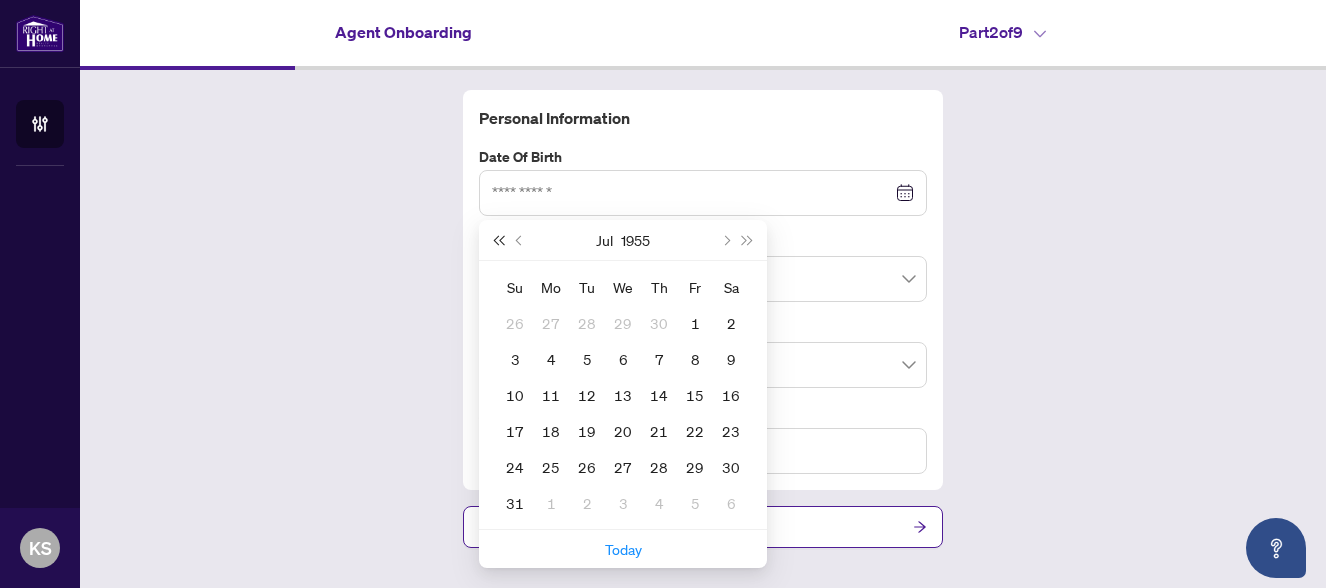 click at bounding box center [498, 240] 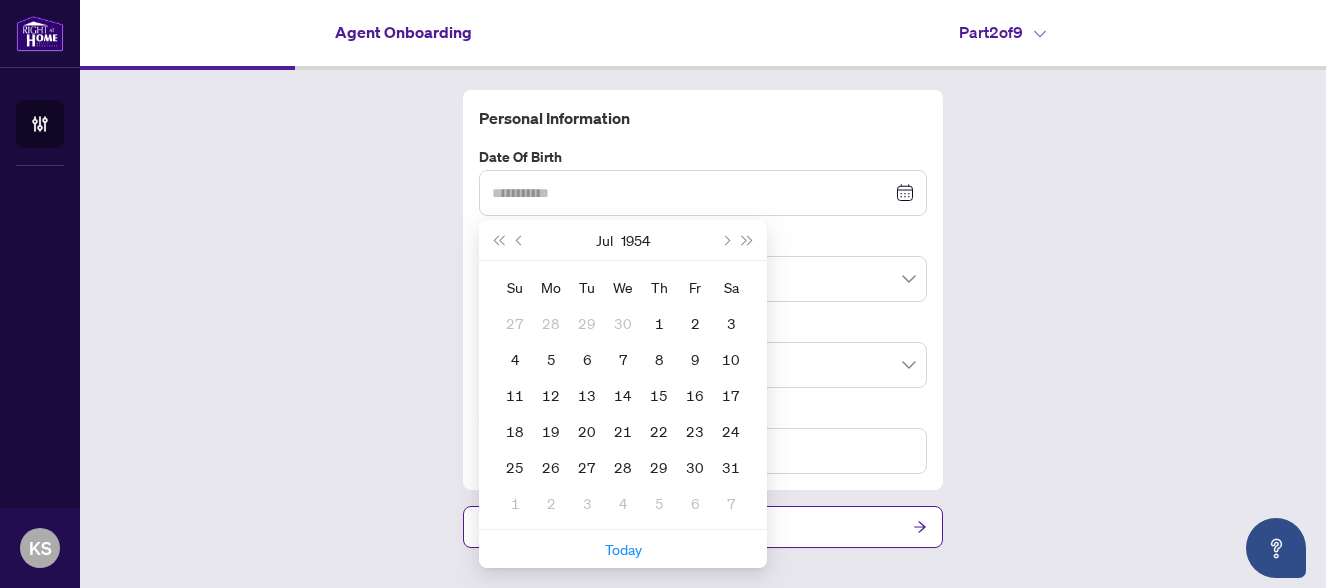 type on "**********" 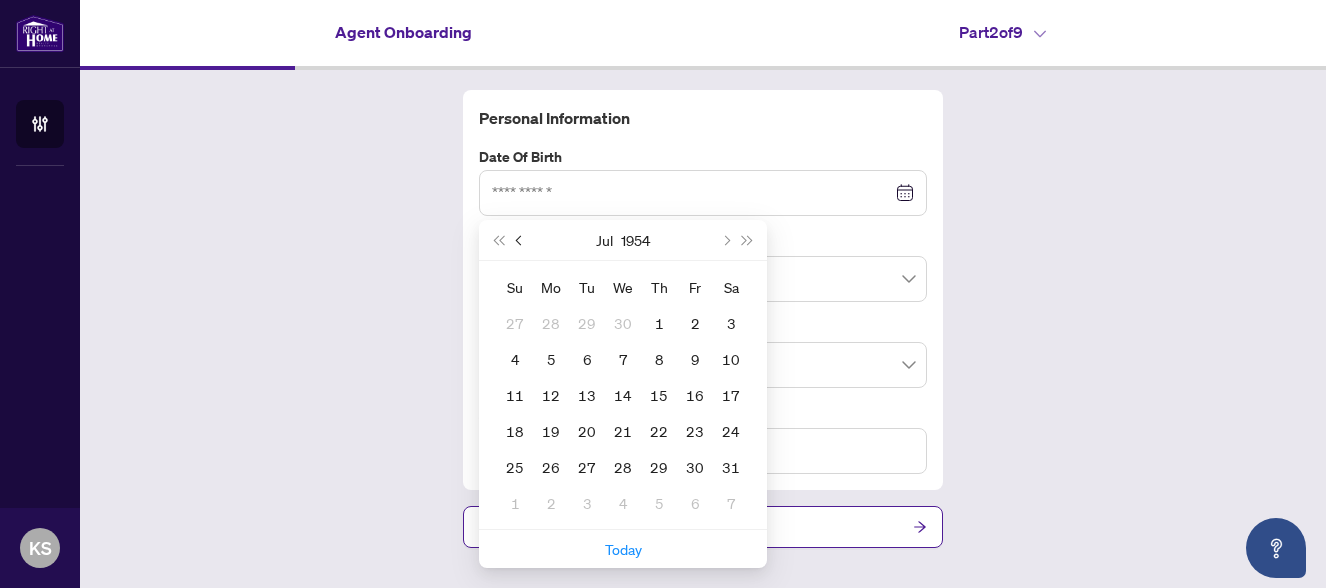 click at bounding box center [521, 240] 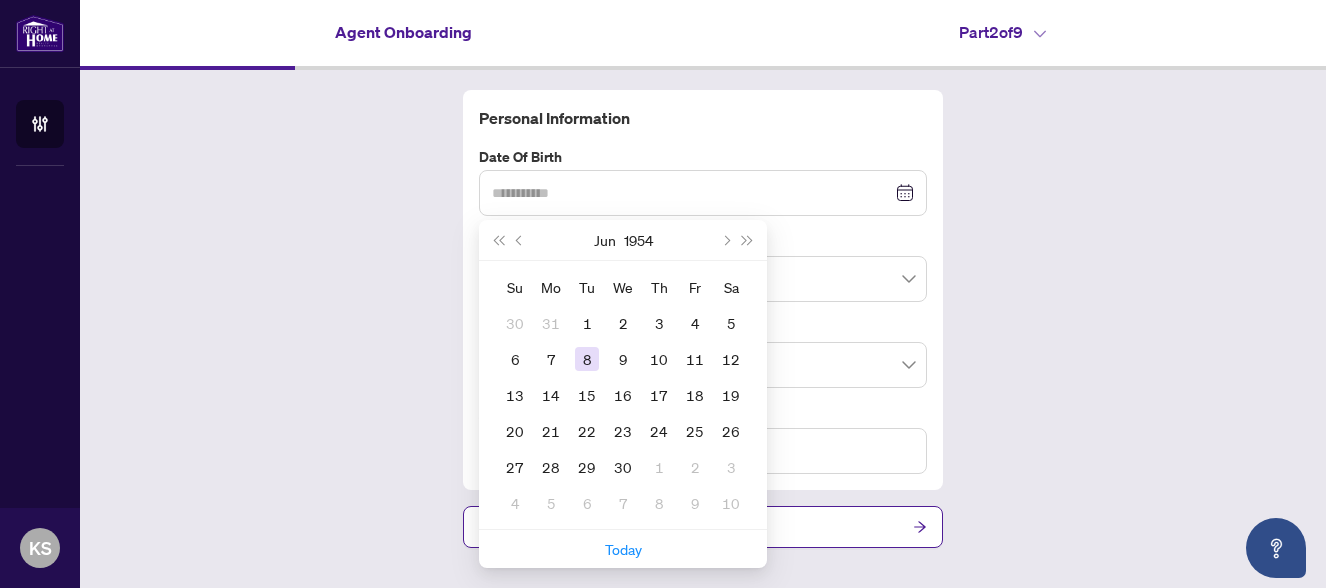 type on "**********" 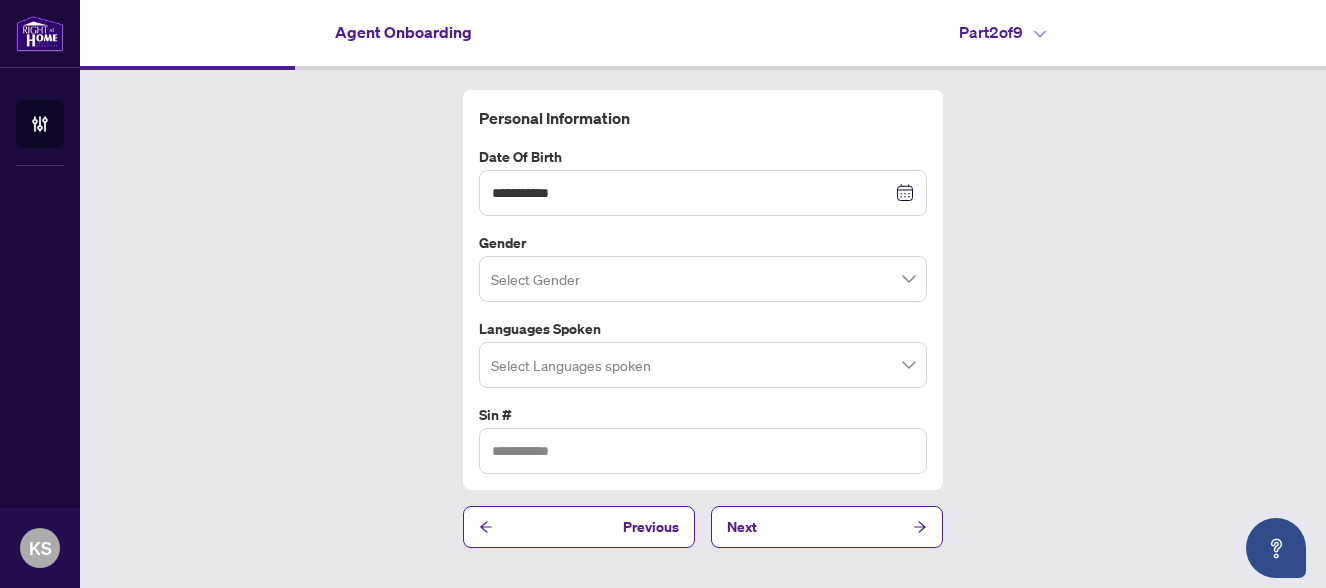 click at bounding box center [703, 279] 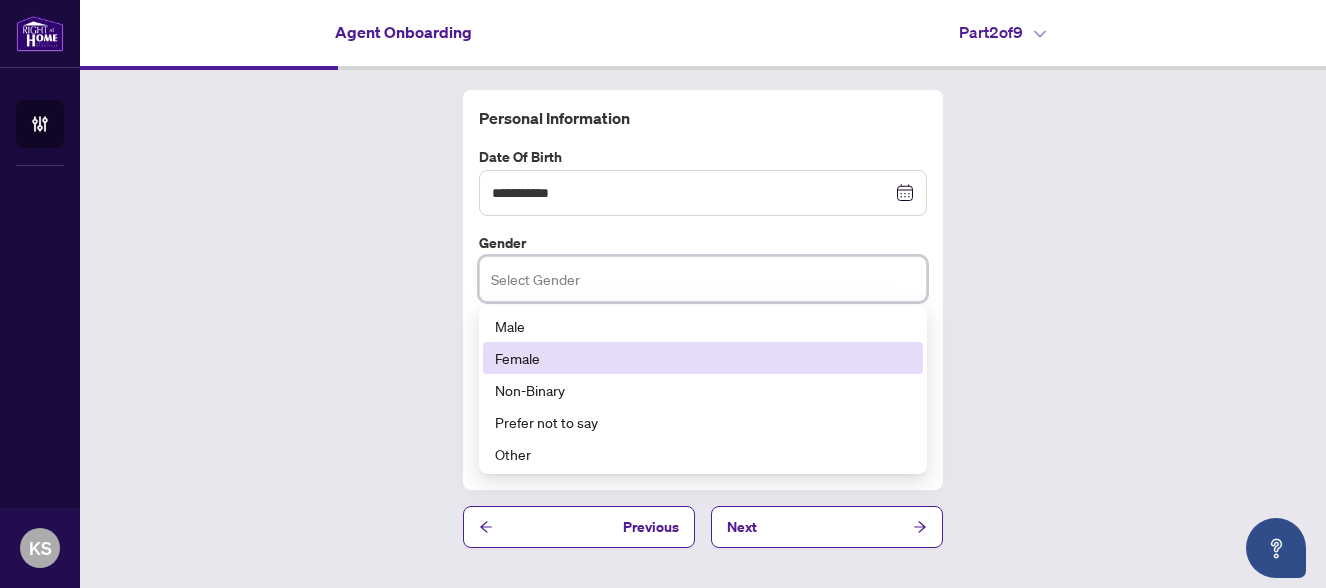 click on "Female" at bounding box center [703, 358] 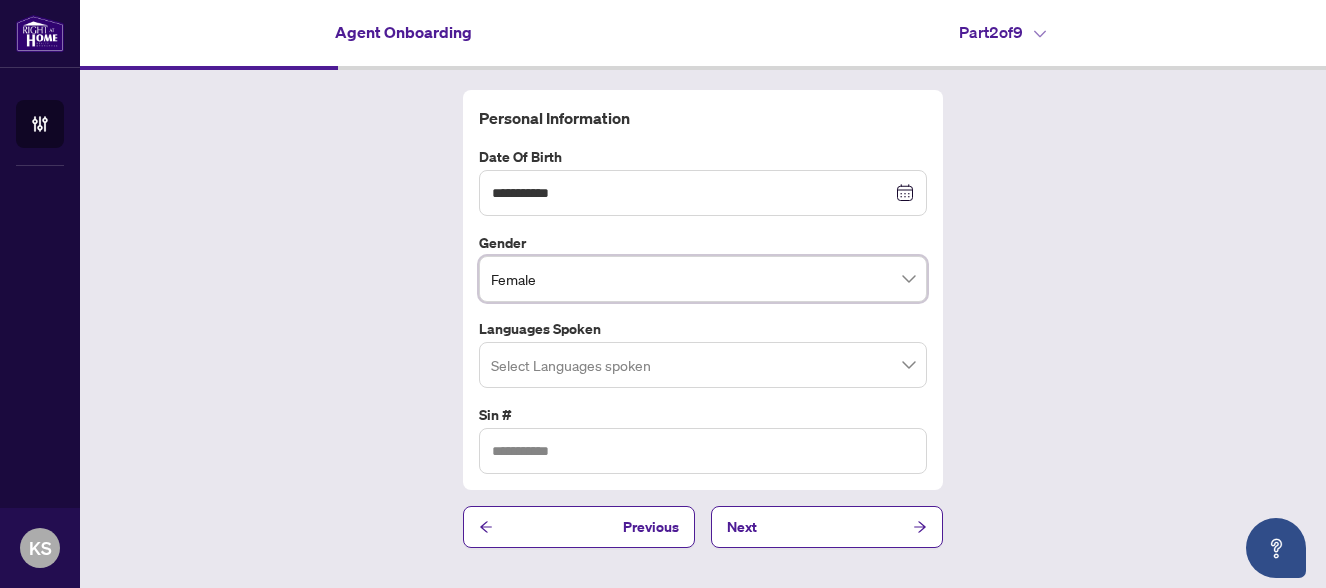 click on "Select Languages spoken" at bounding box center [703, 365] 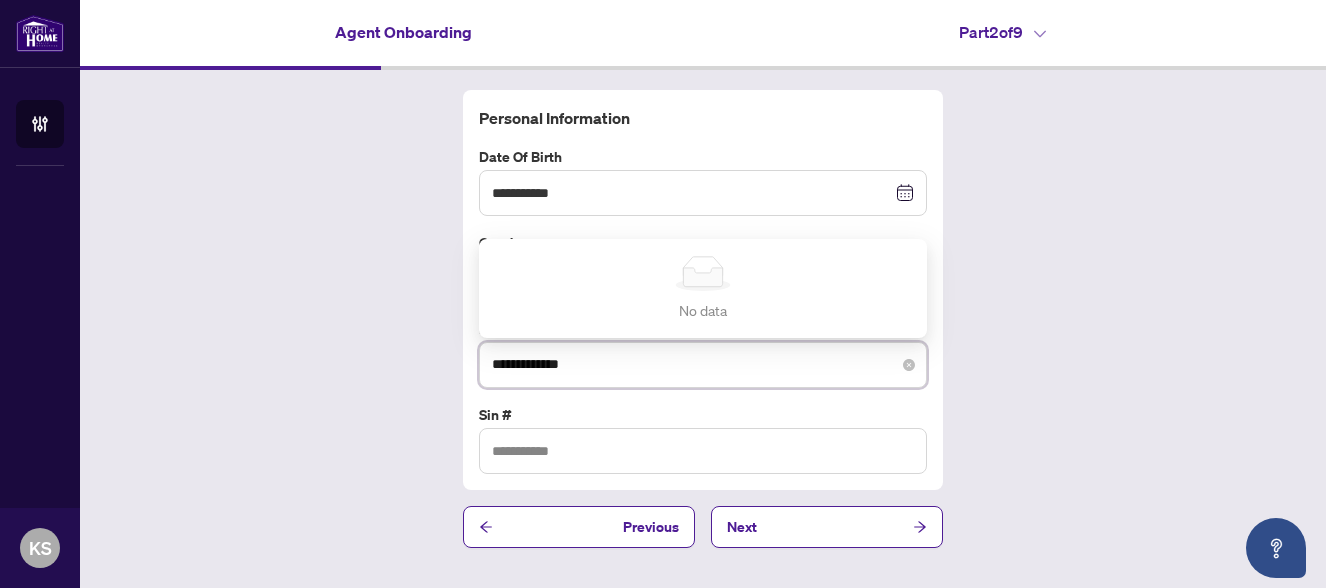 type on "**********" 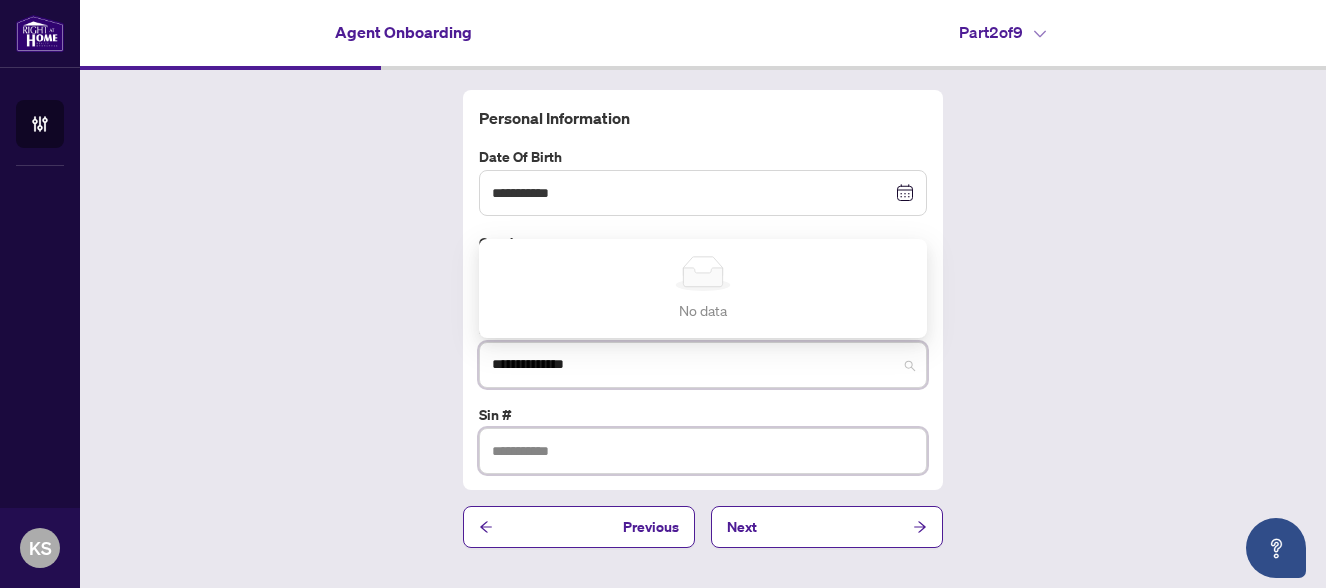 click at bounding box center [703, 451] 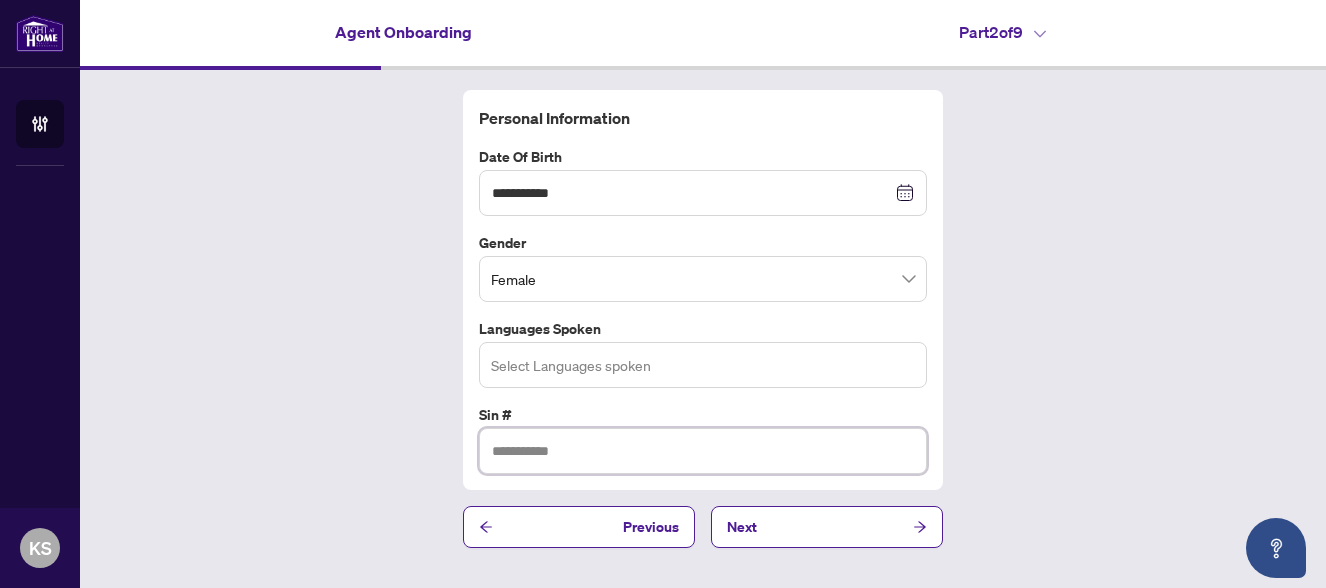 click at bounding box center [703, 364] 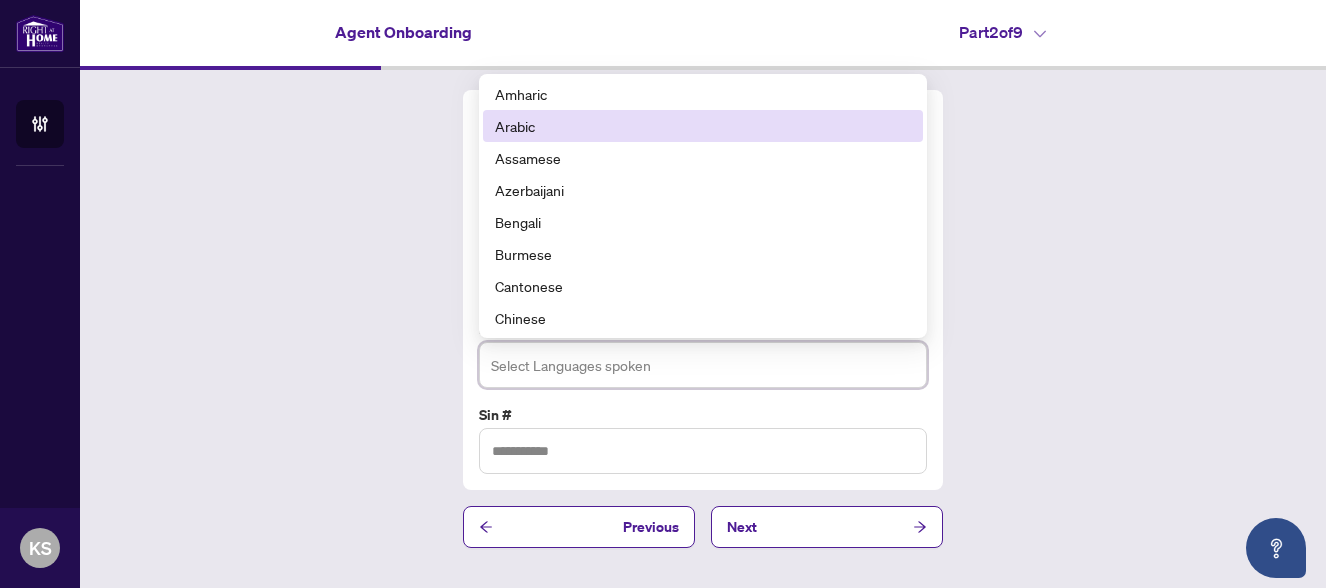 drag, startPoint x: 916, startPoint y: 107, endPoint x: 801, endPoint y: 145, distance: 121.11565 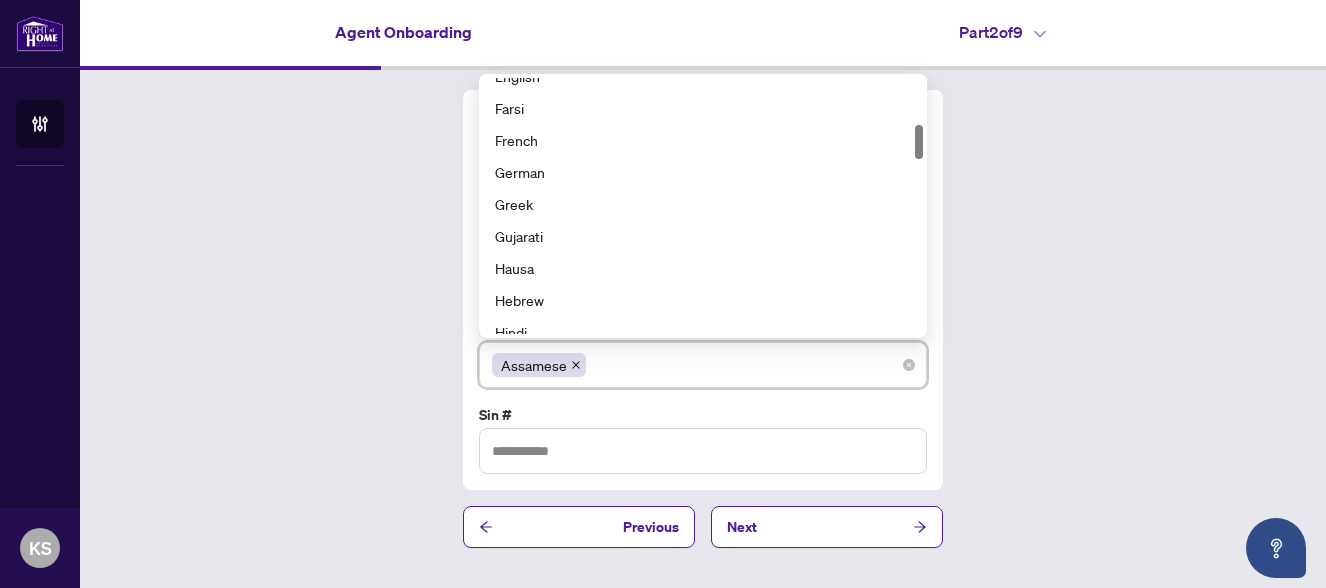 scroll, scrollTop: 350, scrollLeft: 0, axis: vertical 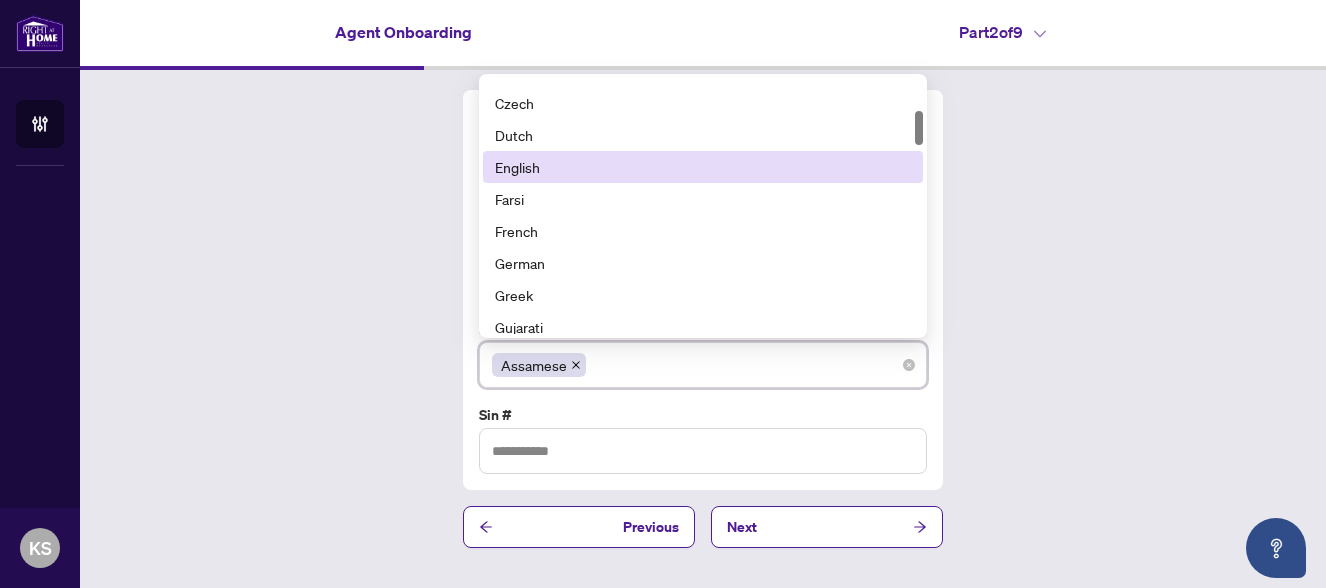 click on "English" at bounding box center [703, 167] 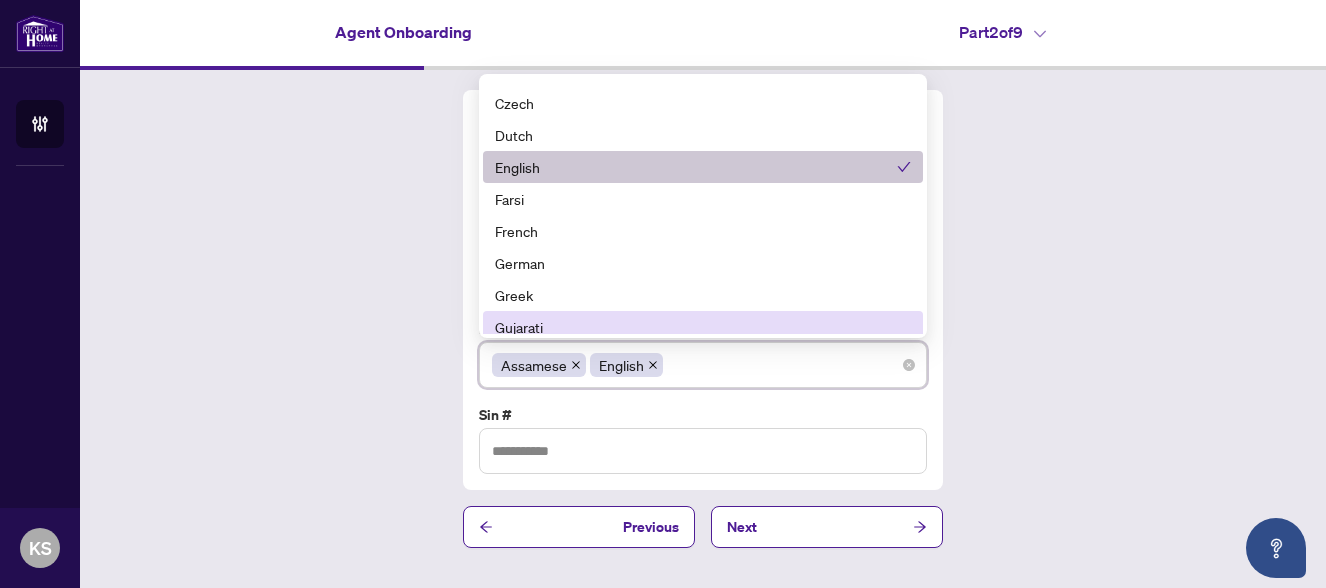 click 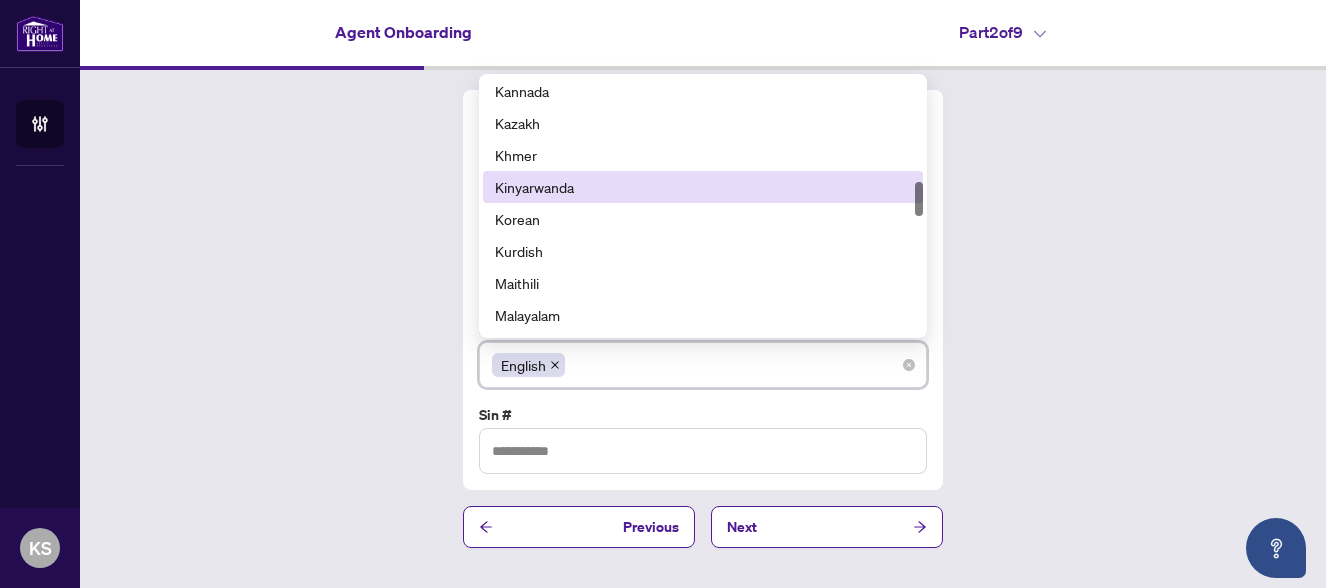 scroll, scrollTop: 783, scrollLeft: 0, axis: vertical 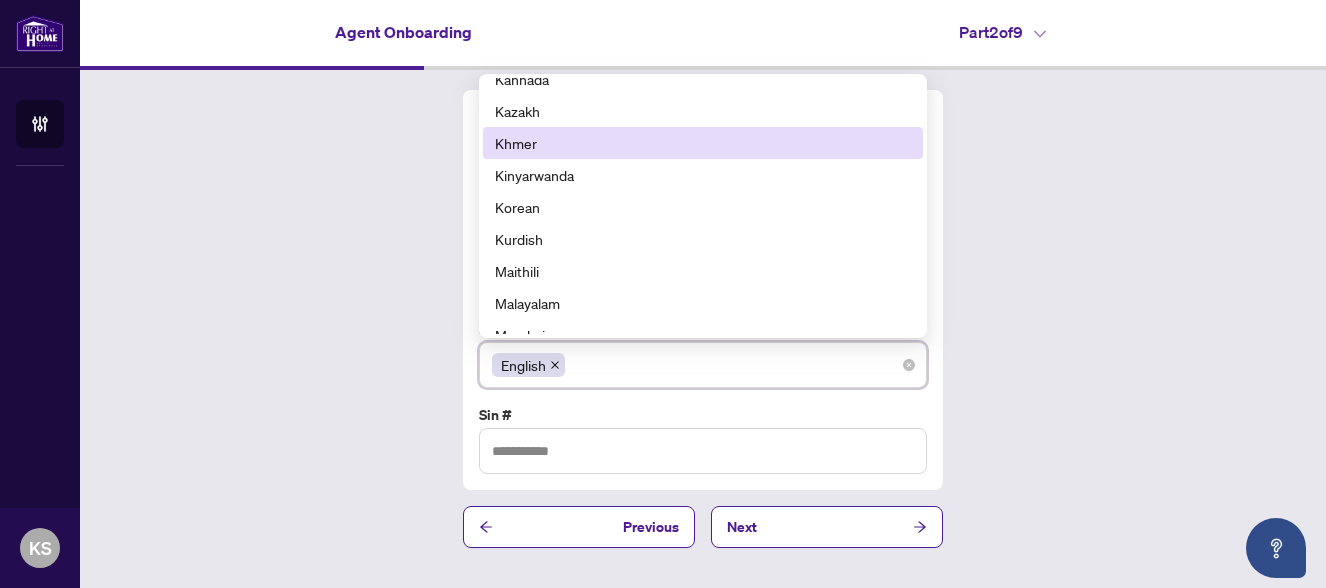 drag, startPoint x: 672, startPoint y: 148, endPoint x: 628, endPoint y: 154, distance: 44.407207 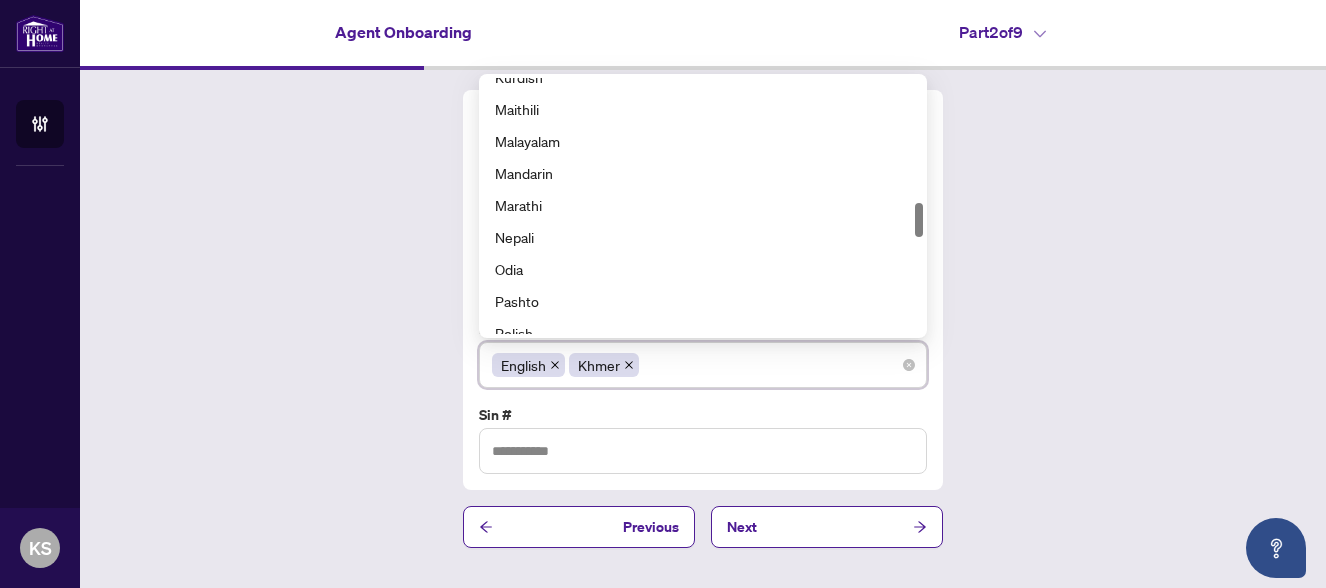 scroll, scrollTop: 951, scrollLeft: 0, axis: vertical 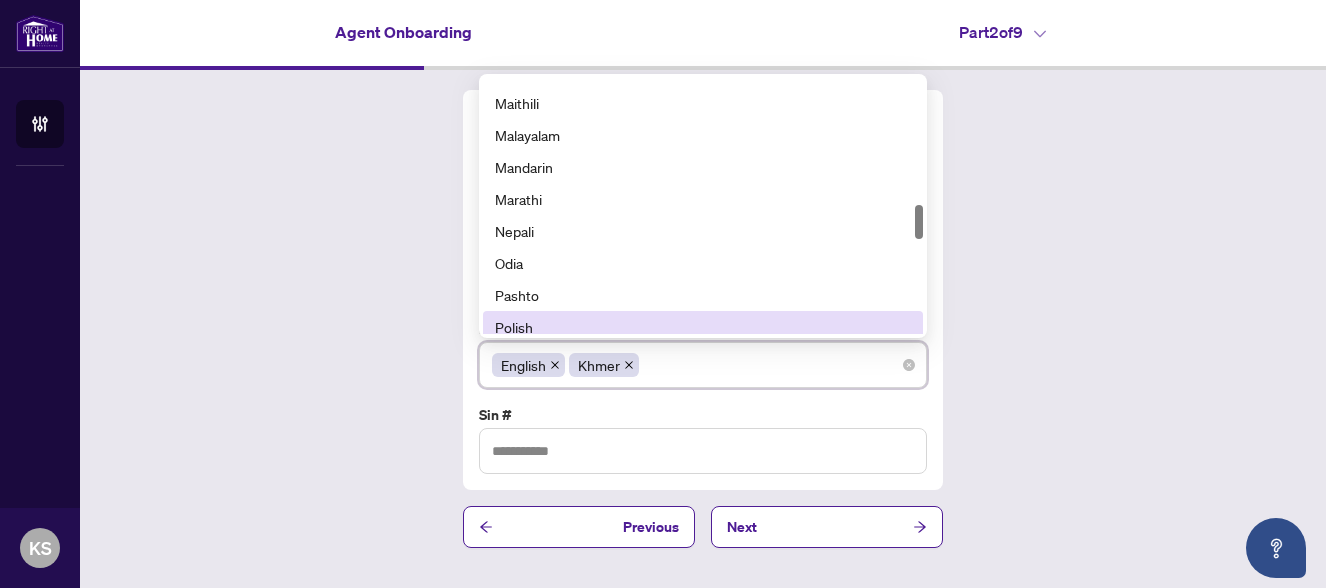 click on "Polish" at bounding box center [703, 327] 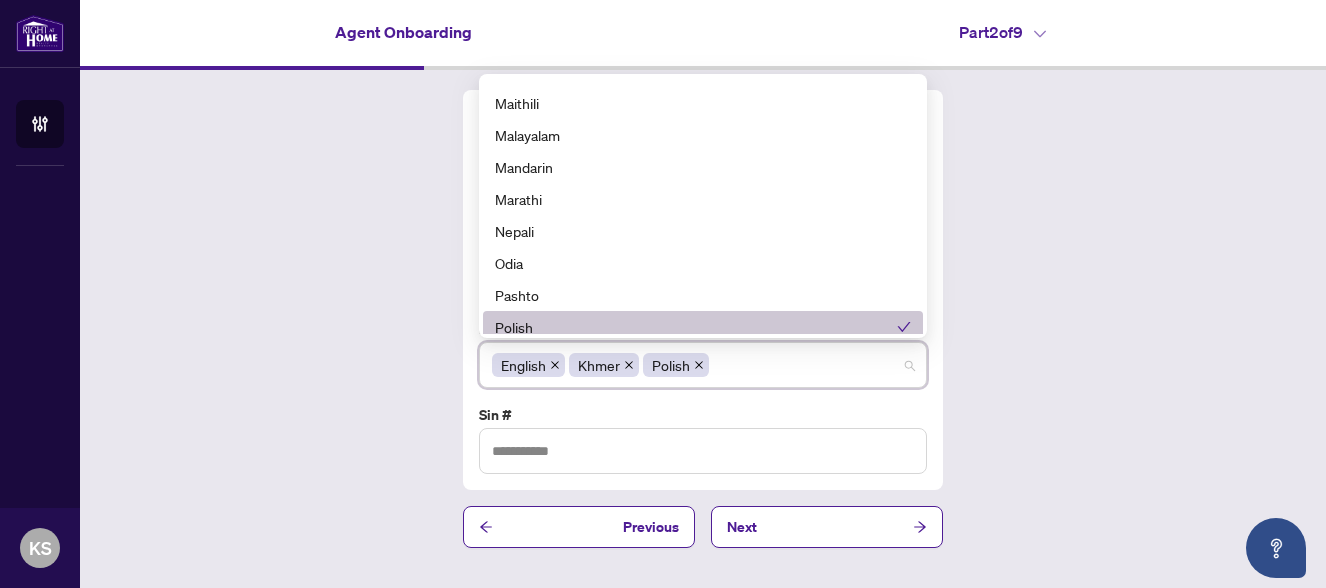 click 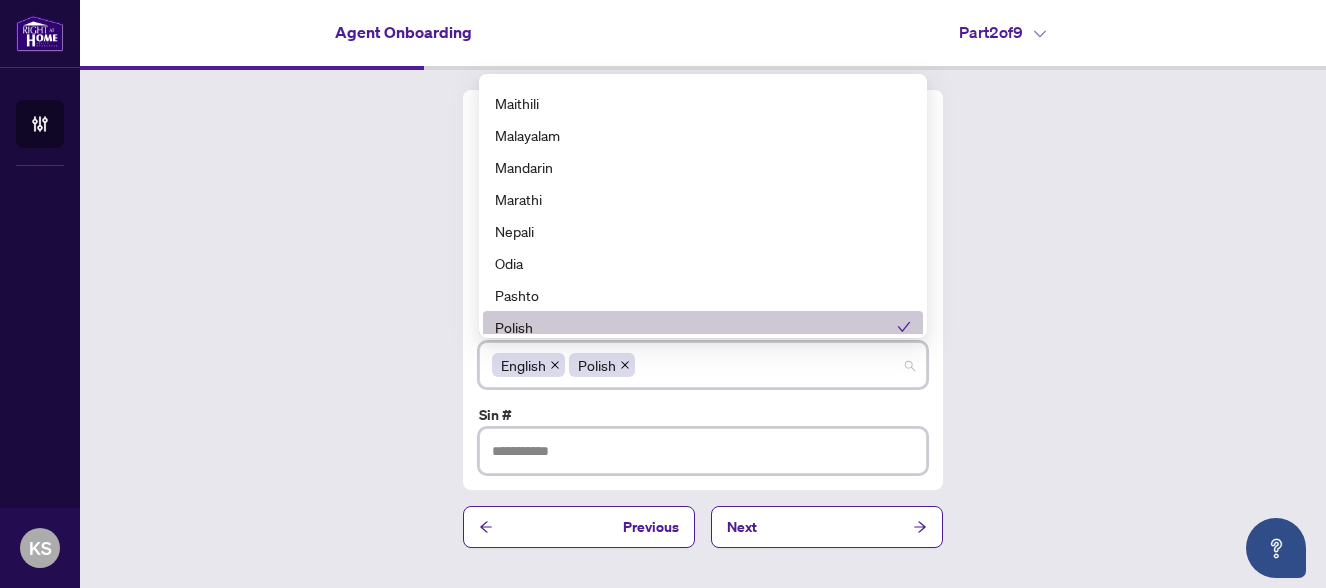 click at bounding box center [703, 451] 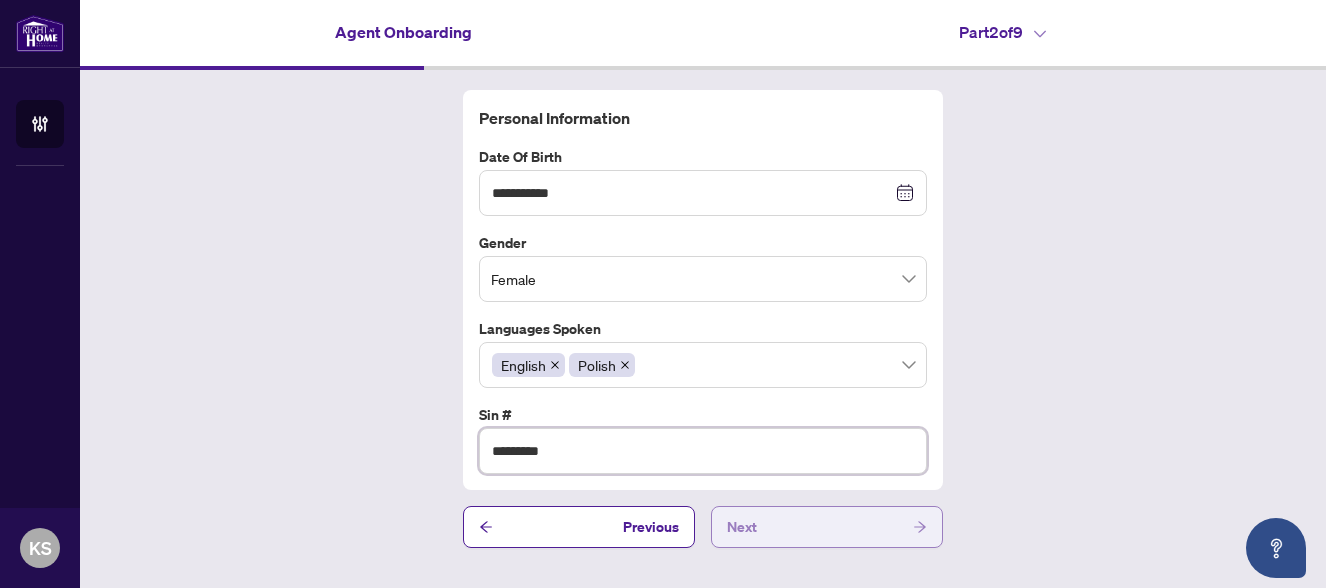 type on "*********" 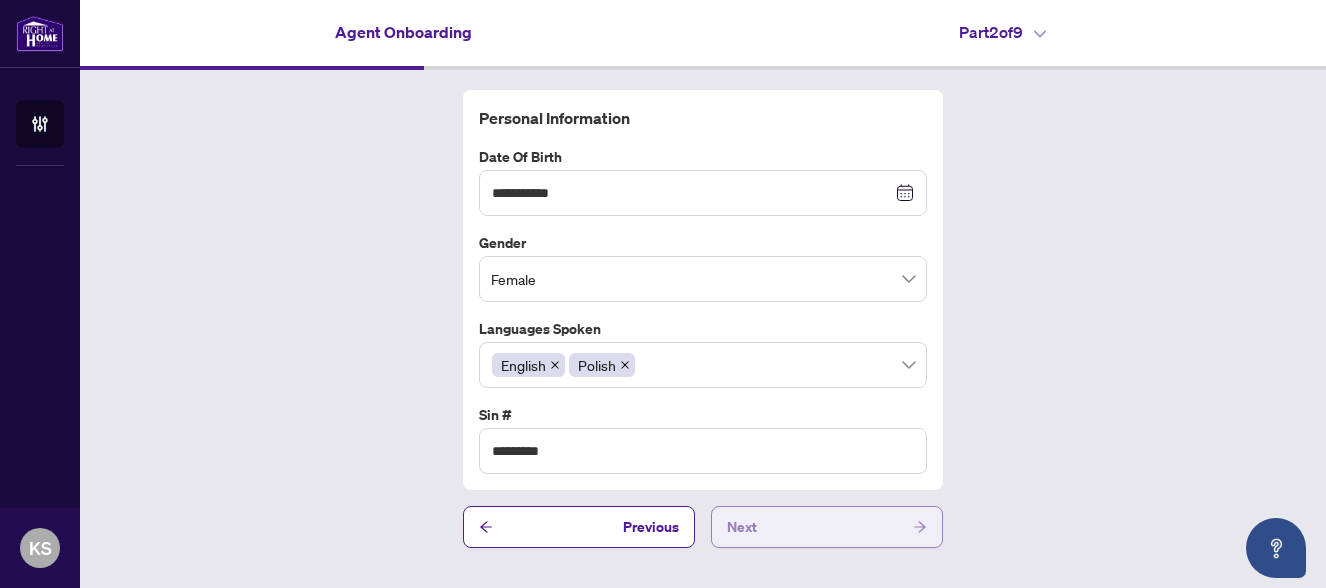 click on "Next" at bounding box center (742, 527) 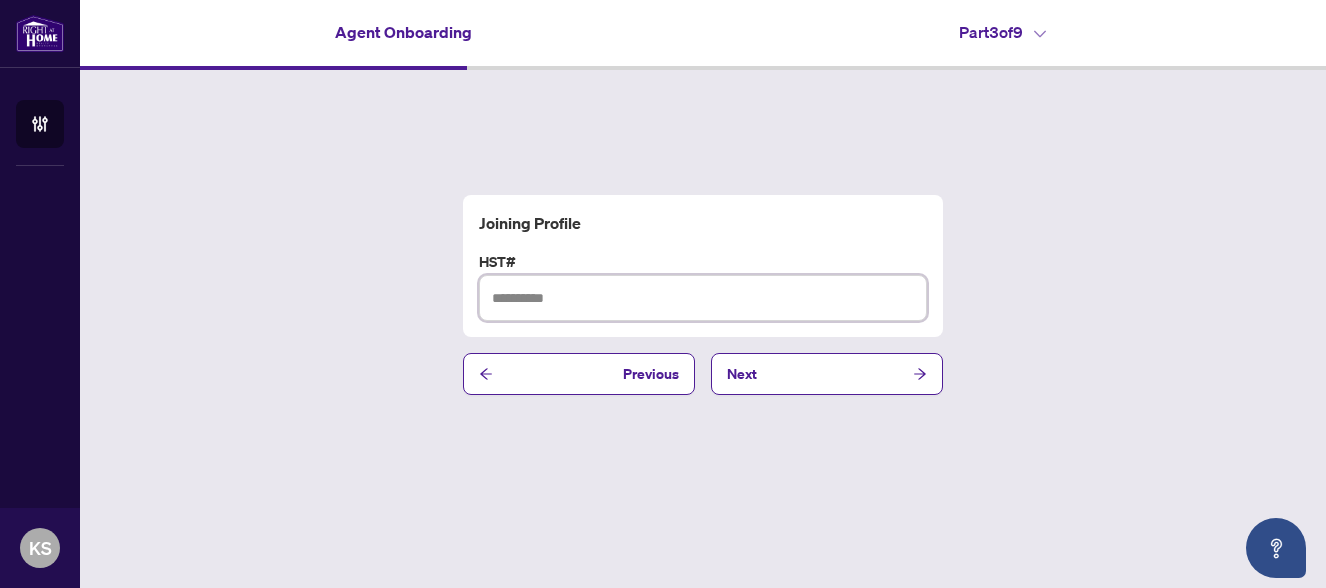 click at bounding box center (703, 298) 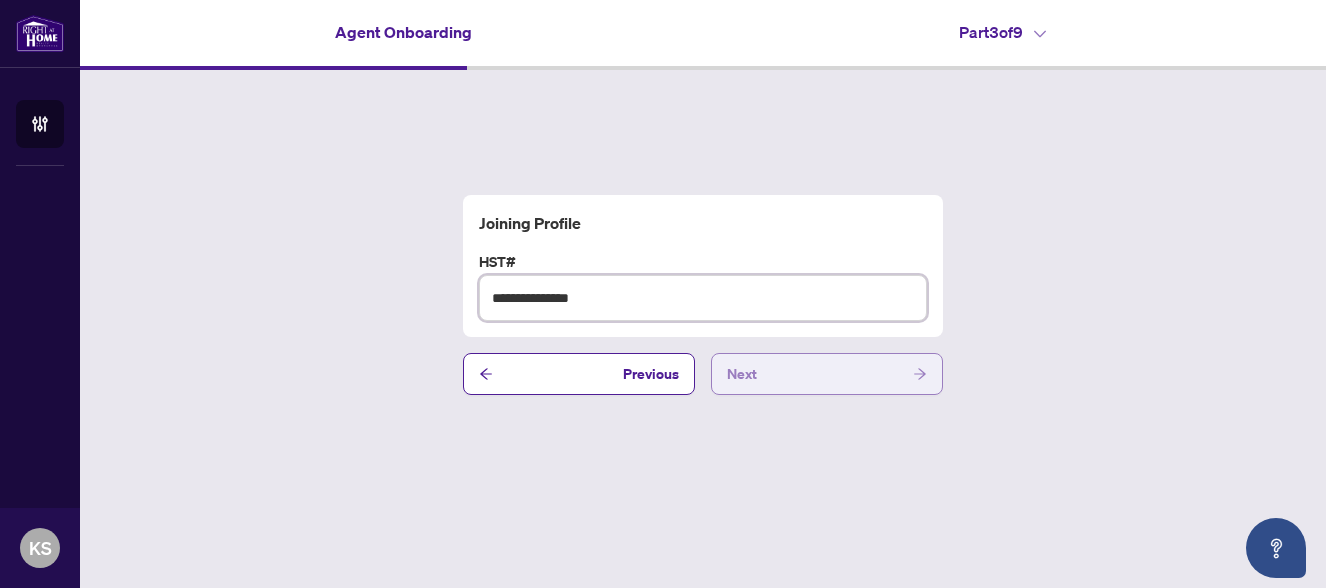 type on "**********" 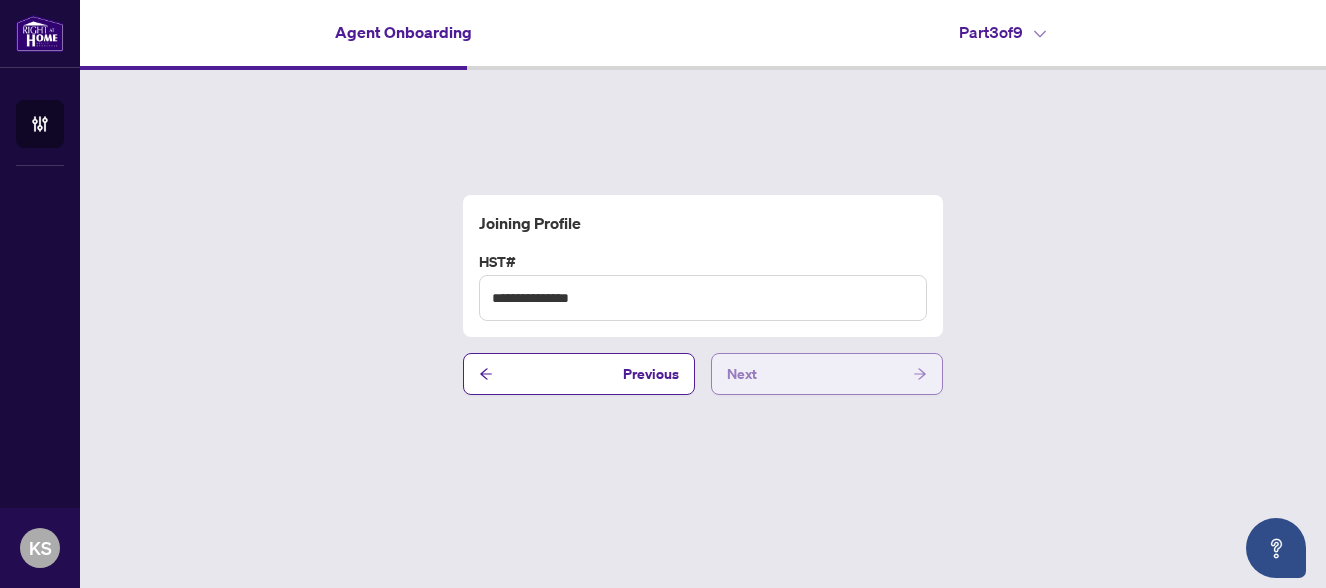 click on "Next" at bounding box center (742, 374) 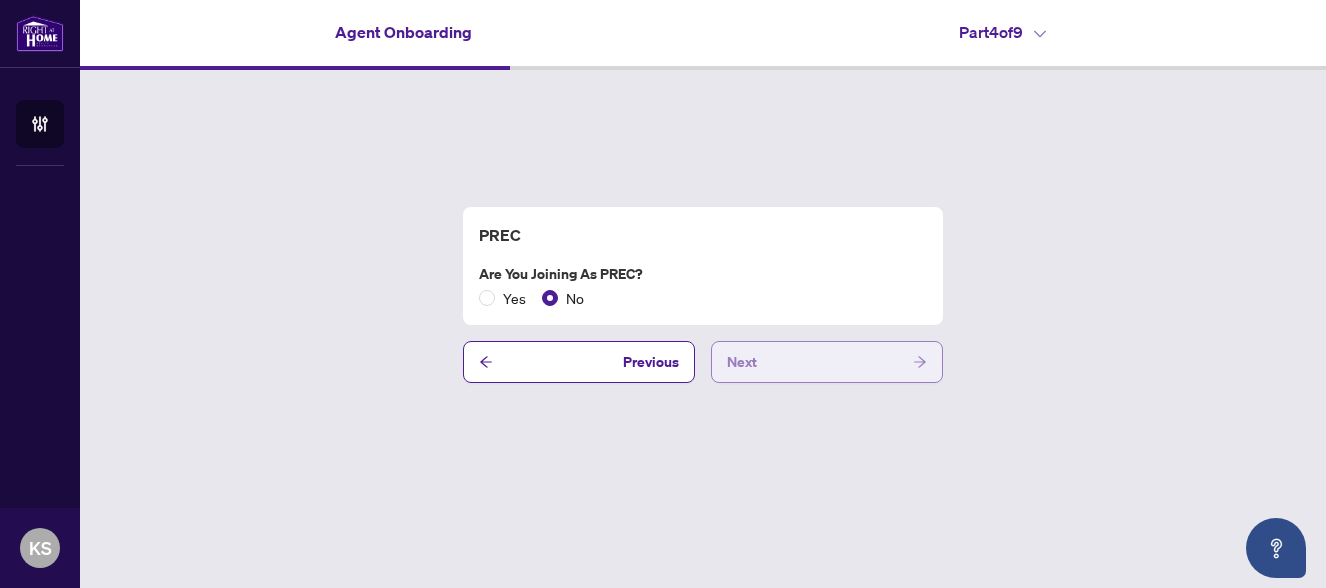 click on "Next" at bounding box center [742, 362] 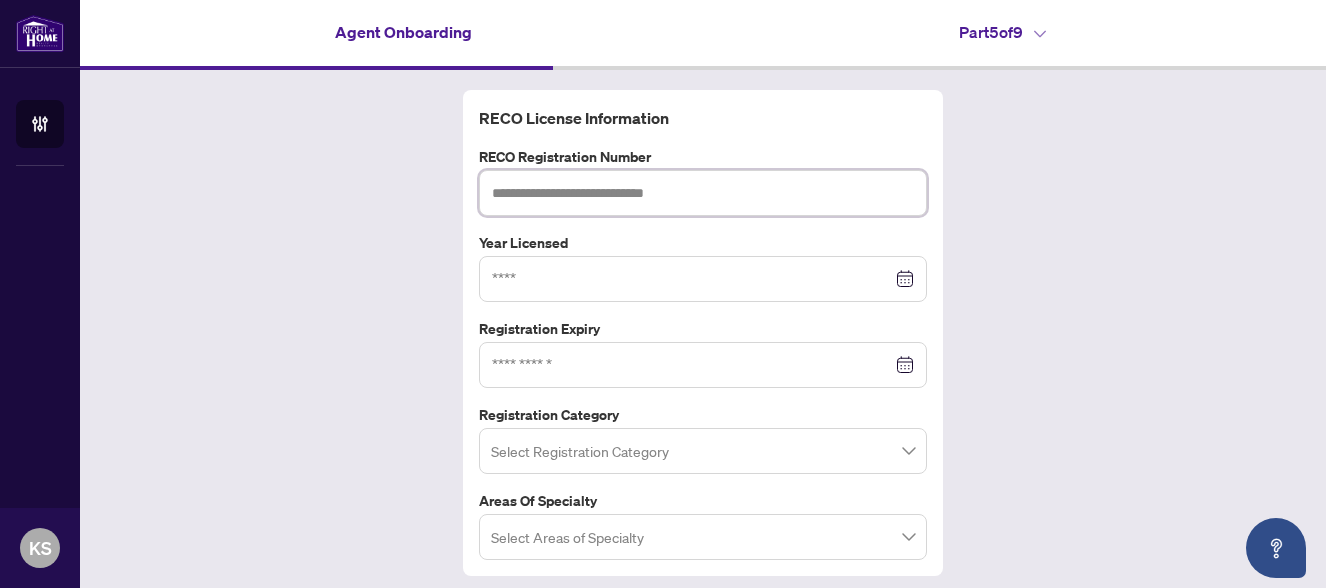 click at bounding box center [703, 193] 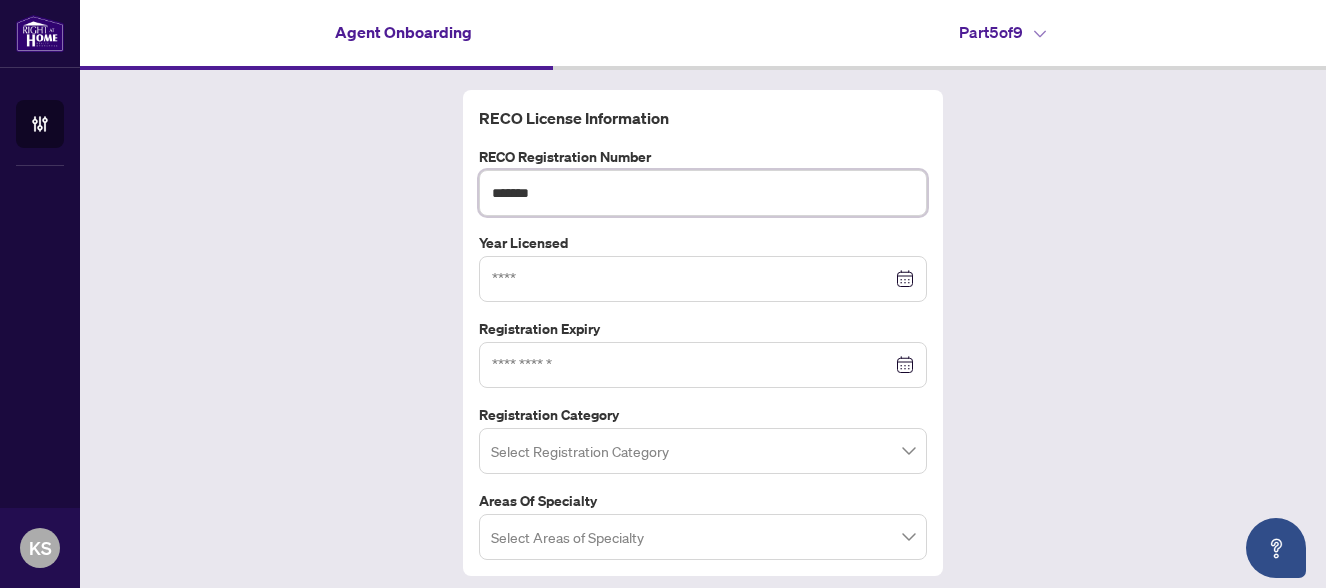 type on "*******" 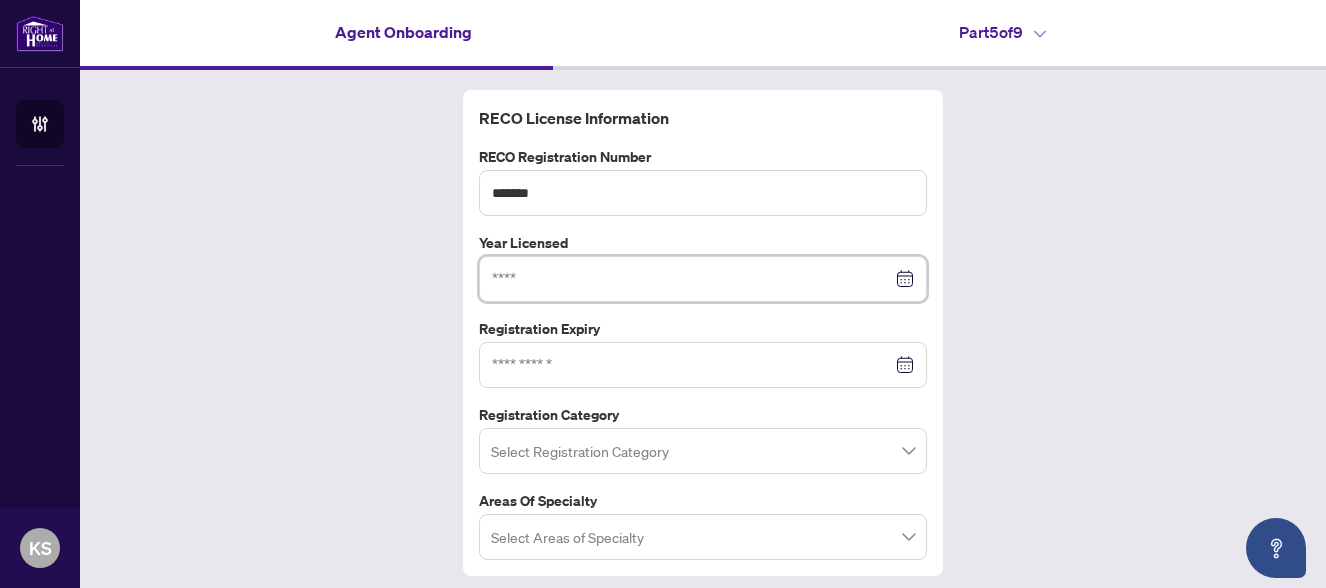 click at bounding box center (692, 279) 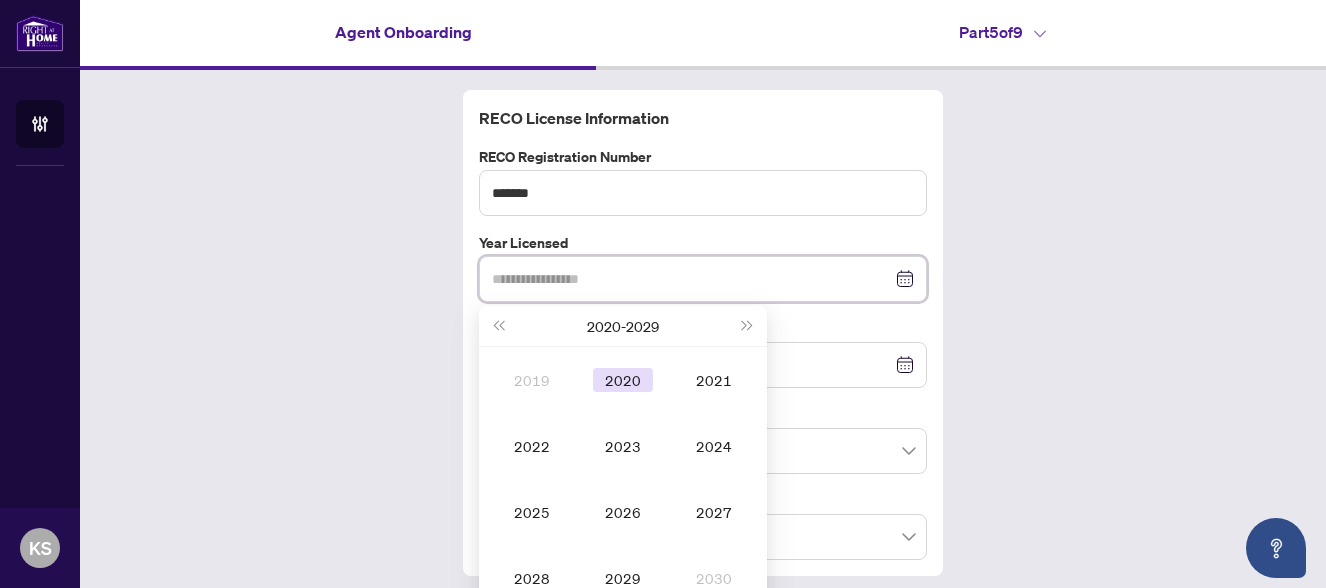 type on "****" 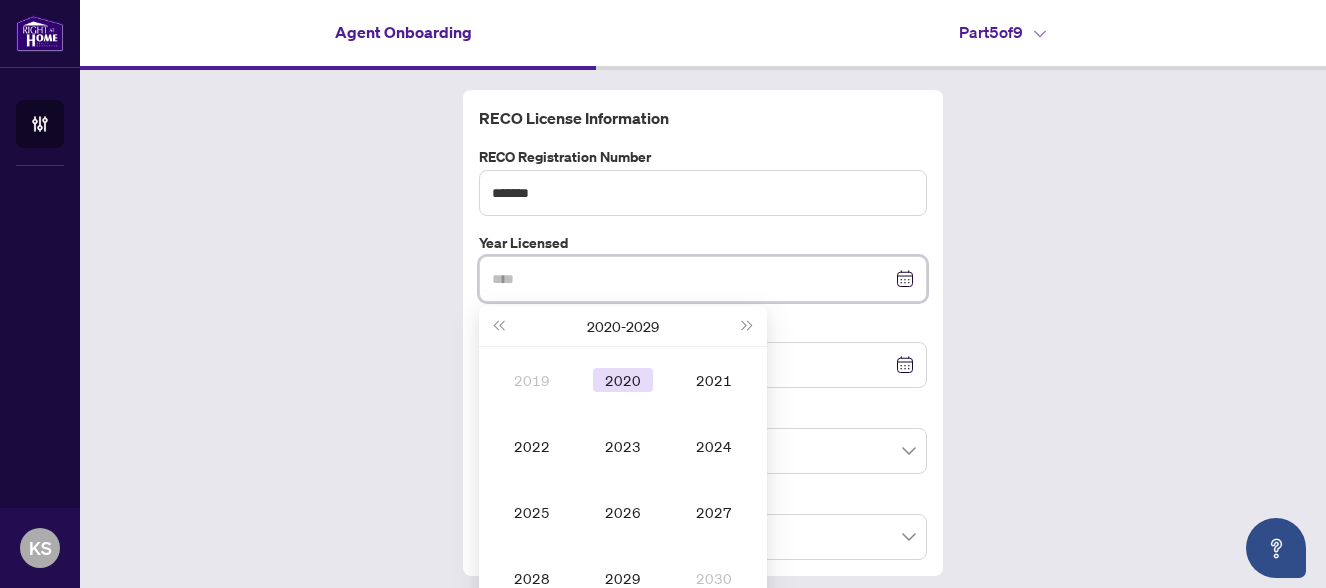 scroll, scrollTop: 65, scrollLeft: 0, axis: vertical 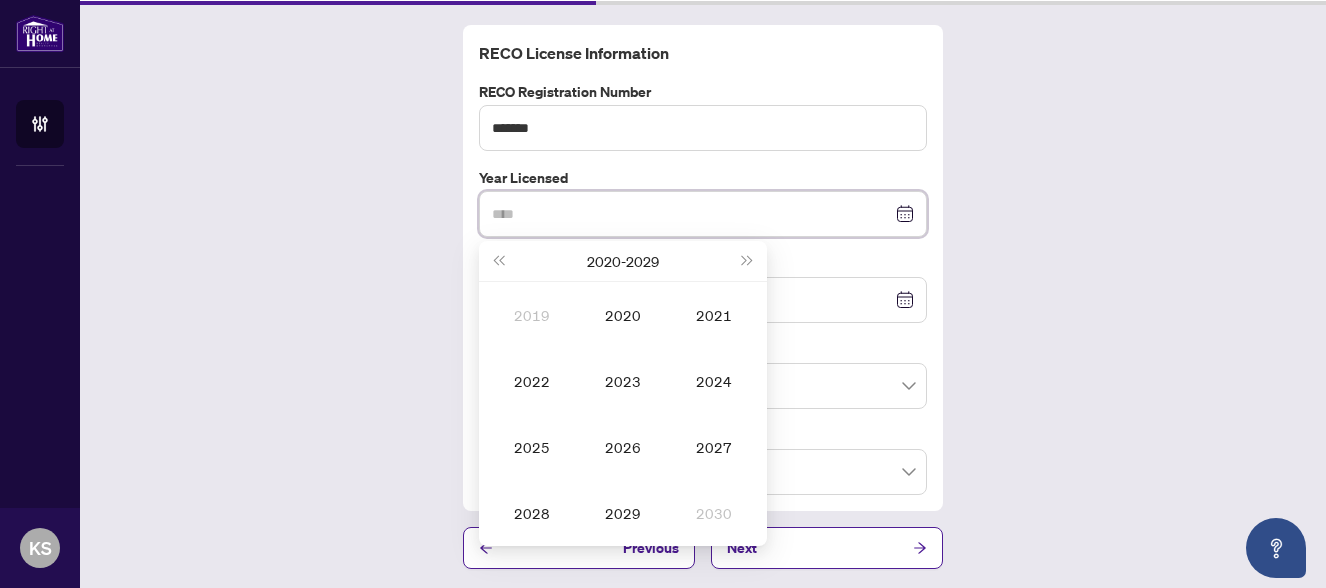 type on "****" 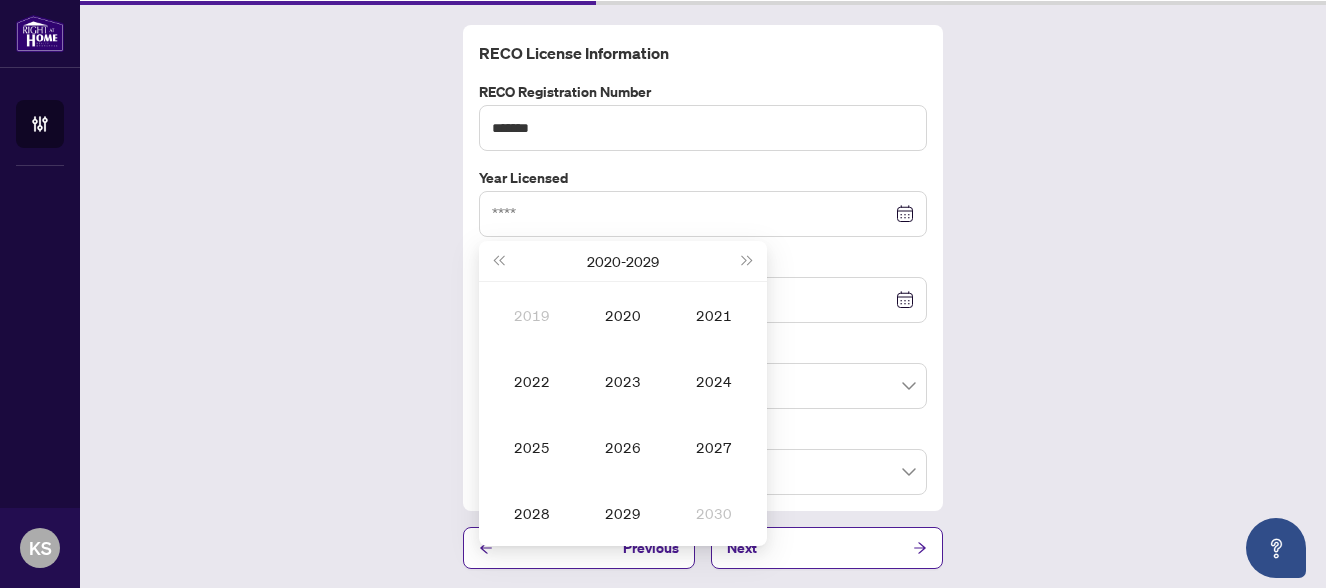 click on "RECO License Information RECO Registration Number ******* Year Licensed [YEAR] - [YEAR] [YEAR] [YEAR] [YEAR] [YEAR] [YEAR] [YEAR] [YEAR] [YEAR] [YEAR] [YEAR] Registration Expiry Registration Category Select Registration Category Areas of Specialty   Select Areas of Specialty Previous Next" at bounding box center [703, 297] 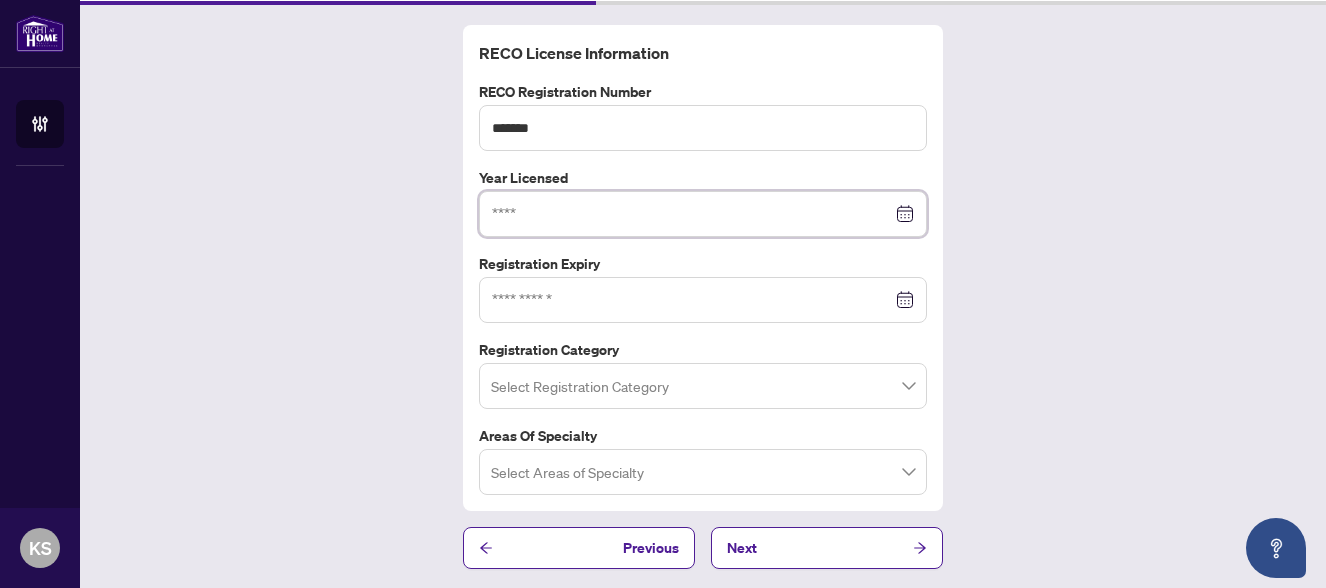 click at bounding box center (692, 214) 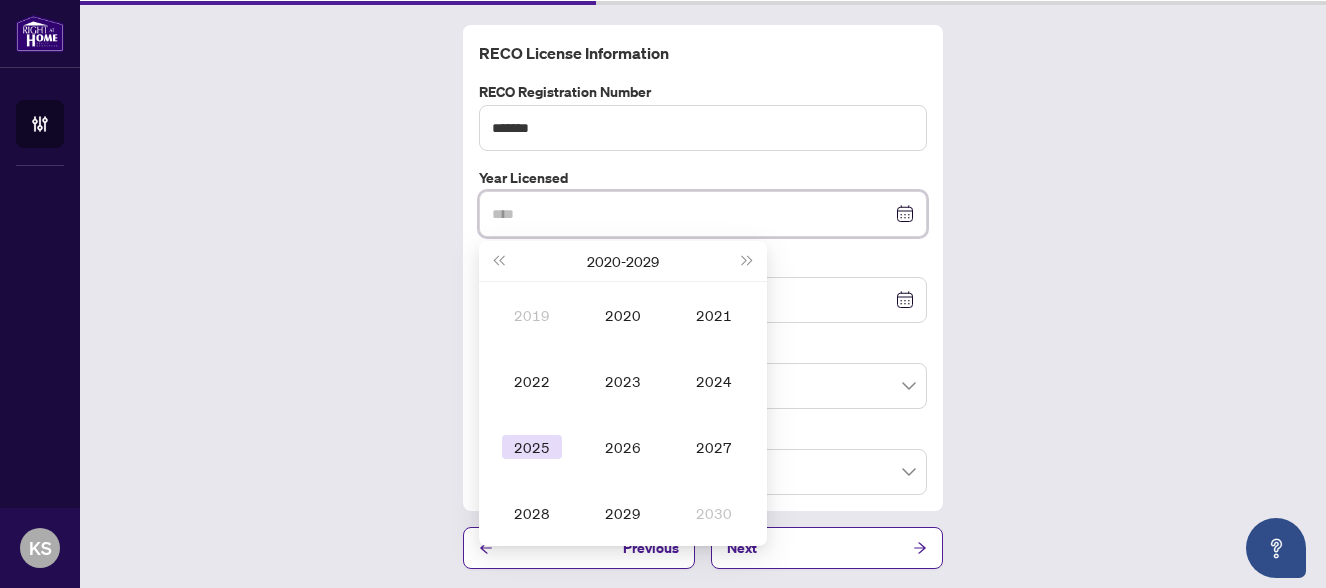 type on "****" 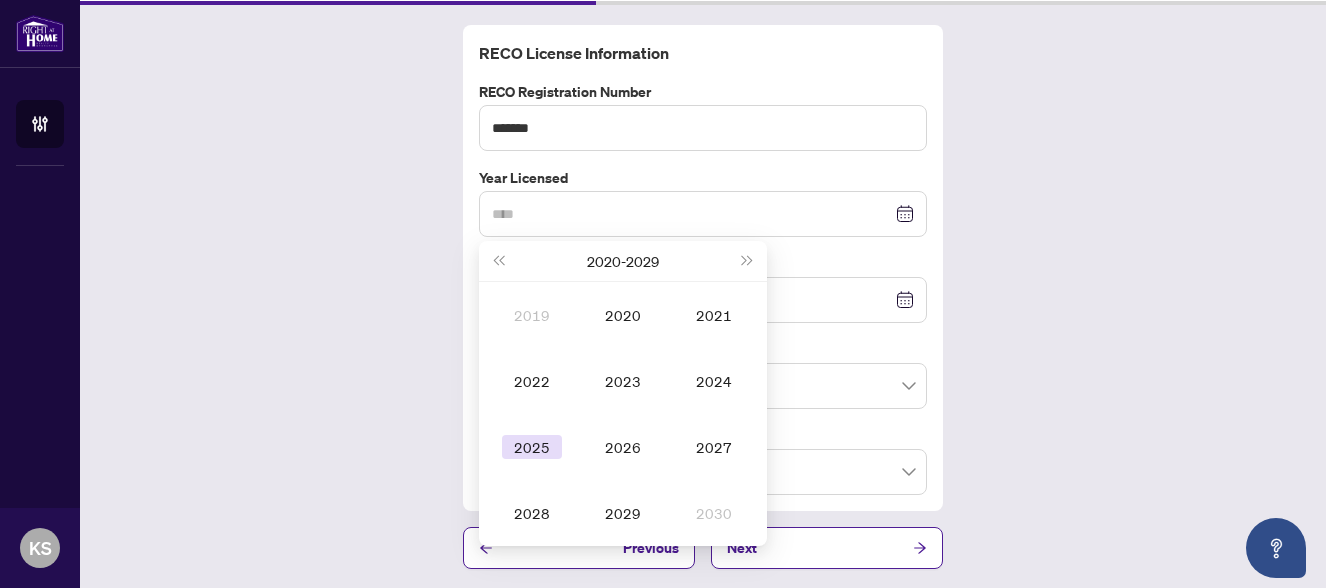 click on "2025" at bounding box center [532, 447] 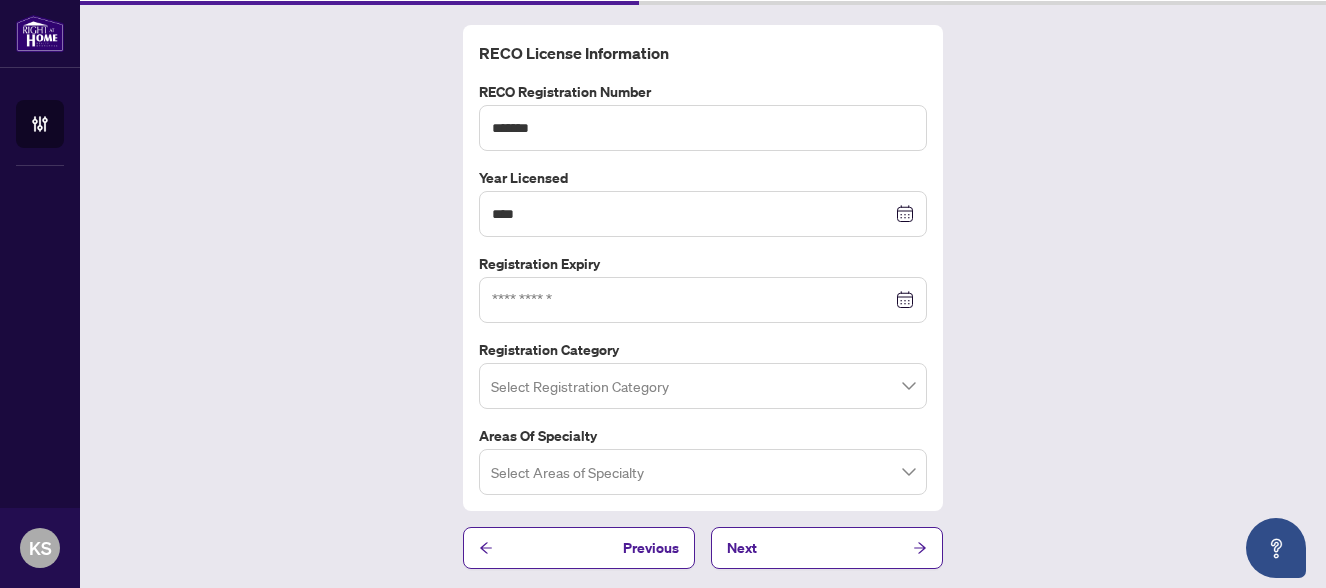 click at bounding box center (703, 300) 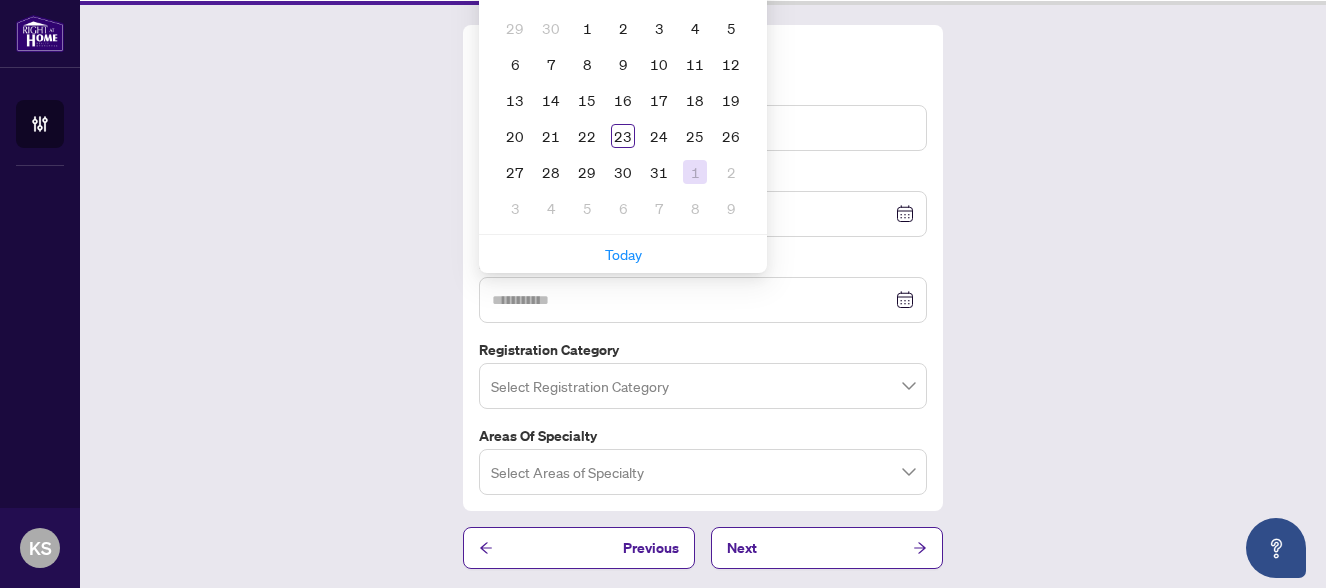 drag, startPoint x: 707, startPoint y: 175, endPoint x: 697, endPoint y: 167, distance: 12.806249 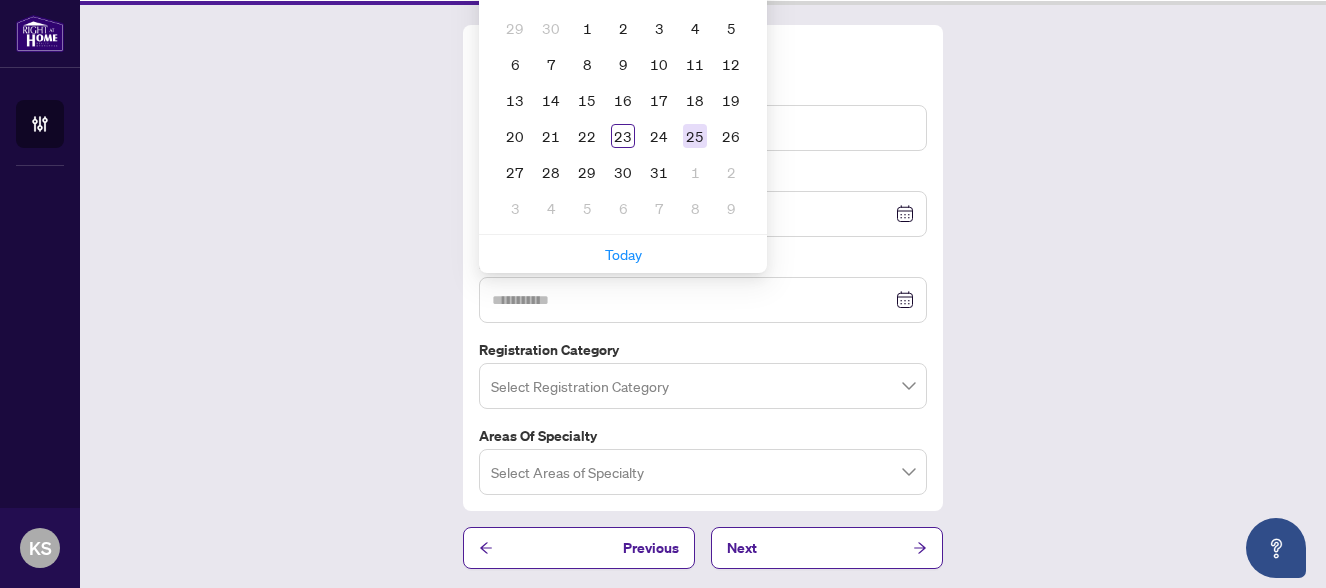 type on "**********" 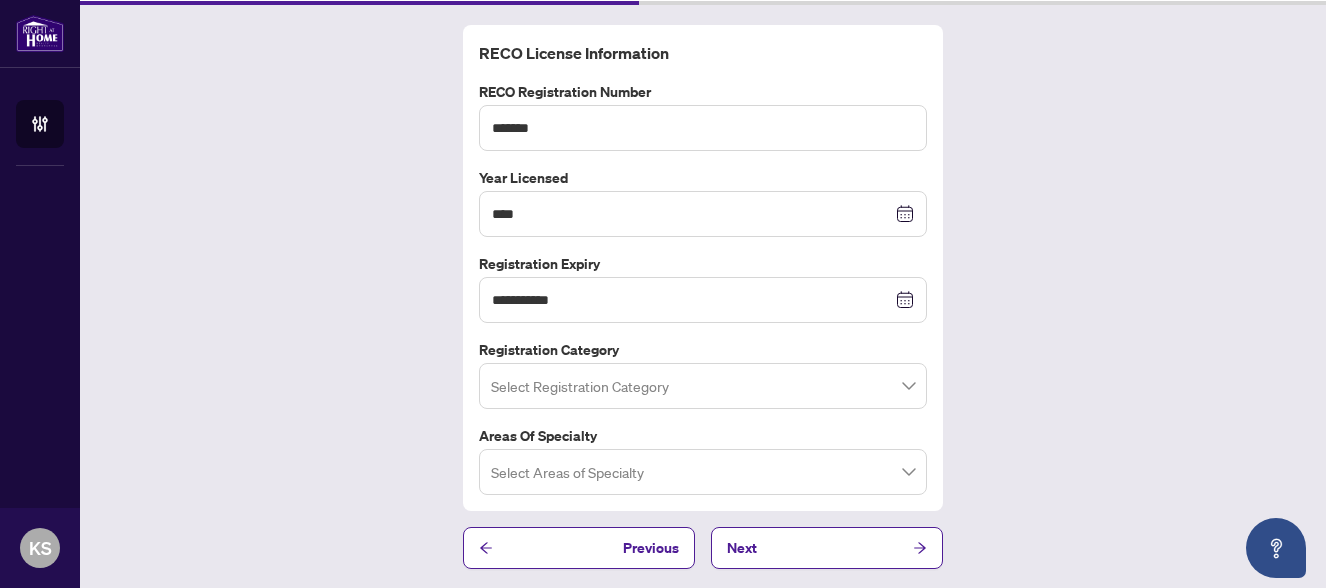 click at bounding box center [703, 386] 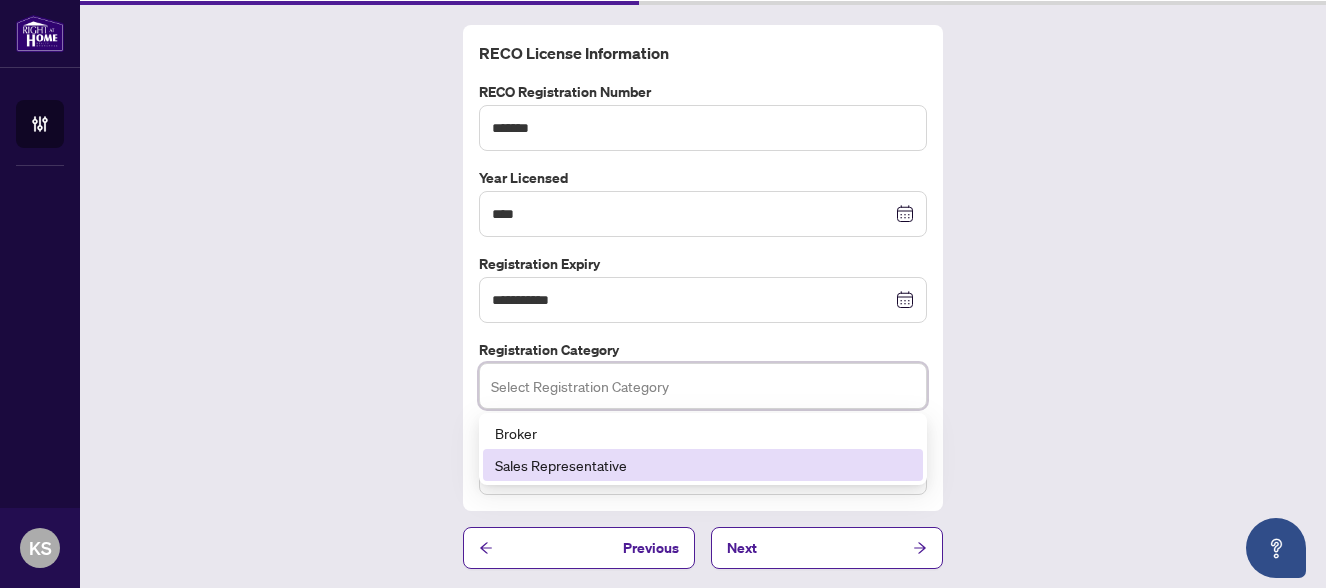 click on "Sales Representative" at bounding box center [703, 465] 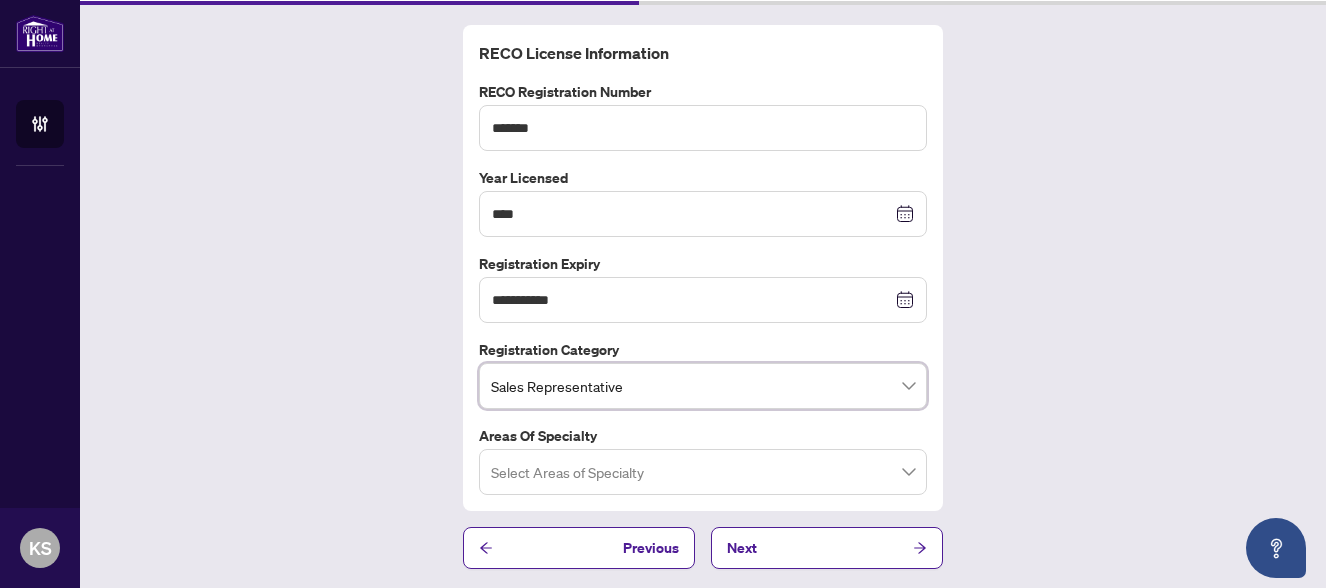 click at bounding box center [703, 471] 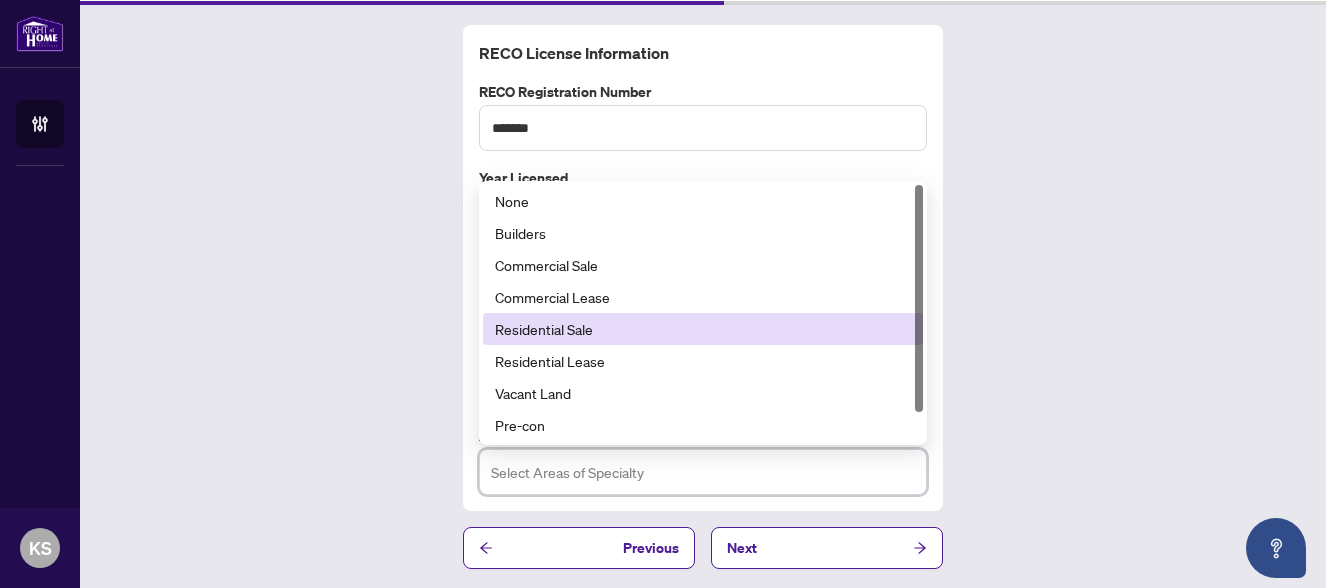 click on "Residential Sale" at bounding box center (703, 329) 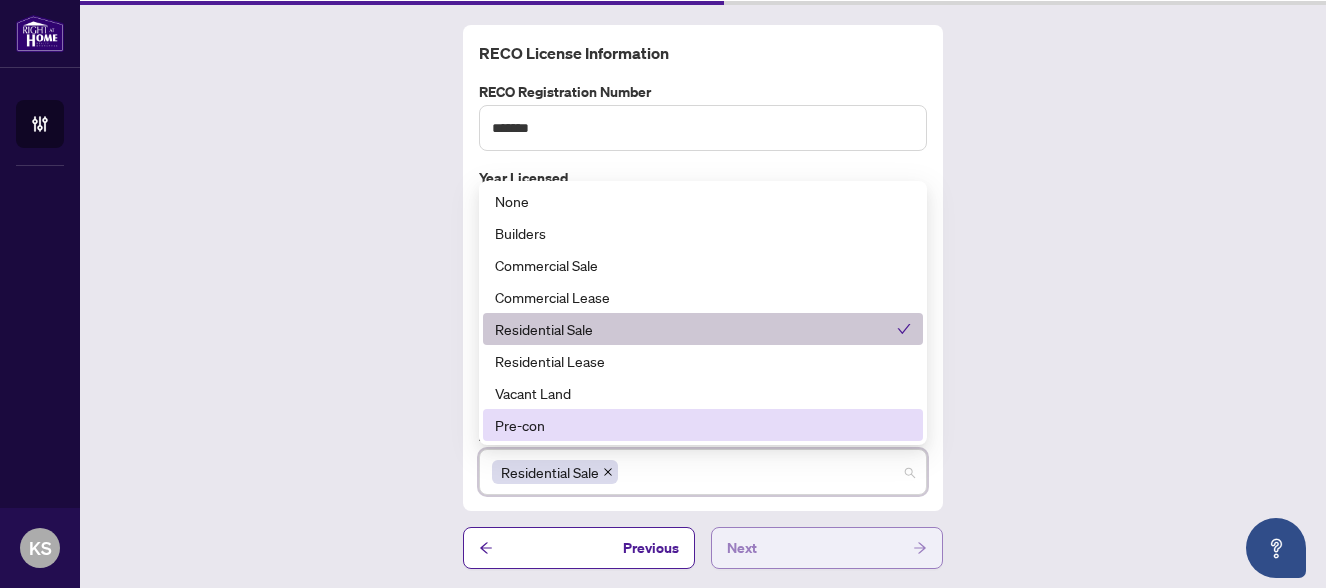 click 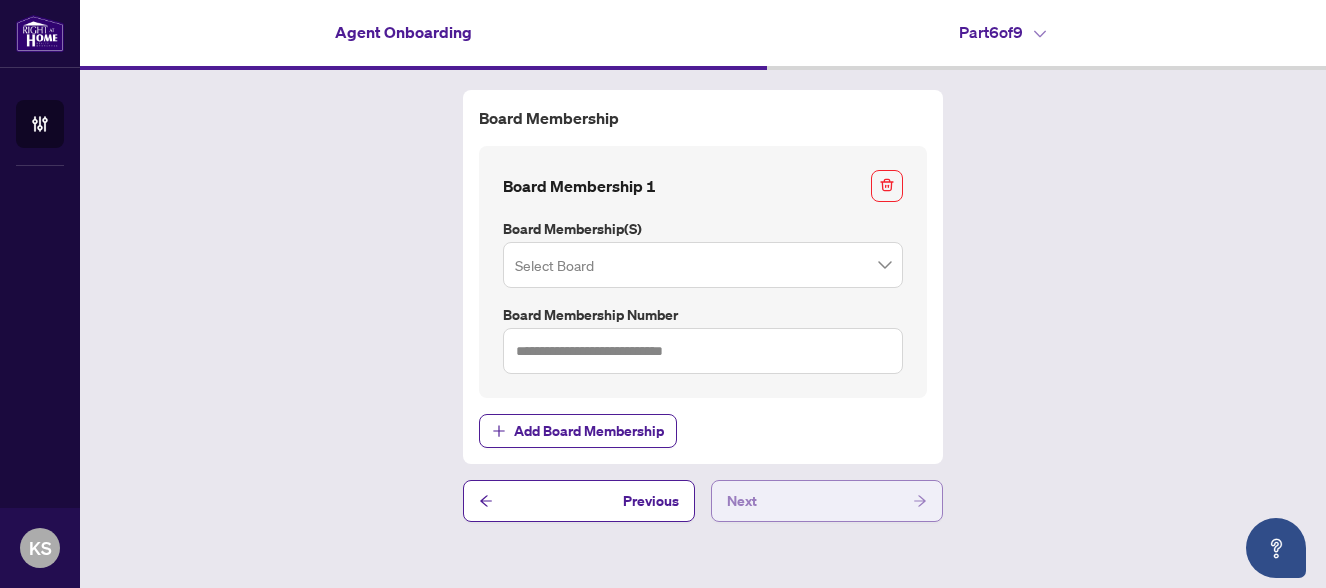 scroll, scrollTop: 0, scrollLeft: 0, axis: both 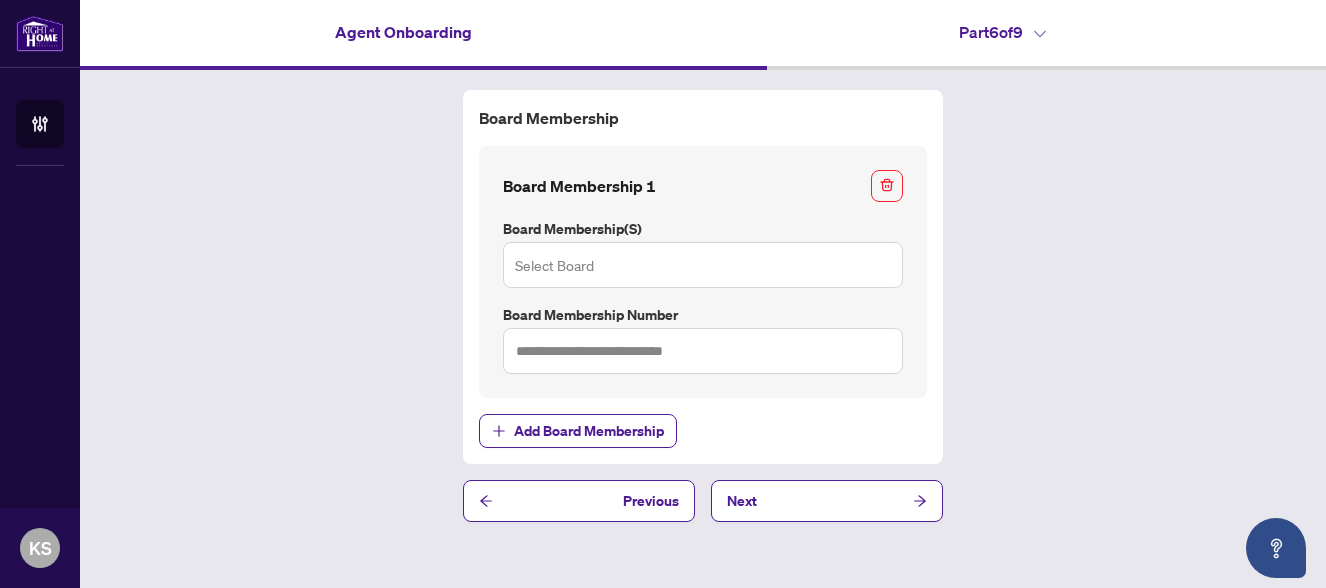 click at bounding box center [703, 265] 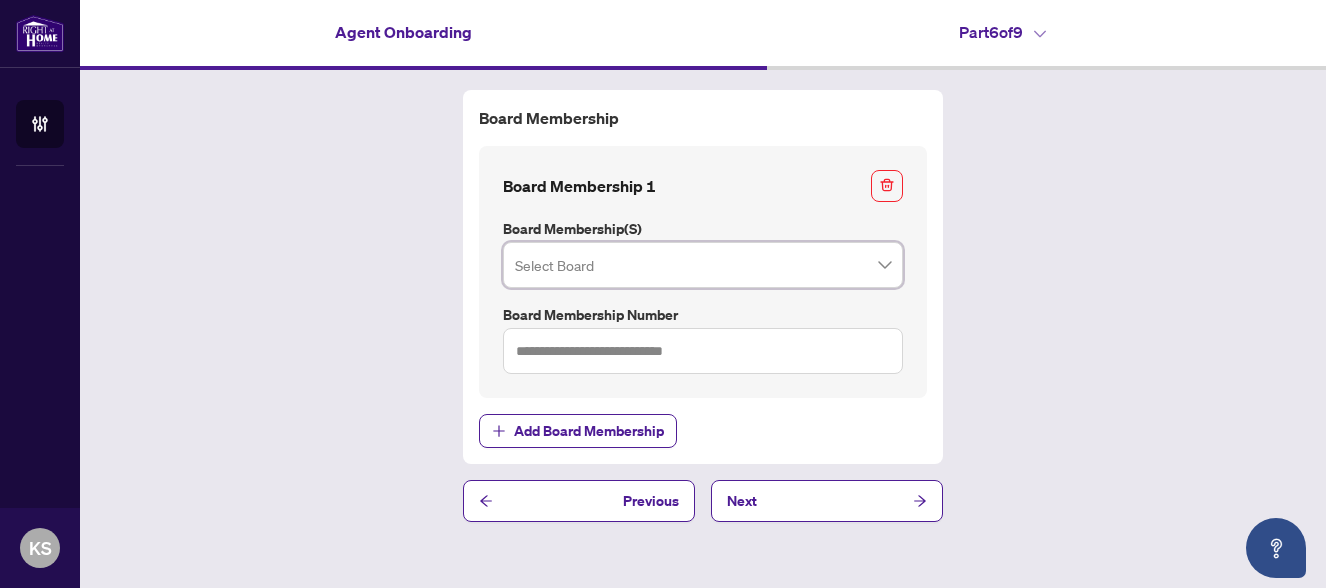 click on "Board Membership Board Membership 1 Board Membership(s) Select Board 1 2 TRREB BDAR OMDREB OREB MREB NAR AWRA RAHB CLAR BREB Board Membership Number Add Board Membership Previous Next" at bounding box center [703, 306] 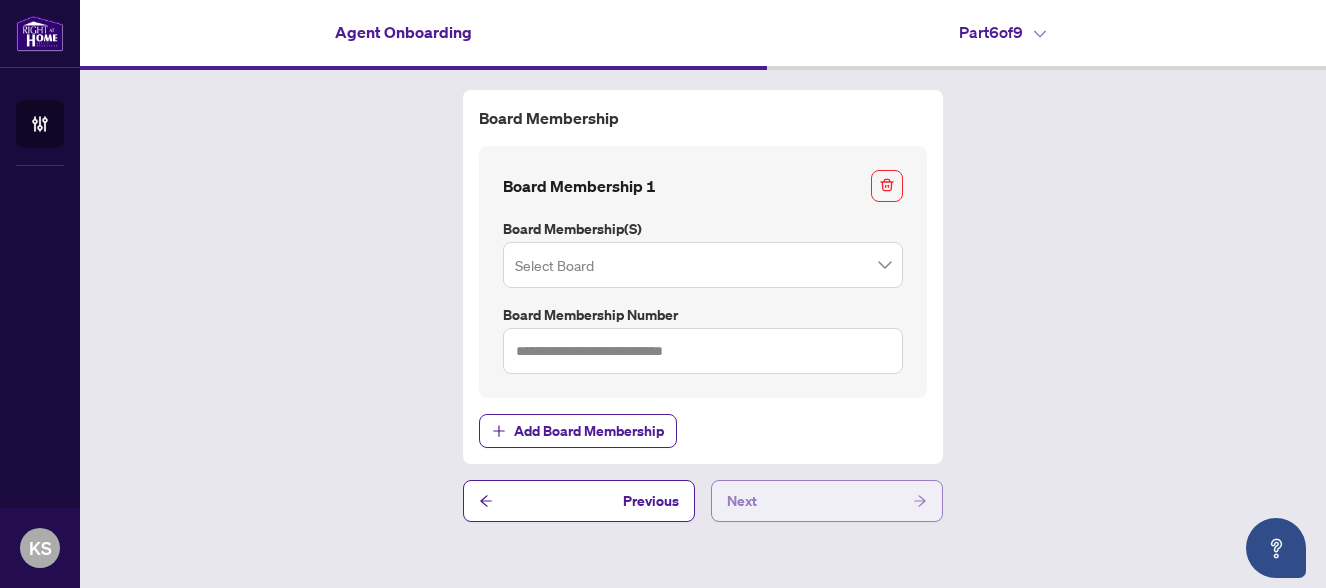 click on "Next" at bounding box center (742, 501) 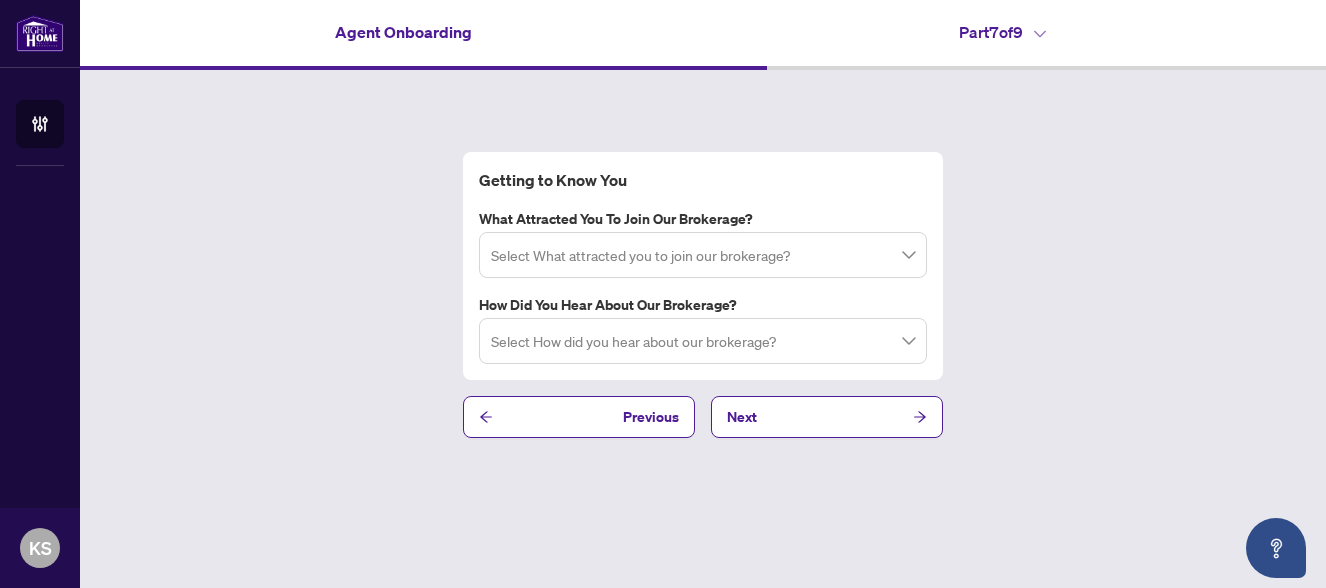 click at bounding box center (703, 255) 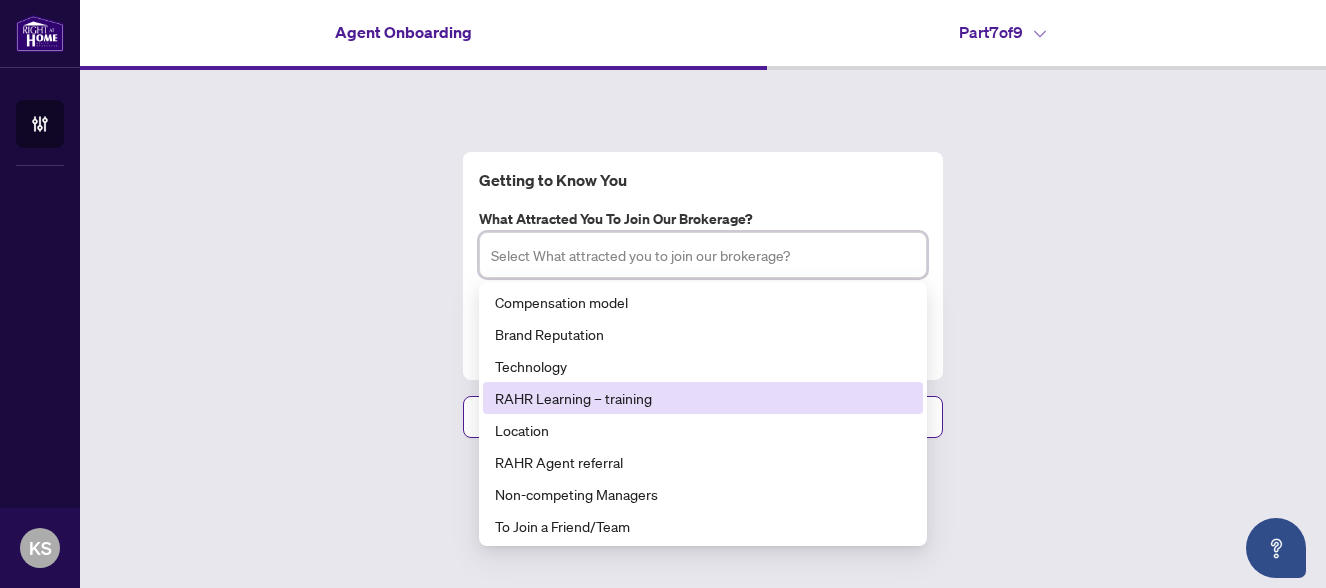 click on "RAHR Learning – training" at bounding box center (703, 398) 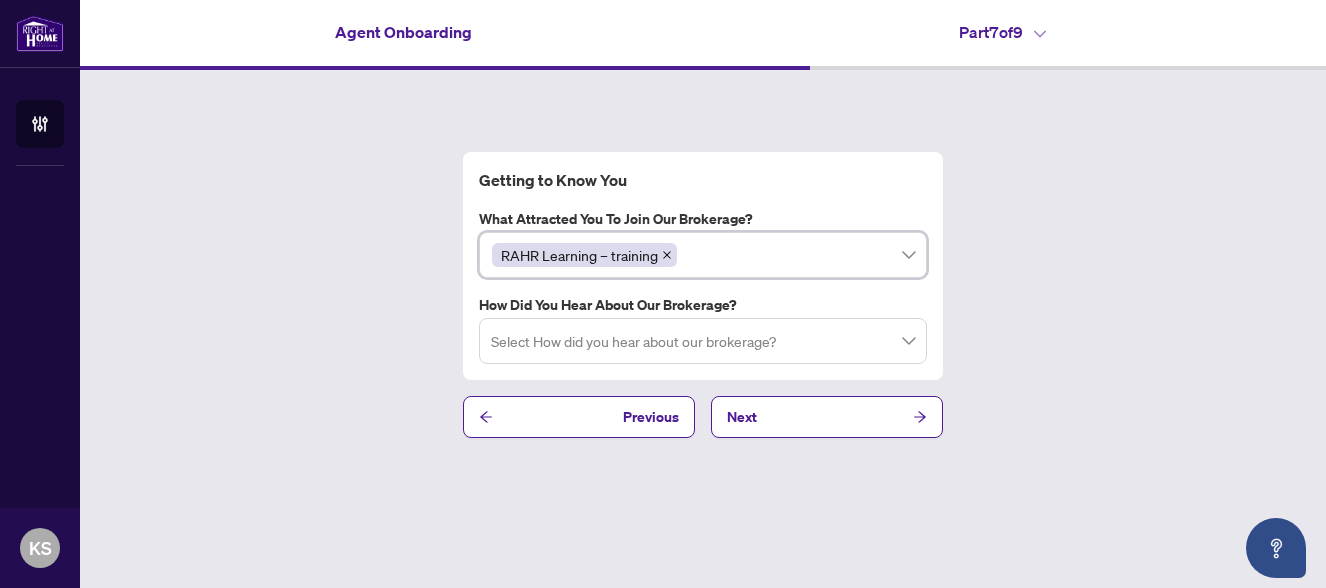 click on "Getting to Know You What attracted you to join our brokerage? RAHR Learning – training RAHR Learning – training   627 628 630 Compensation model Brand Reputation Technology RAHR Learning – training Location RAHR Agent referral Non-competing Managers To Join a Friend/Team Other (please specify) Admin Support How did you hear about our brokerage?   Select How did you hear about our brokerage? Previous Next" at bounding box center [703, 295] 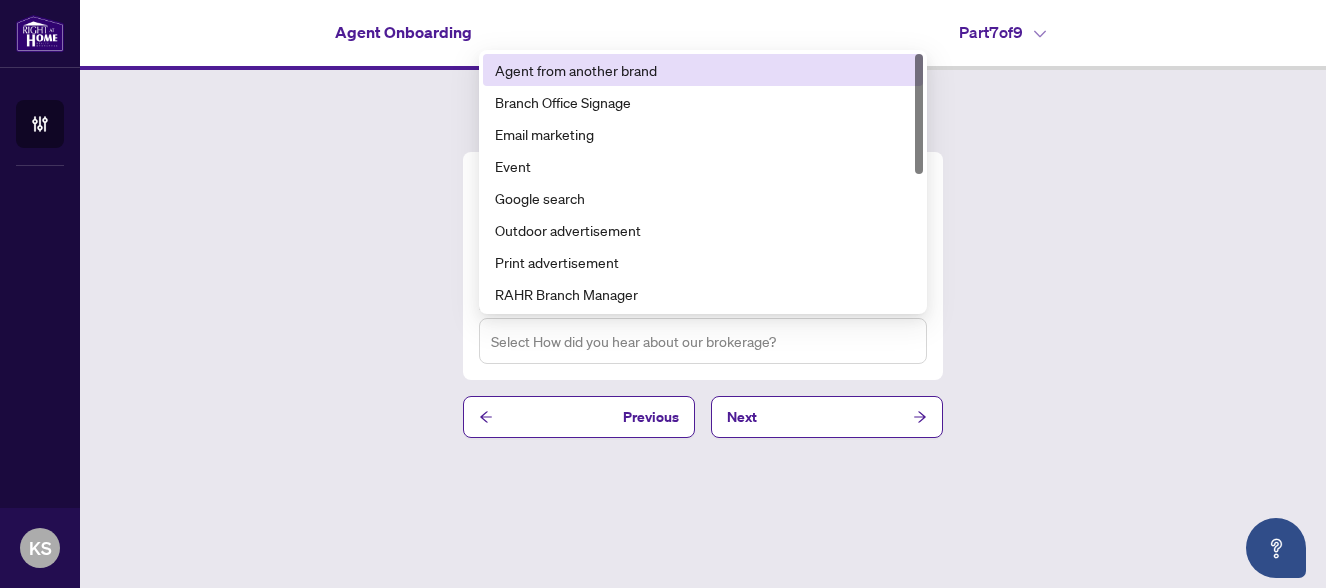 click at bounding box center [703, 340] 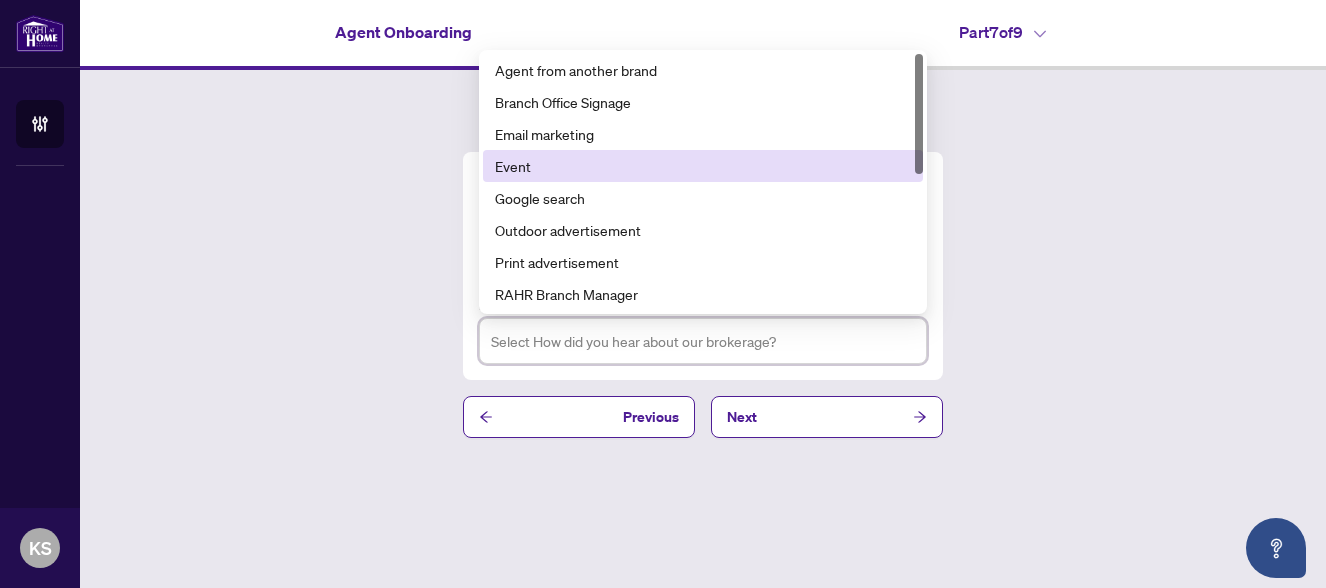 click on "Event" at bounding box center (703, 166) 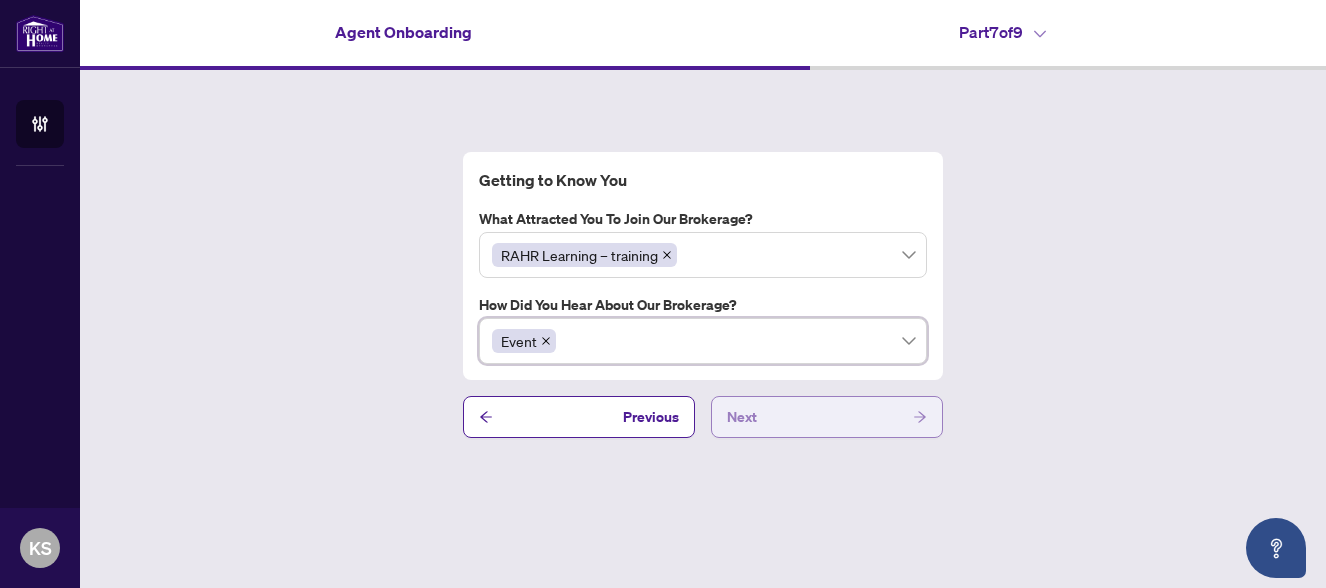 click on "Next" at bounding box center [742, 417] 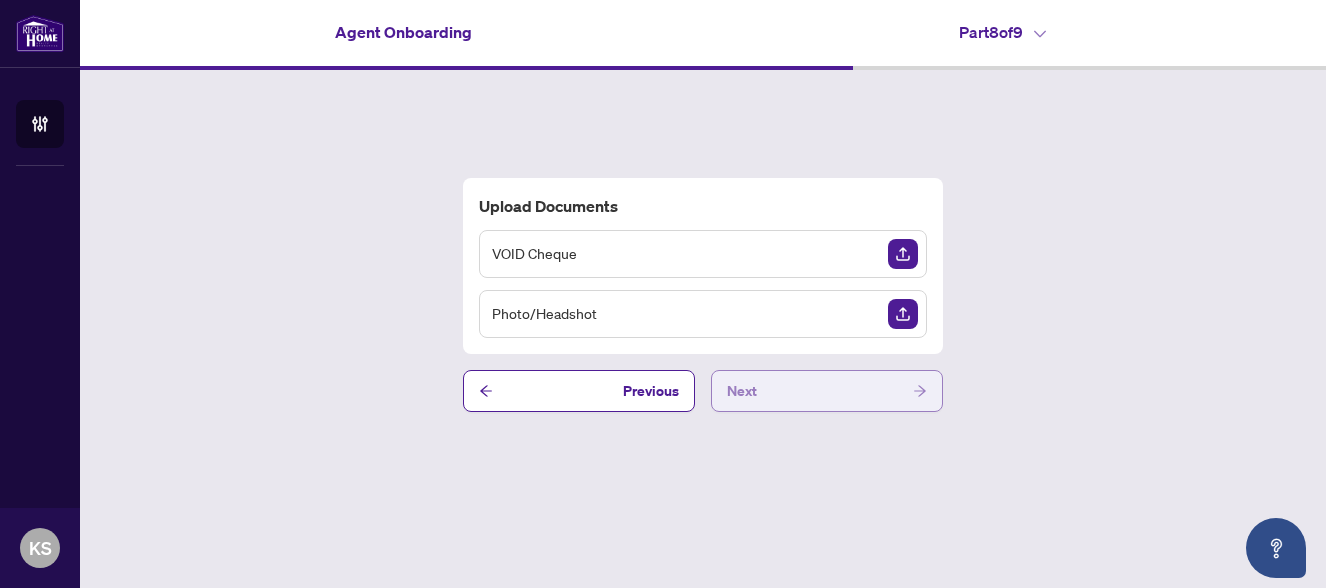 click on "Next" at bounding box center (742, 391) 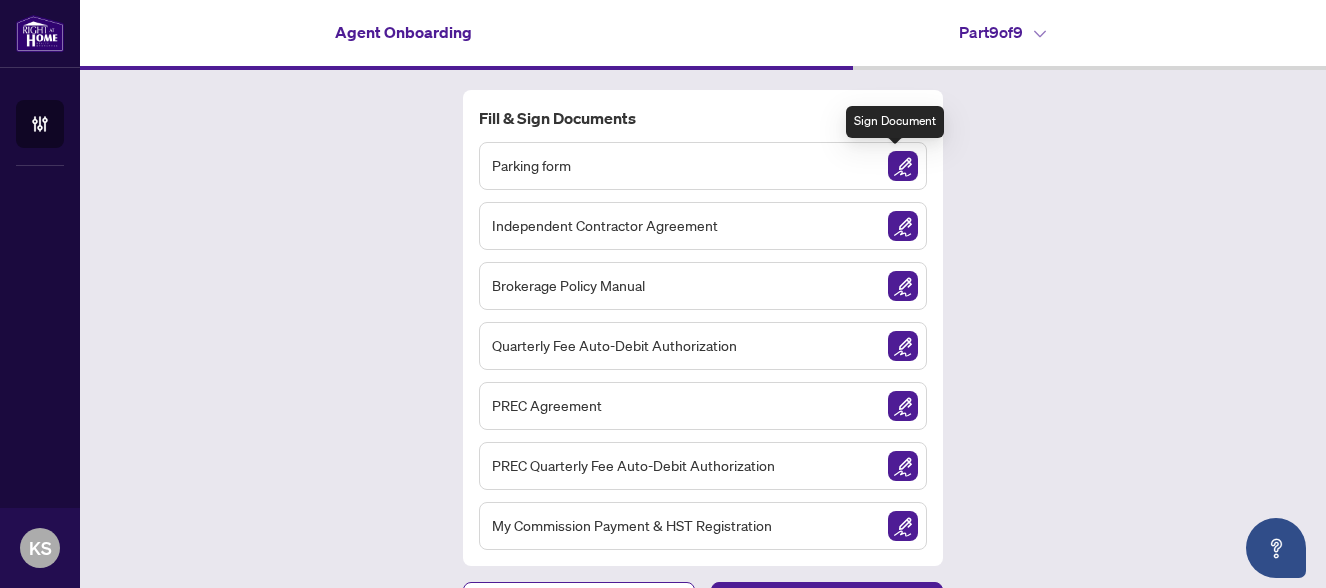 click at bounding box center [903, 166] 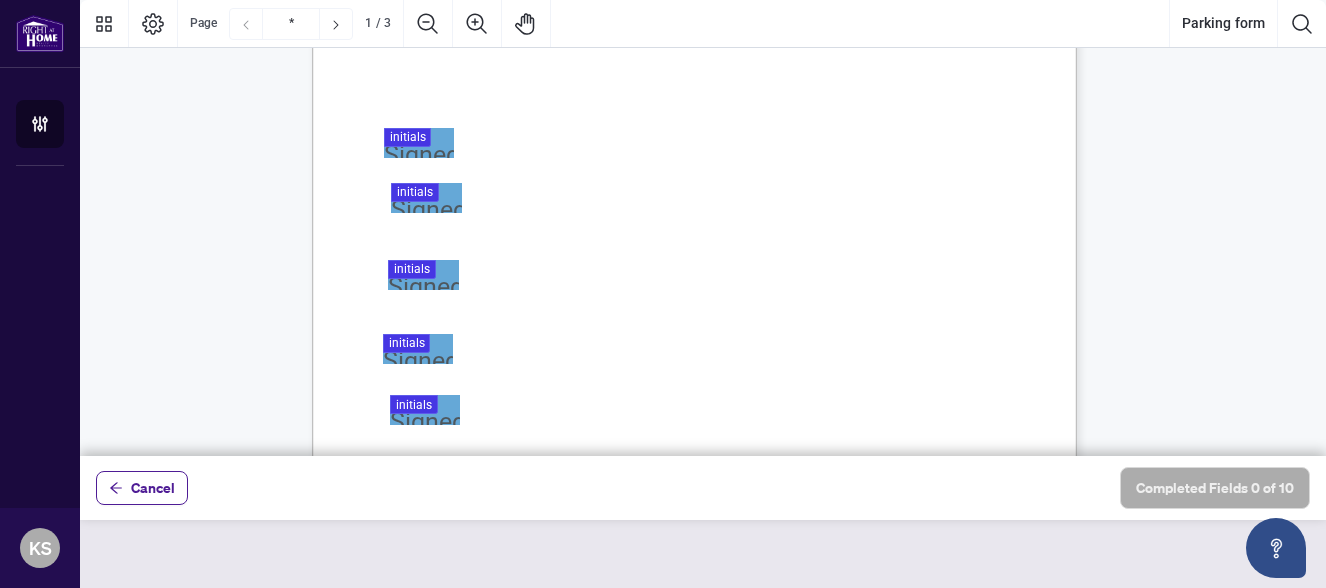 scroll, scrollTop: 440, scrollLeft: 0, axis: vertical 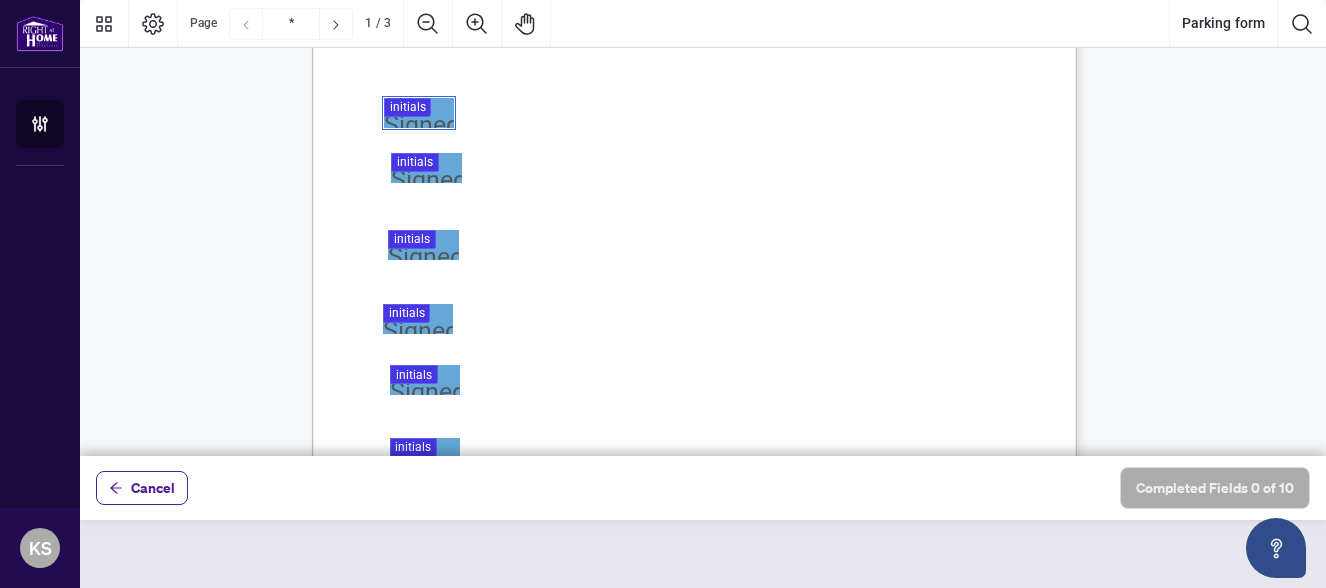 click at bounding box center (703, 228) 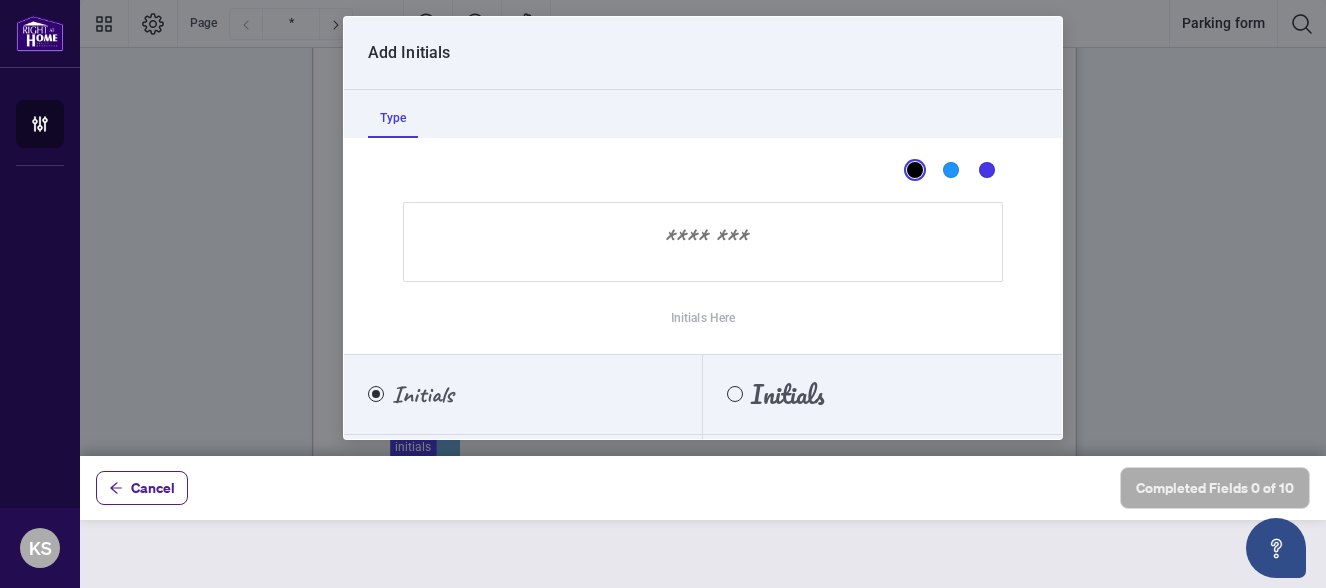 click at bounding box center (703, 242) 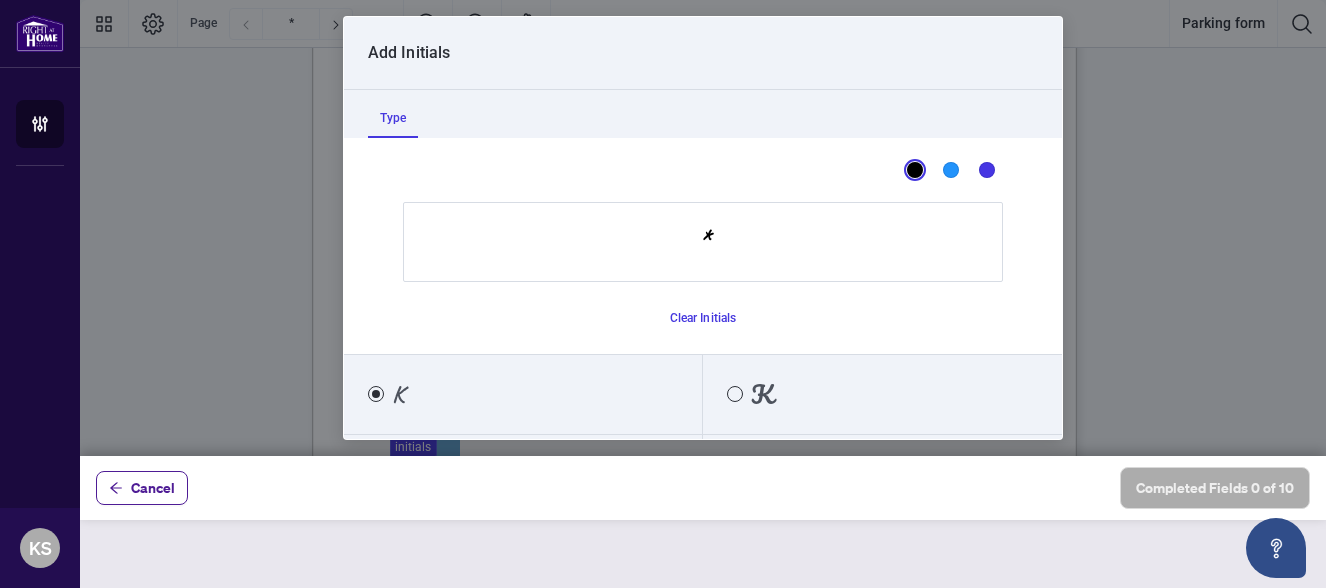 type on "**" 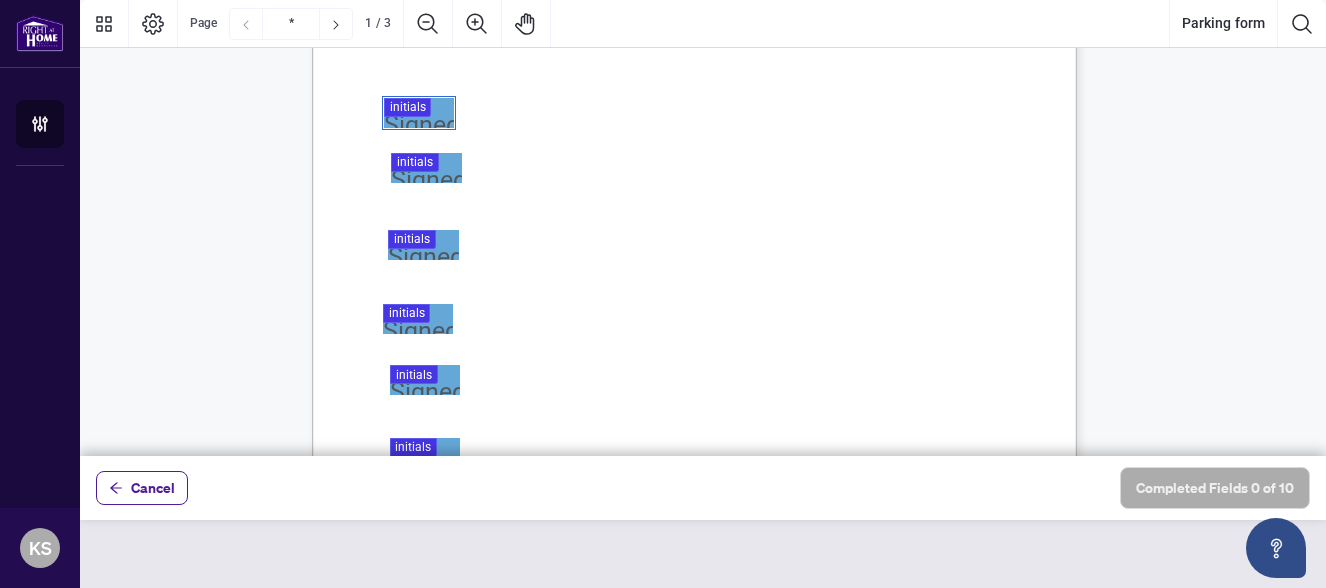 click at bounding box center (703, 228) 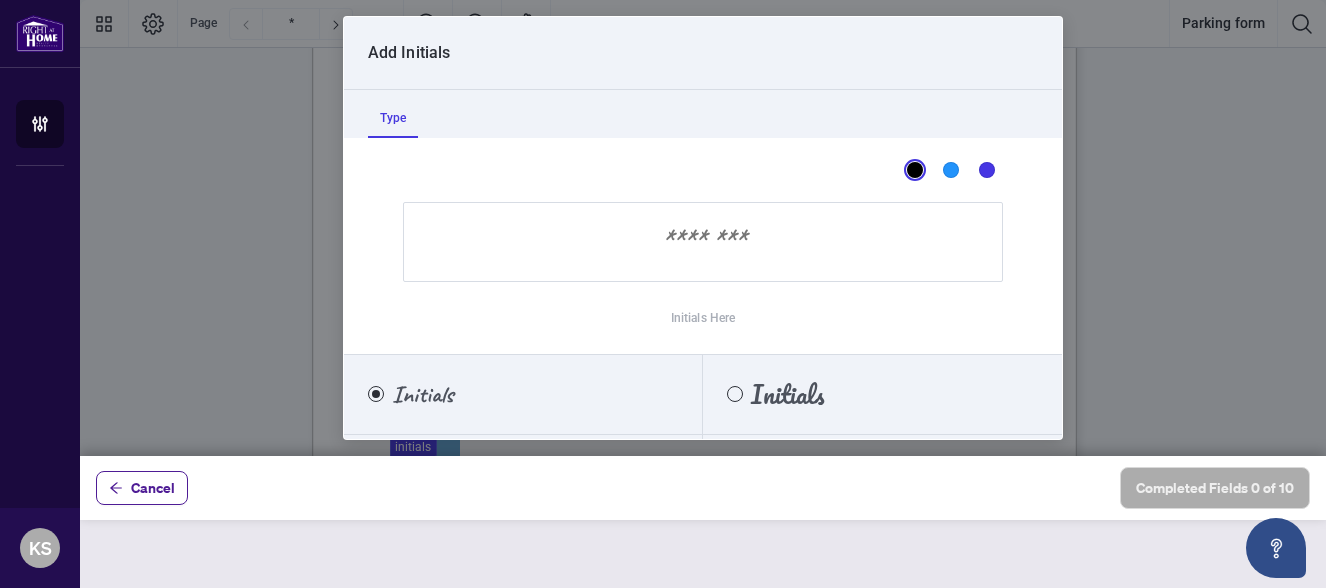 click at bounding box center [703, 242] 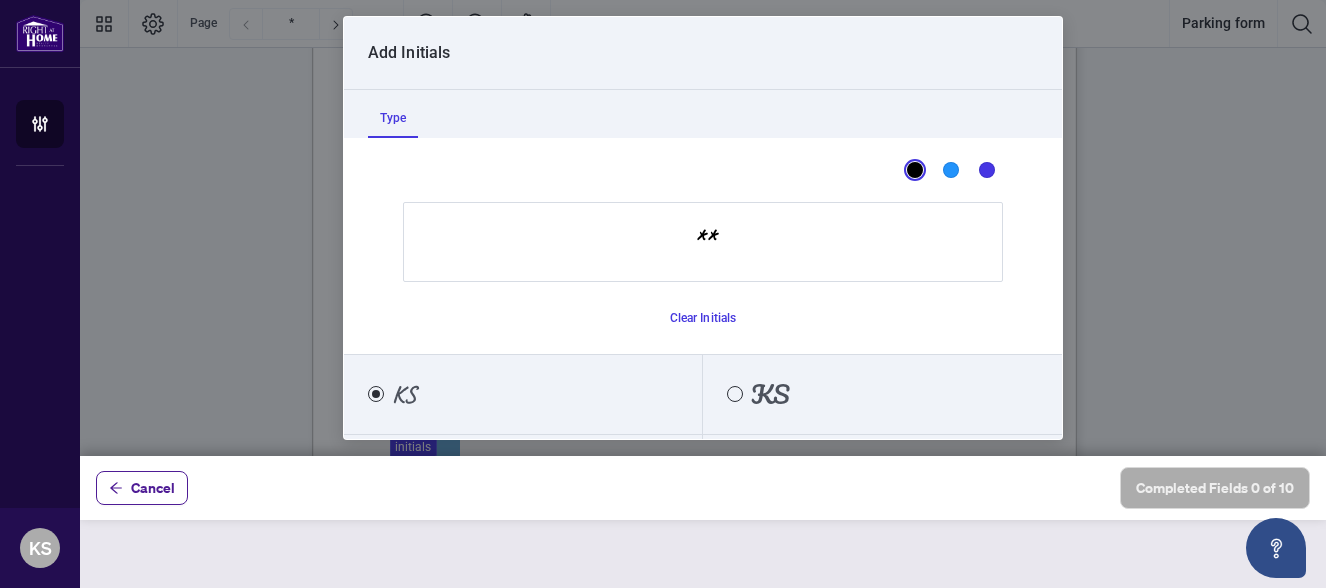 type on "**" 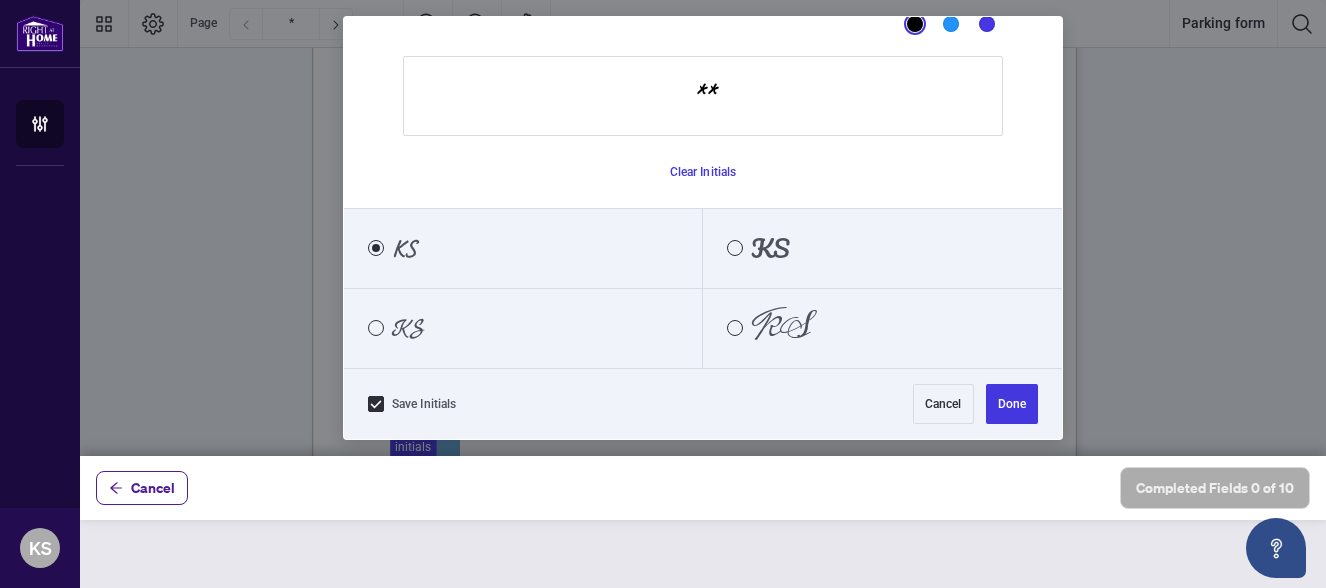 scroll, scrollTop: 147, scrollLeft: 0, axis: vertical 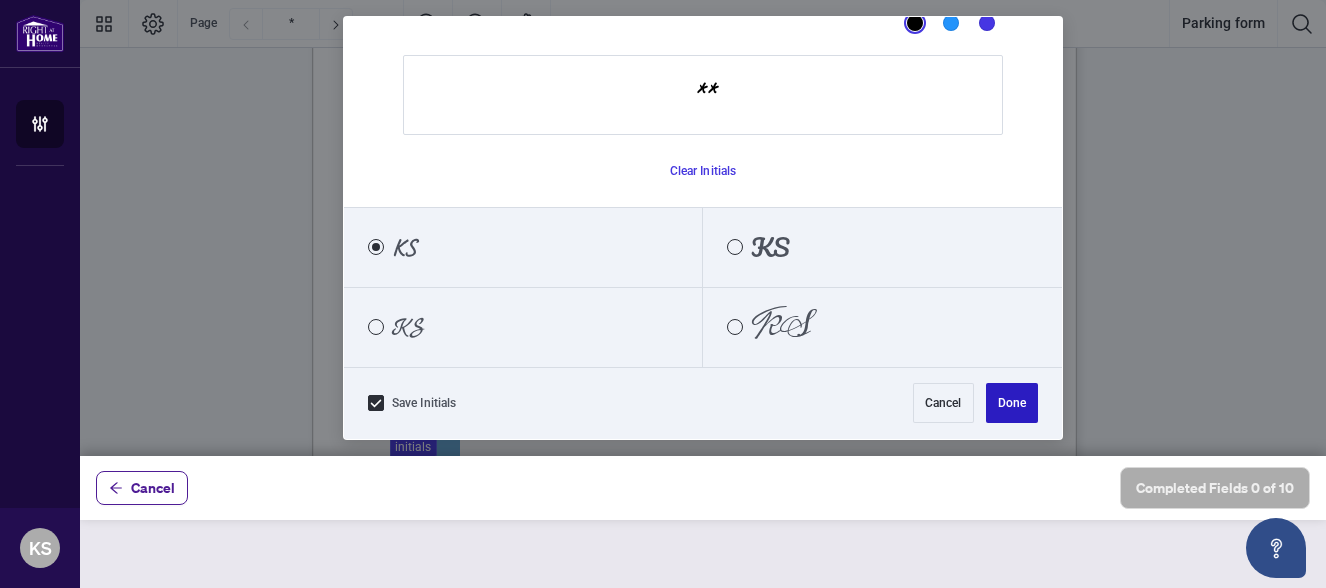 click on "Done" at bounding box center [1012, 403] 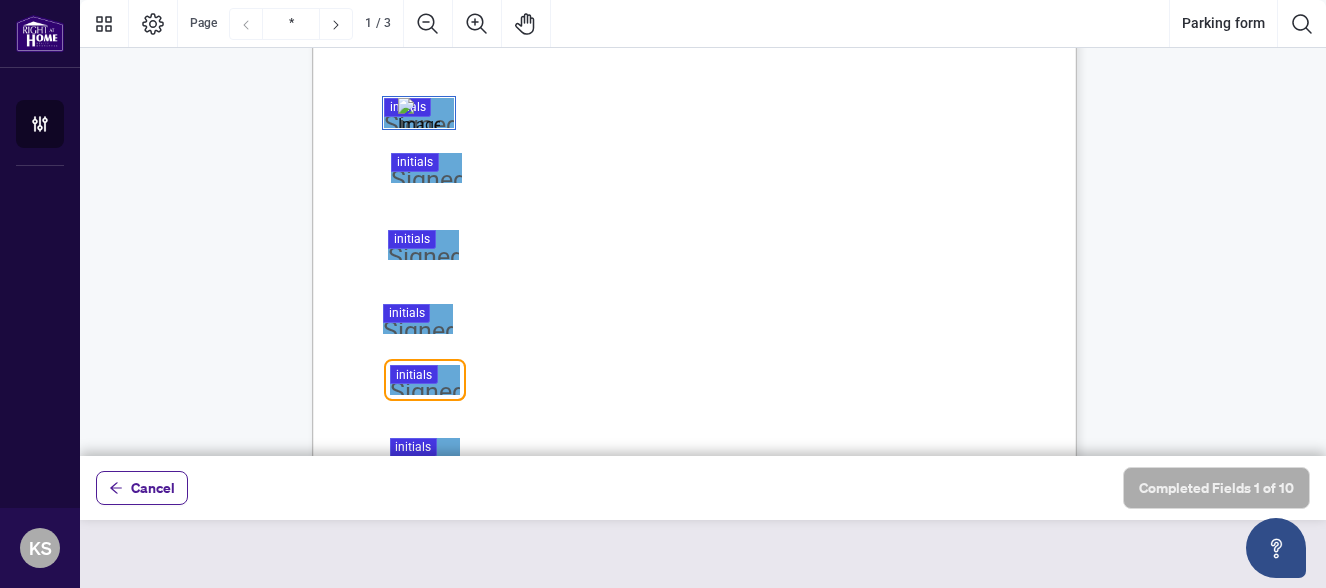 click at bounding box center (703, 228) 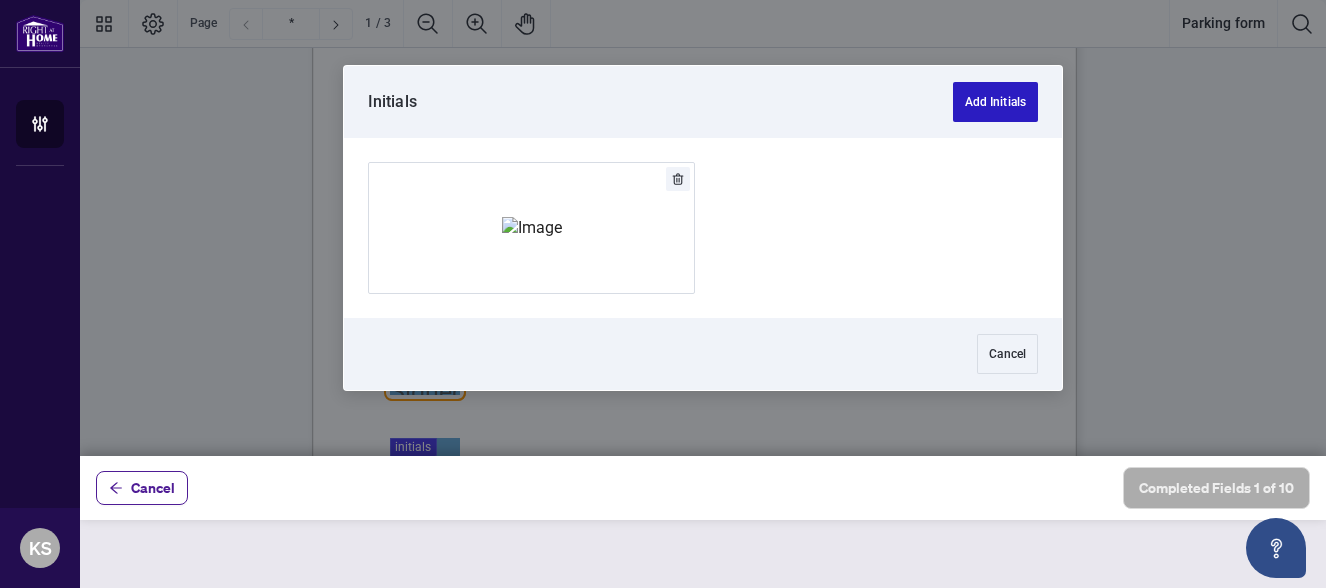 click on "Add Initials" at bounding box center (995, 102) 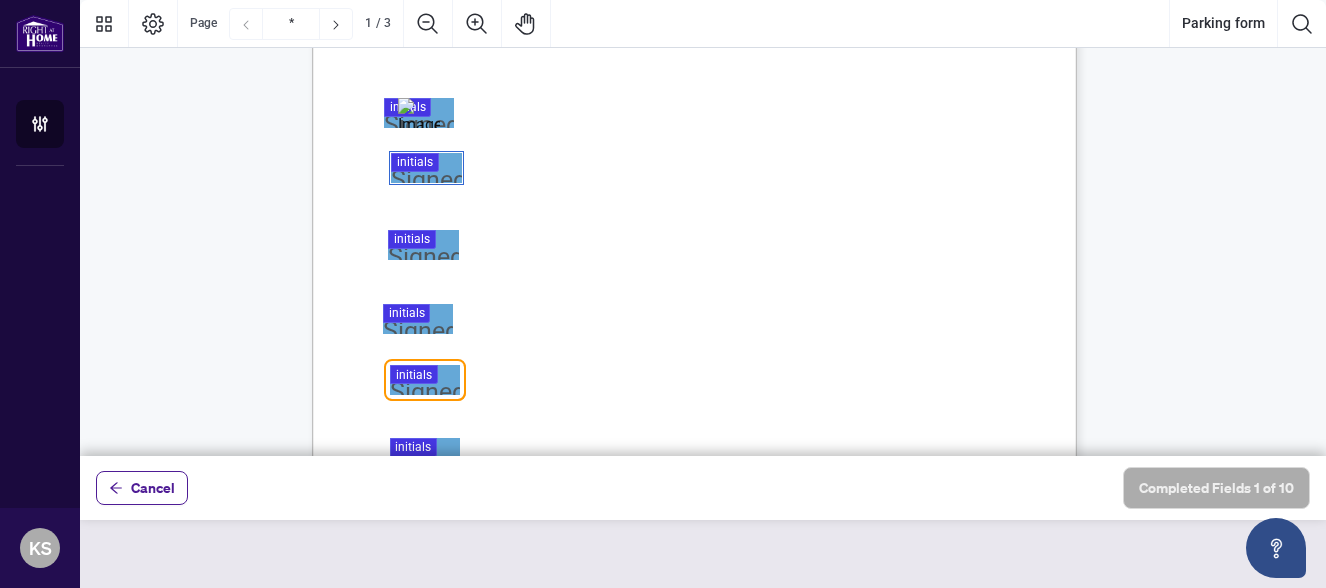 click at bounding box center (703, 228) 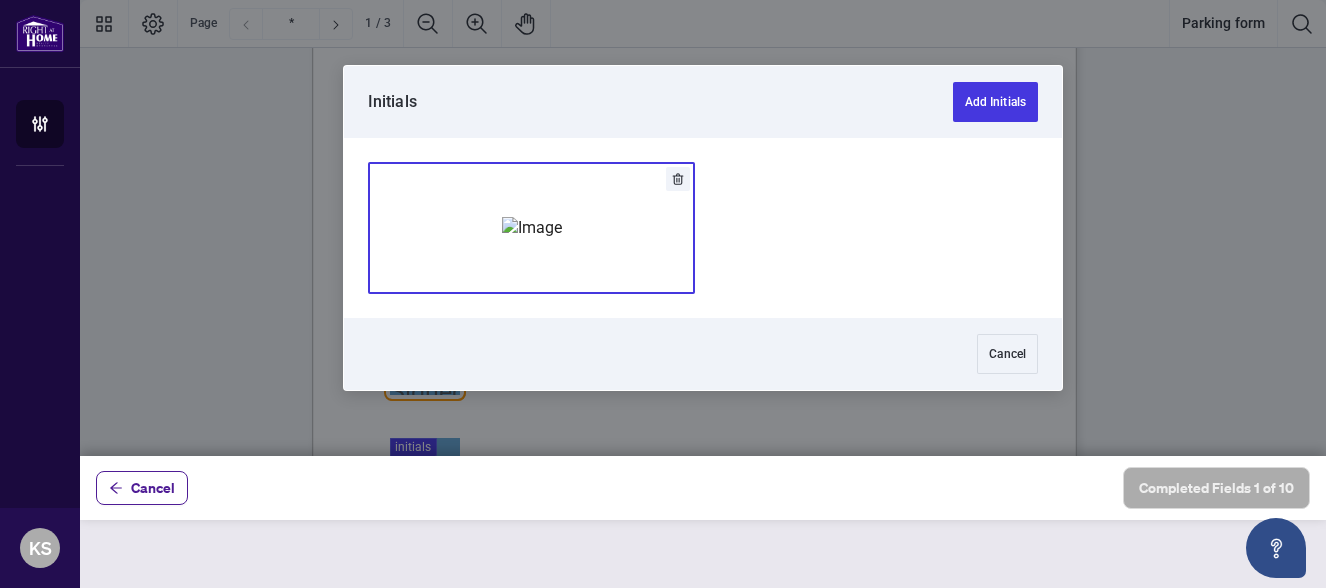 click at bounding box center (531, 228) 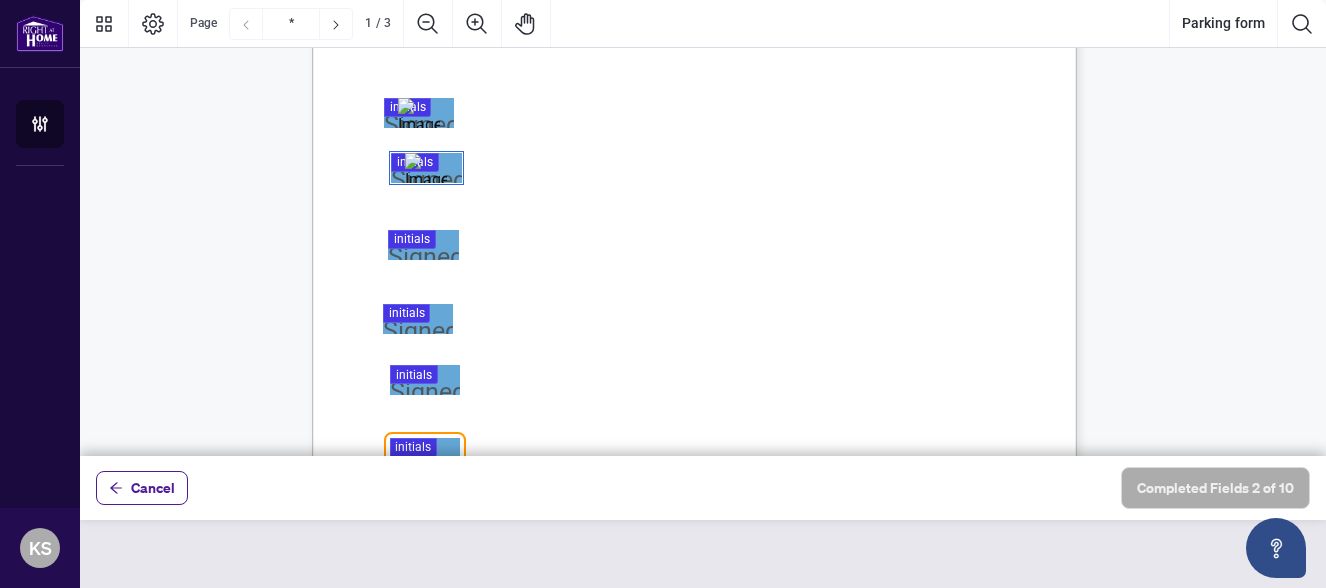 click at bounding box center (703, 228) 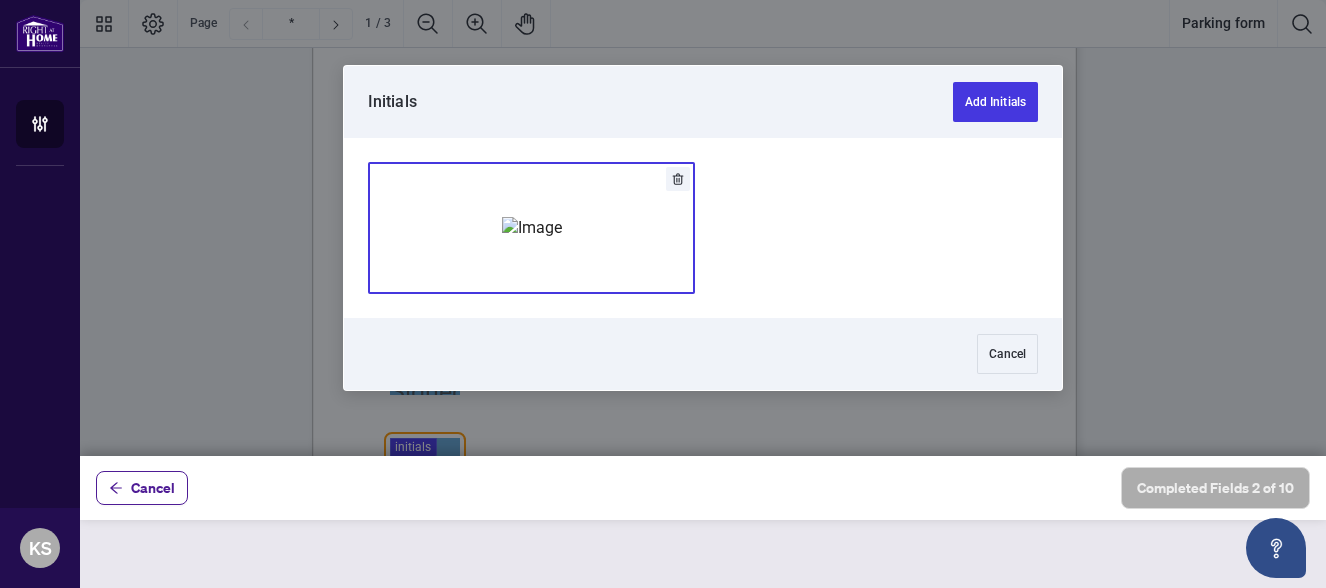 click at bounding box center (531, 228) 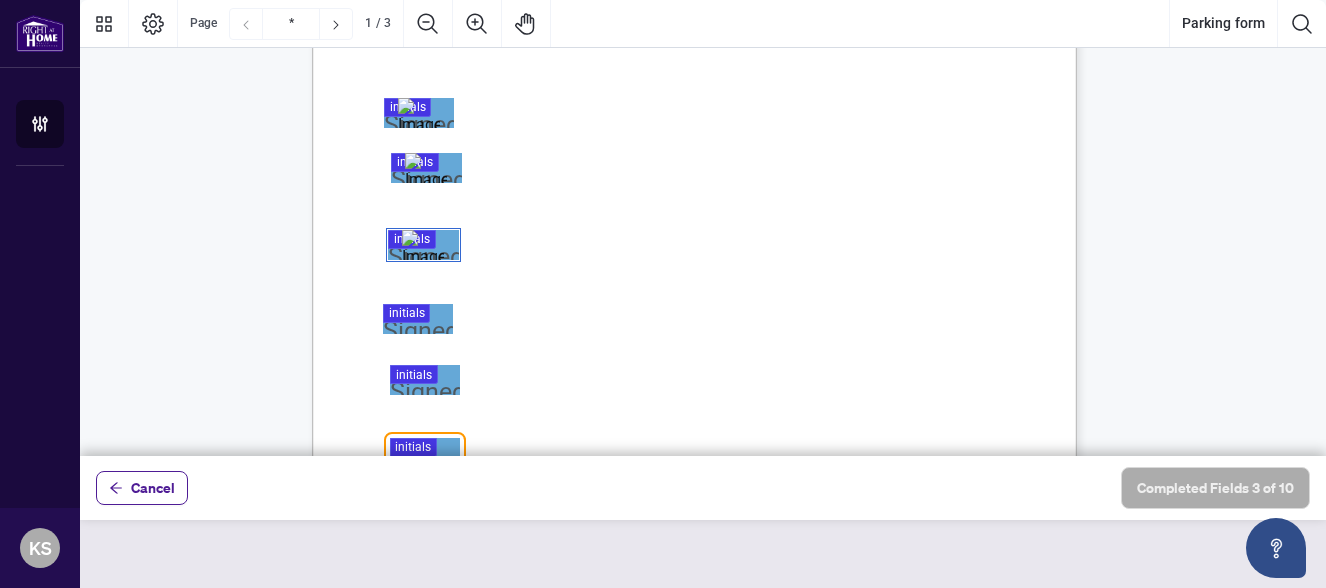 click at bounding box center (703, 228) 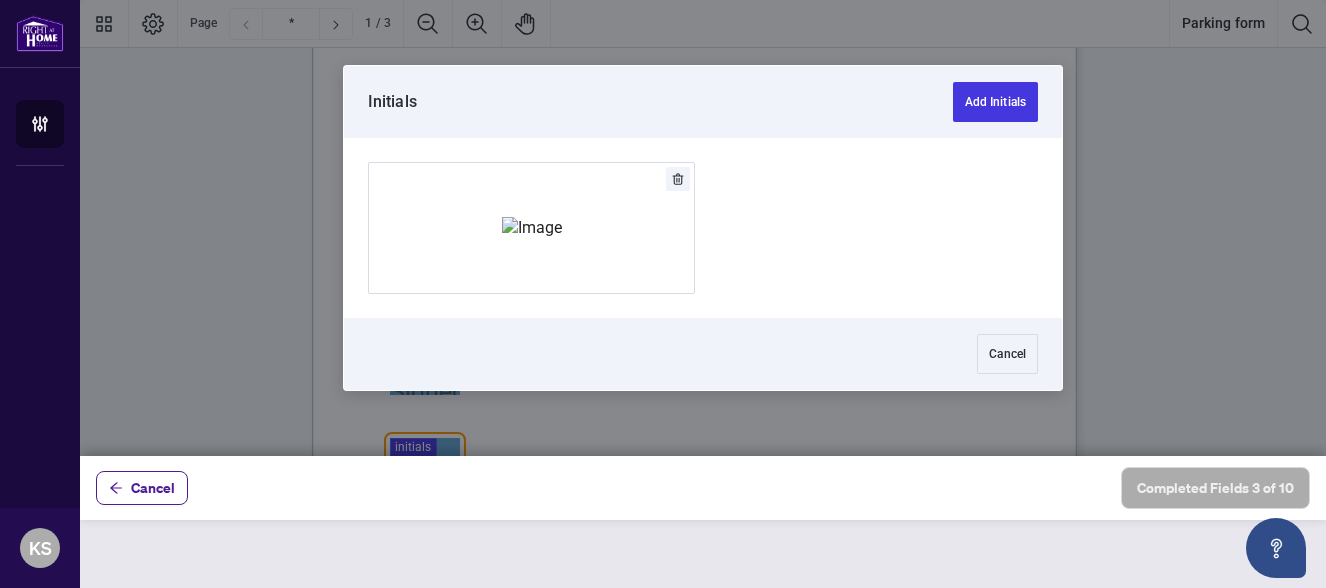 click on "Cancel" at bounding box center [703, 354] 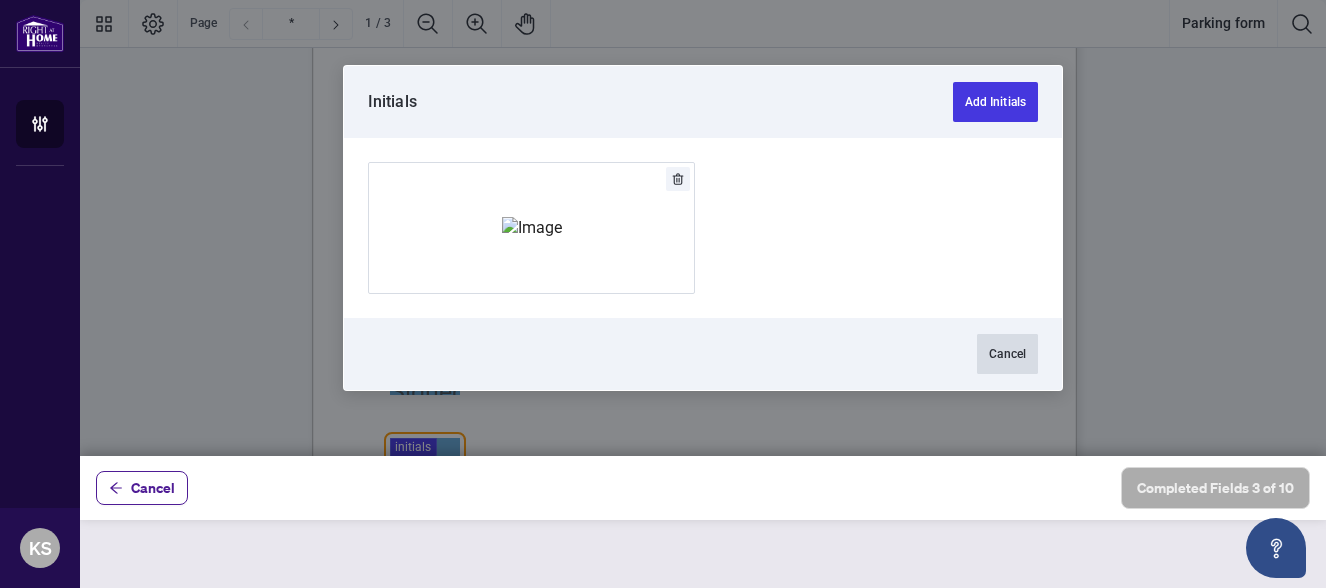 click on "Cancel" at bounding box center [1007, 354] 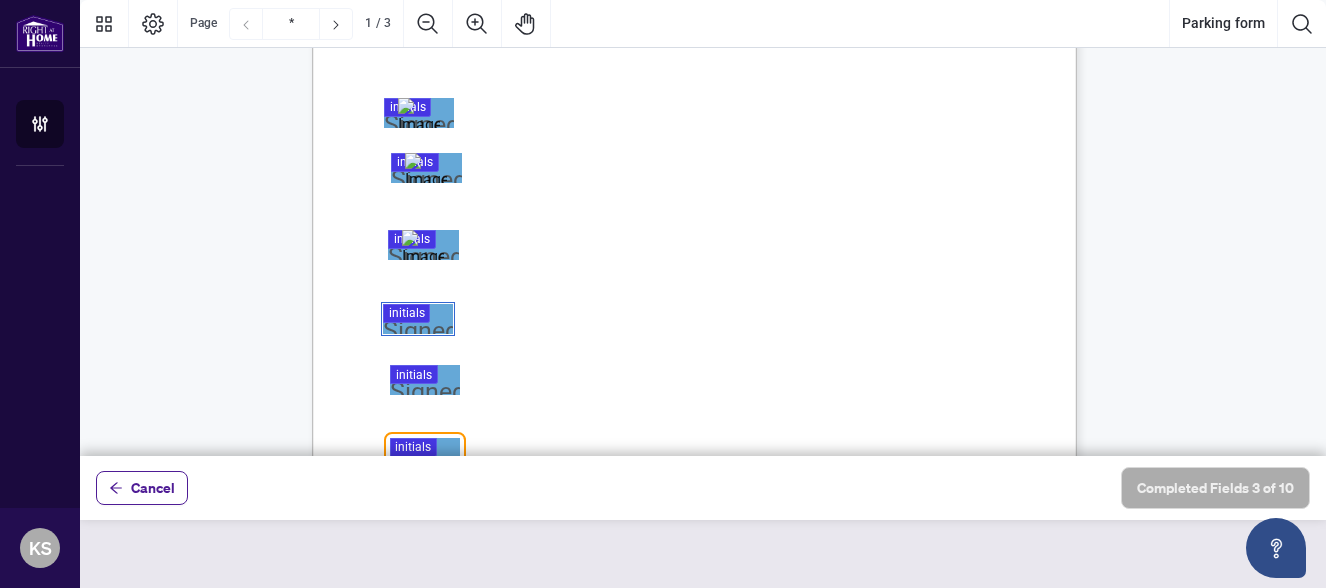 click at bounding box center (703, 228) 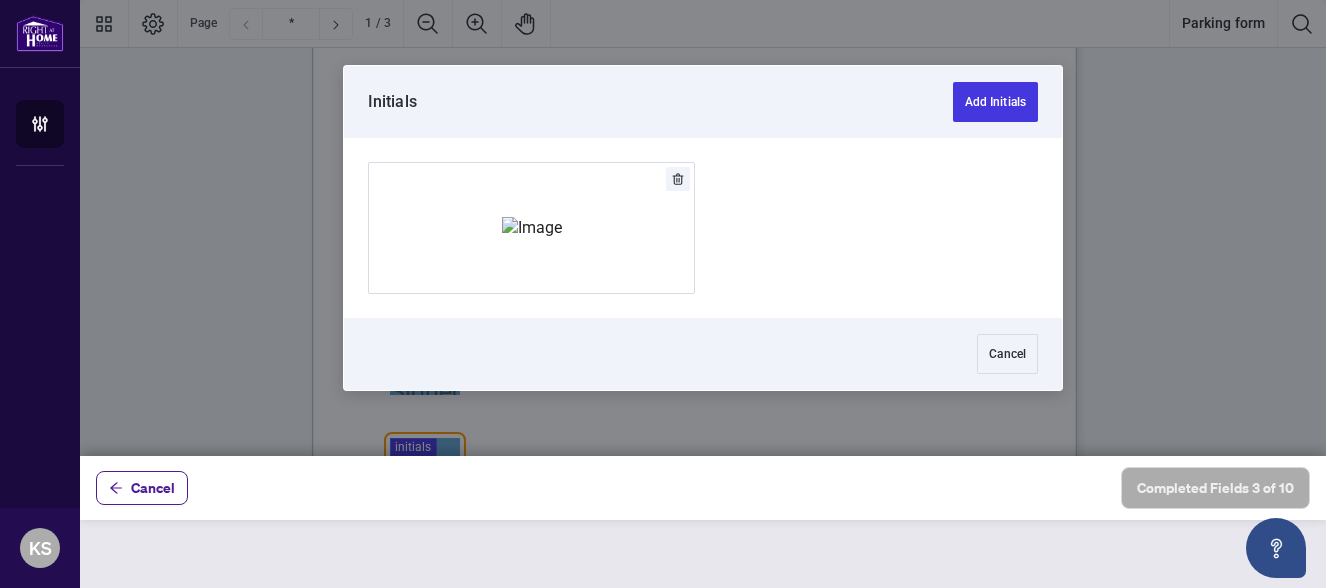 click at bounding box center (703, 228) 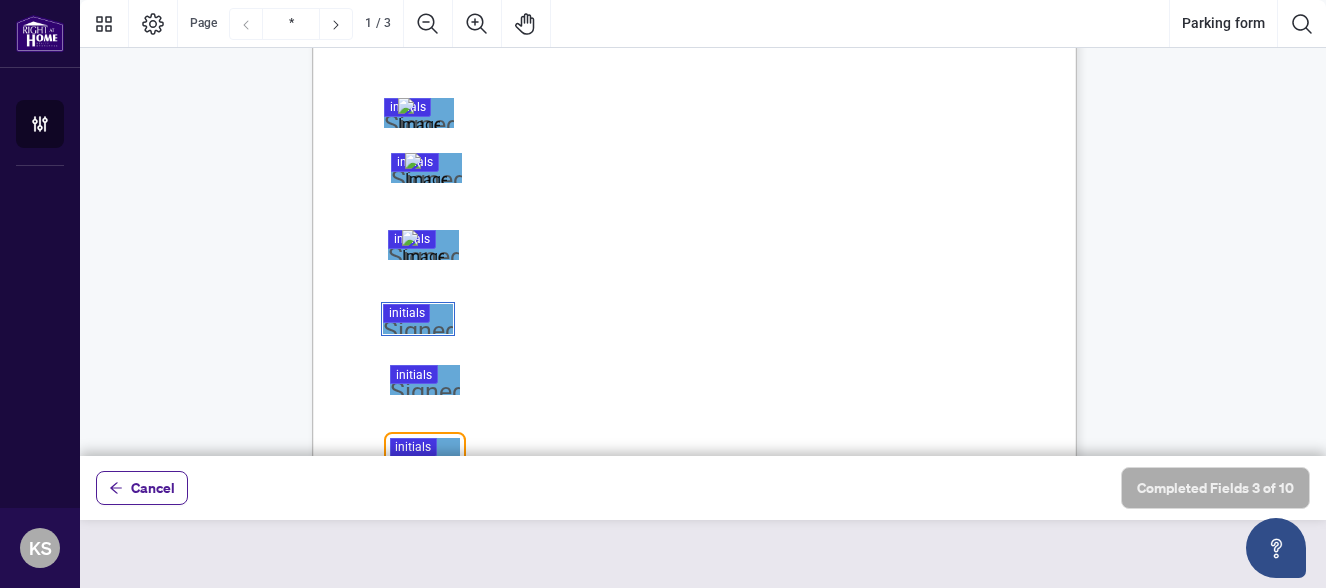 click at bounding box center [703, 228] 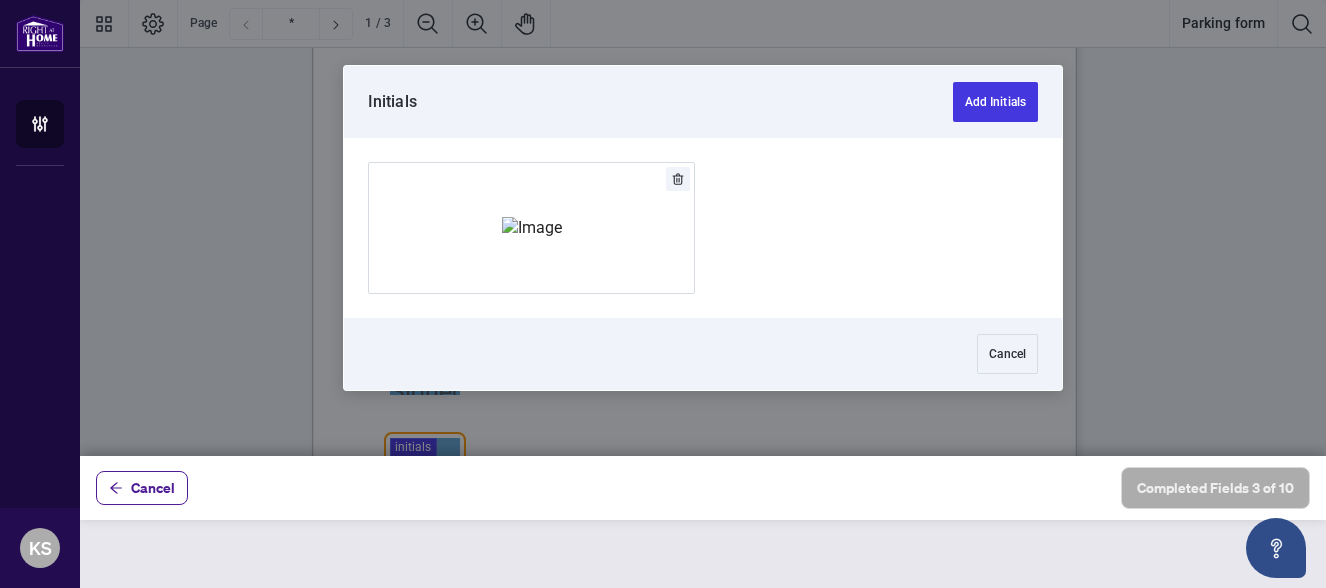 click on "Cancel" at bounding box center (703, 354) 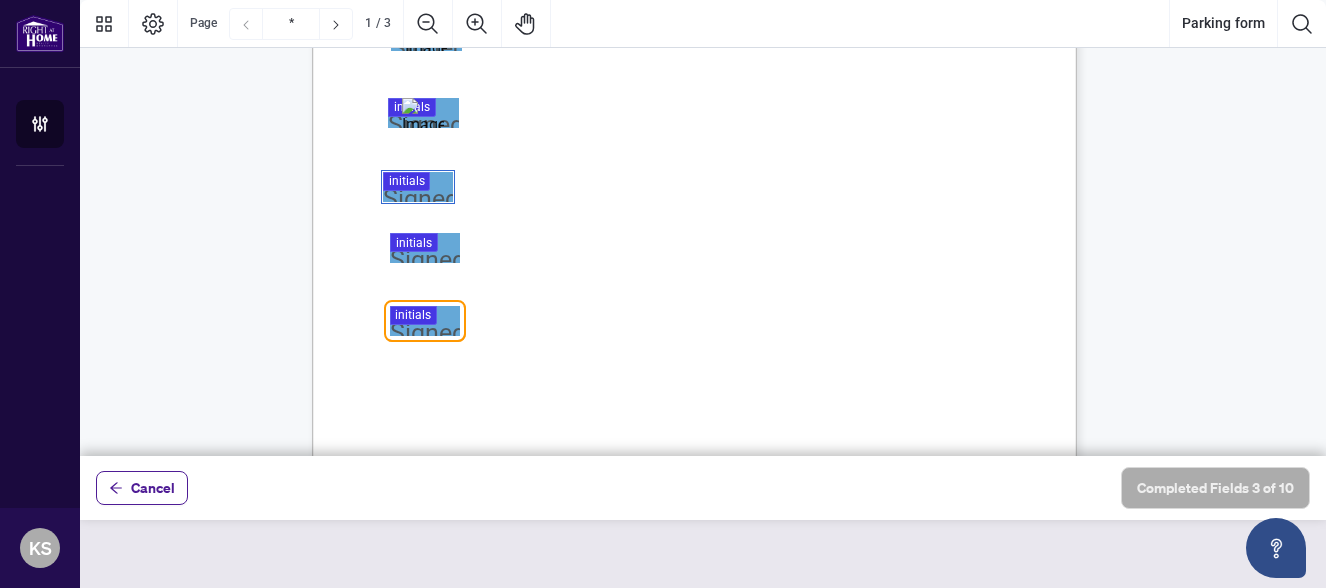 scroll, scrollTop: 707, scrollLeft: 0, axis: vertical 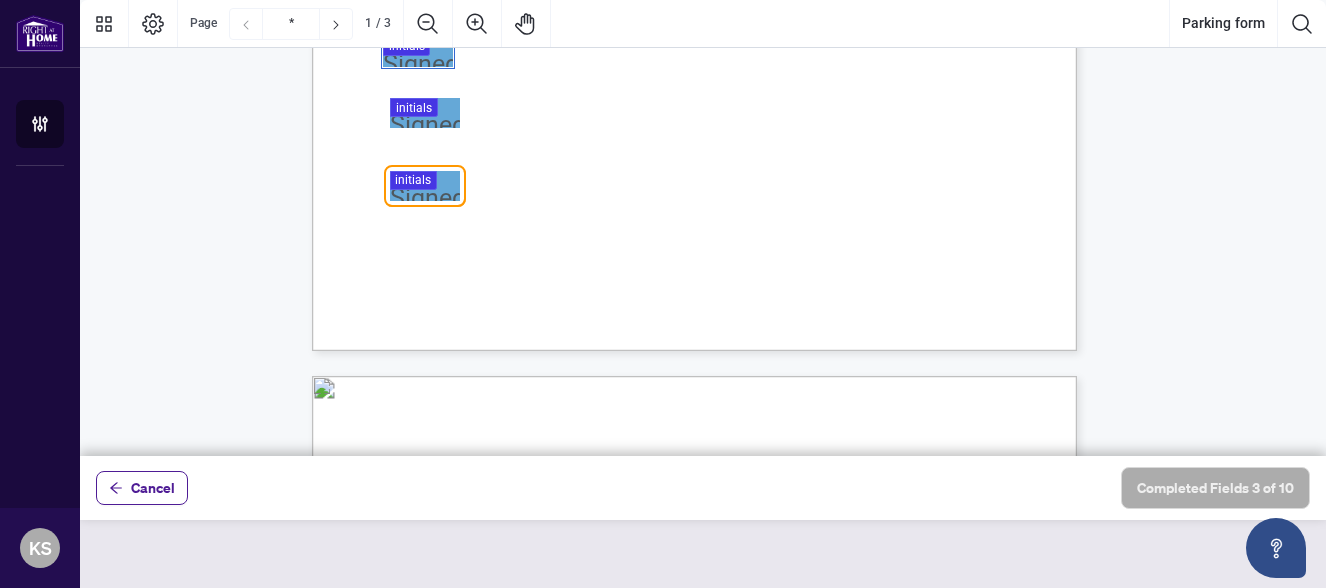 click at bounding box center (703, 228) 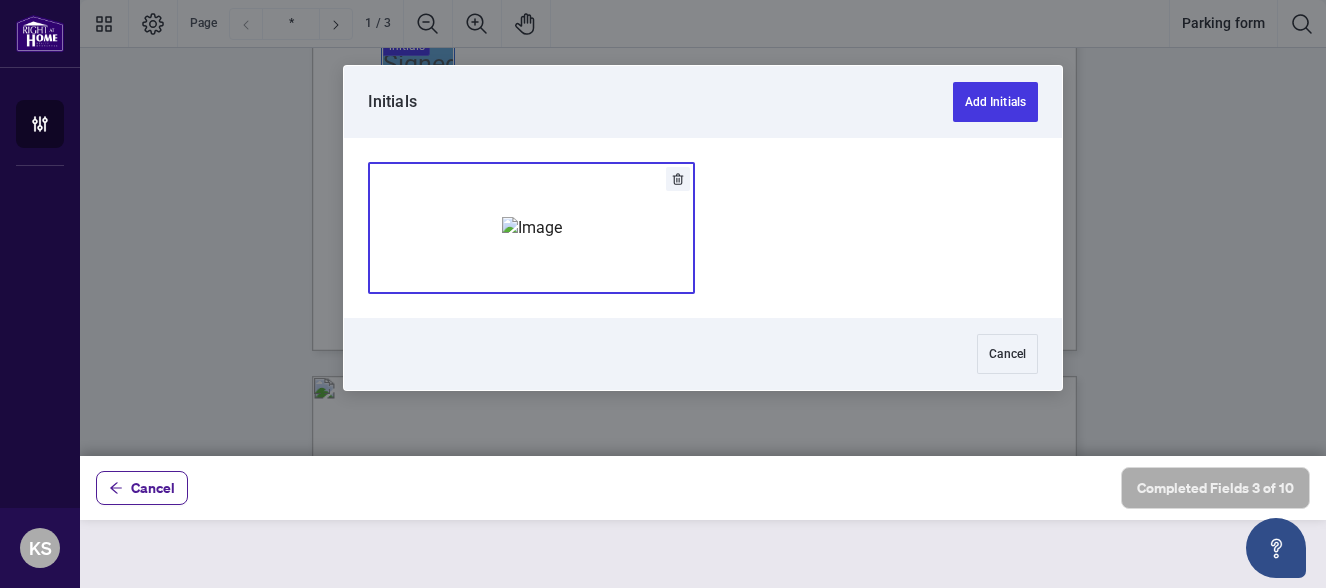 click at bounding box center [531, 228] 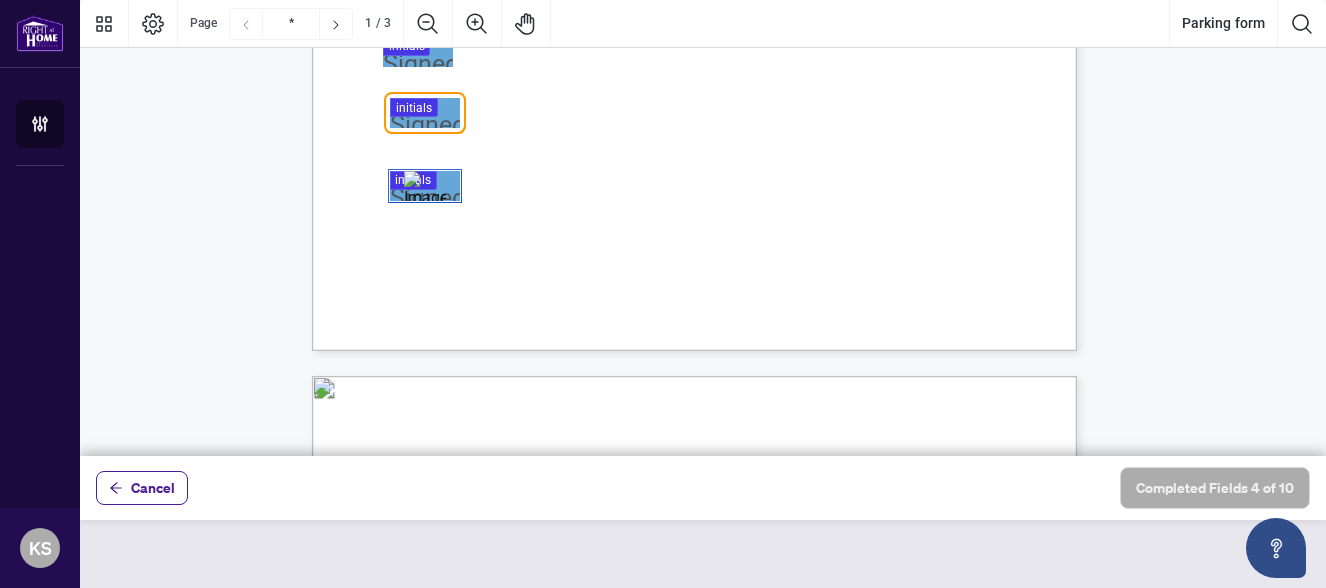 click at bounding box center [703, 228] 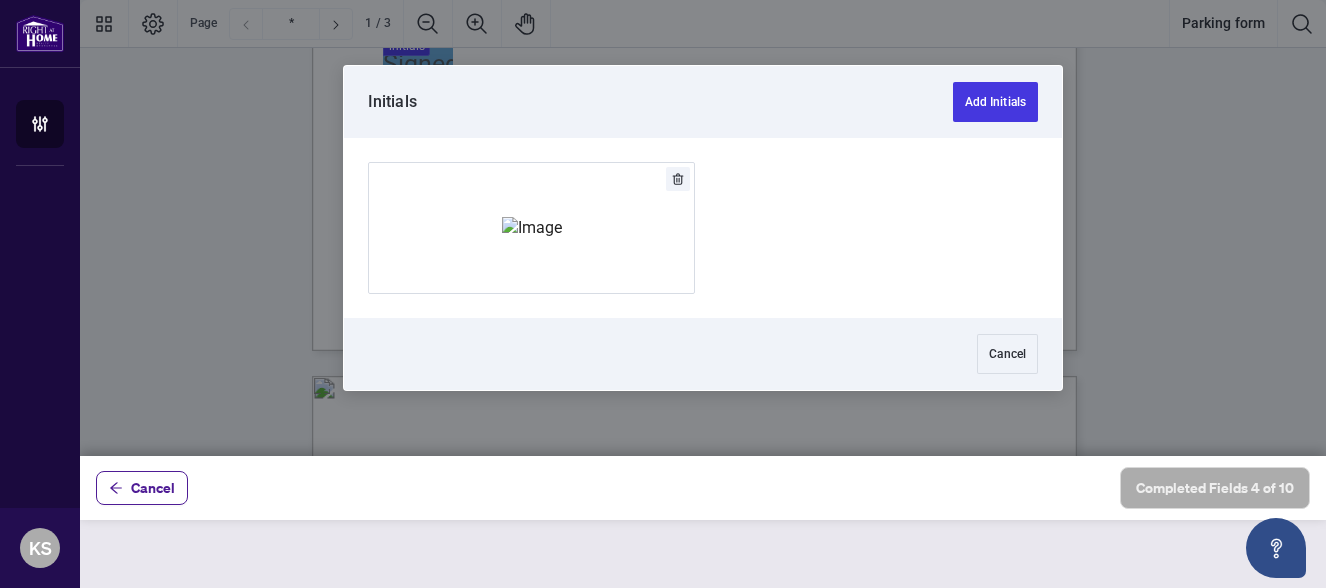 click on "Initials Add Initials" at bounding box center [703, 102] 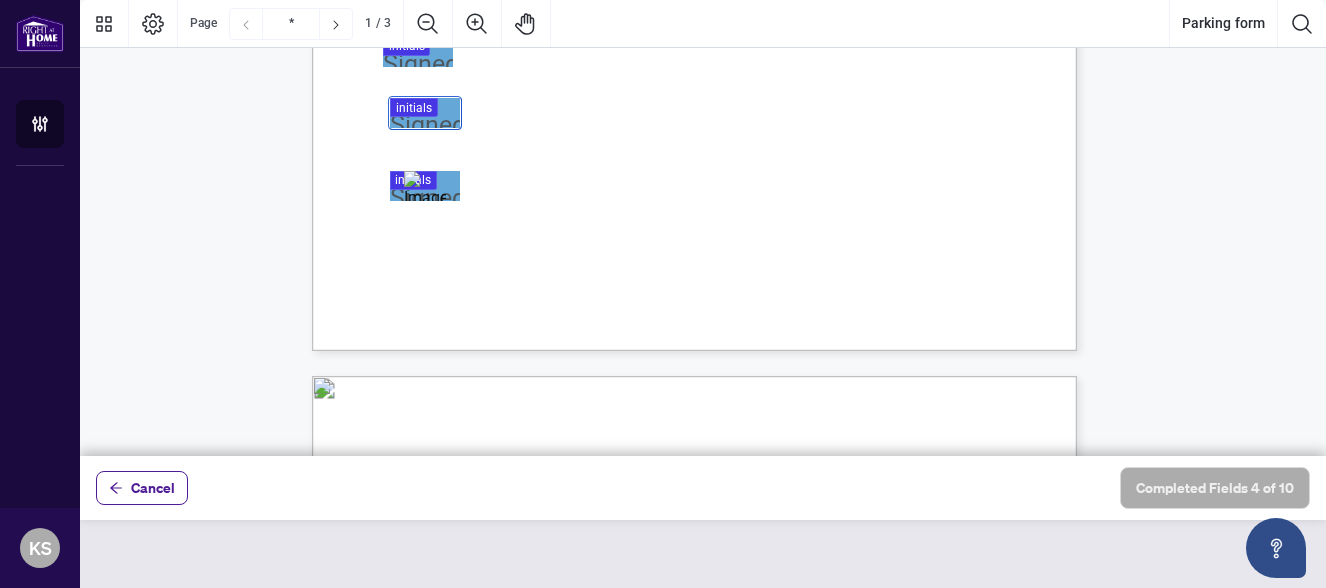 click at bounding box center (703, 228) 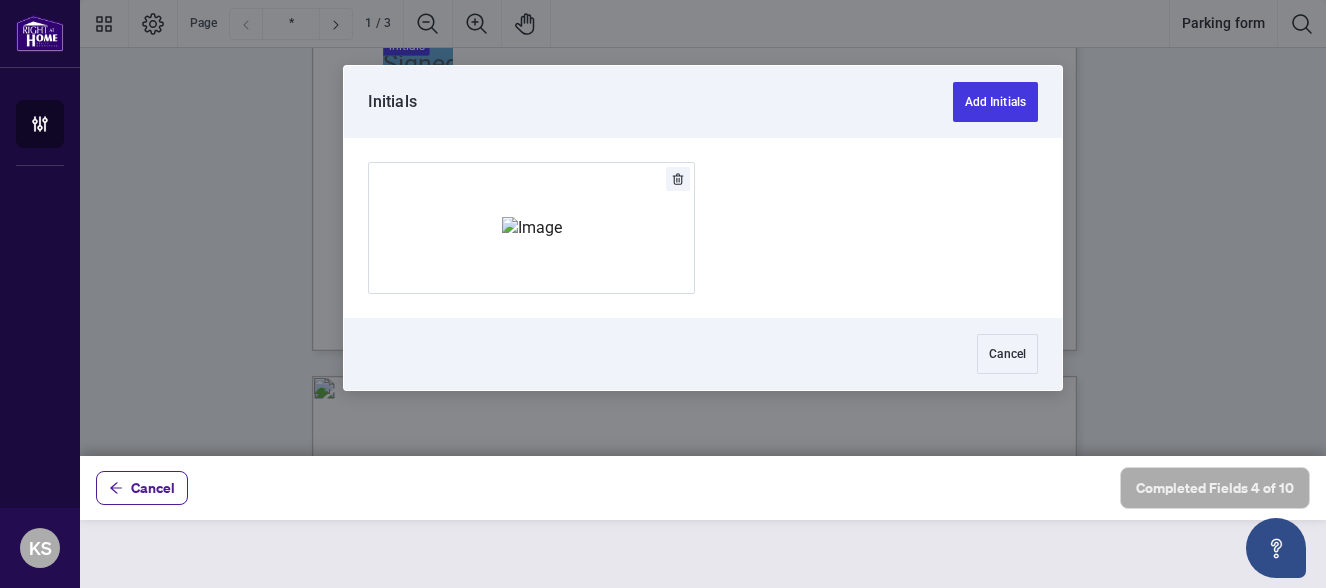 click on "Initials Add Initials" at bounding box center [703, 102] 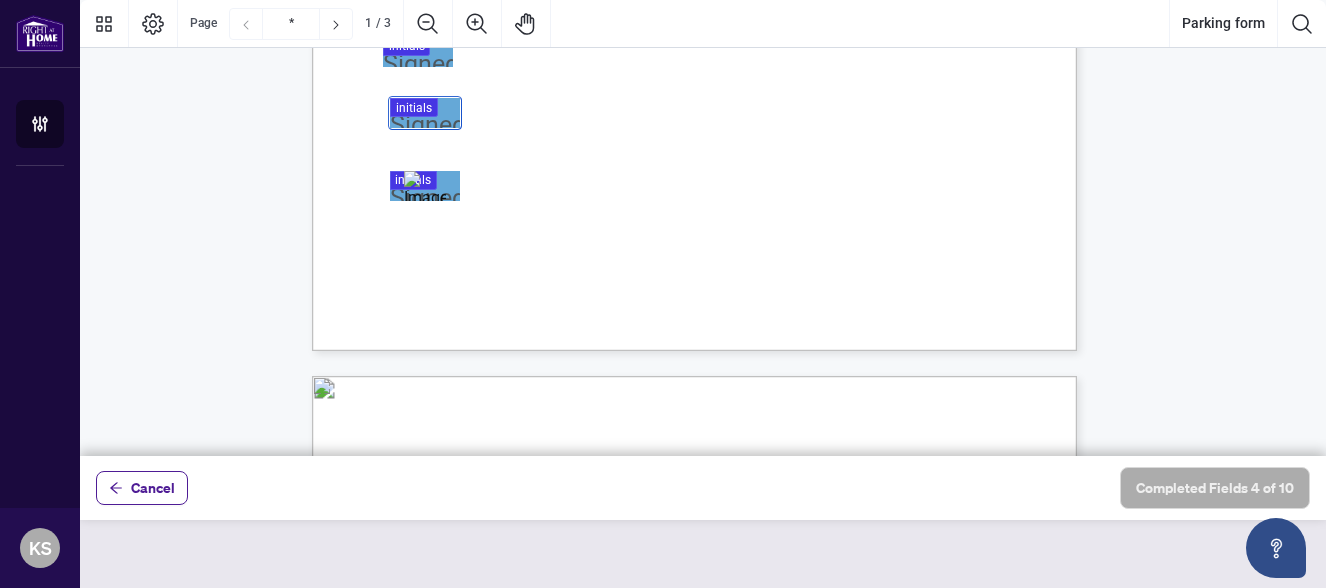 click on "PARKING YOUR LICENSE AGREEMENT
Overview:
Parking your license means that your license is temporarily on hold with the Brokerage.
Your registration with the applicable board will be terminated once you park your license,
and your RECO registration will remain active and in good standing.
The purpose of parking is for agents who are not active in the real estate industry or
are leaving the country for an extended period of time (minimum of 6 months).
This is an opportunity provided by RAH for agents to maintain their license rather than
having to terminate their license because of unforeseen circumstances.
Important Information (initials required):
You will  NOT be able to trade in real estate  in accordance with company policy.
You must refer your listing or buying clients to an active RAH agent and you will
receive a referral fee. However, if your client is outside RAH’s service area (For
Example, Halifax or Calgary) then you may refer them to a non-RAH agent.
Manual.
Requirements.
1" at bounding box center (790, -20) 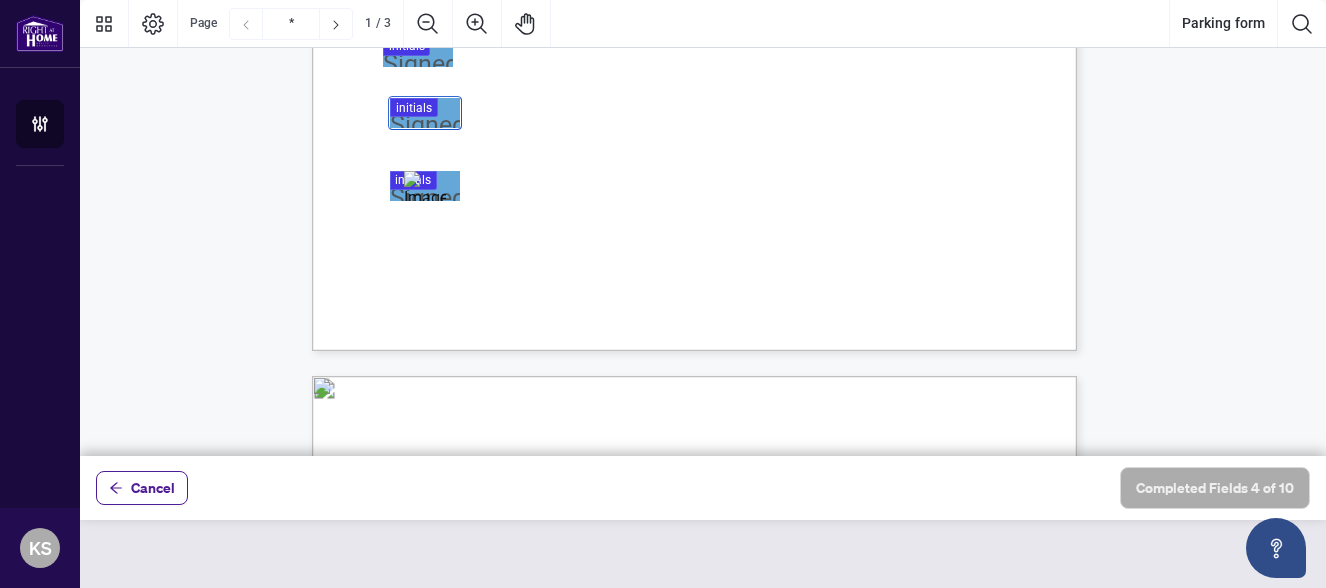 click at bounding box center (703, 228) 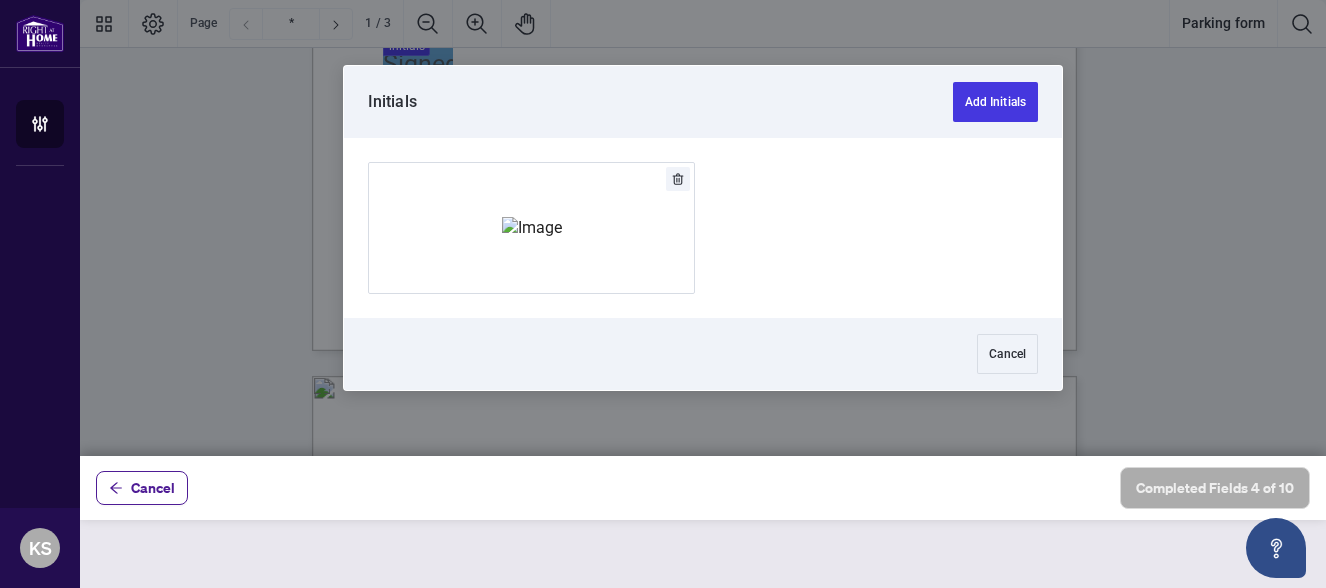 click on "Initials Add Initials" at bounding box center [703, 102] 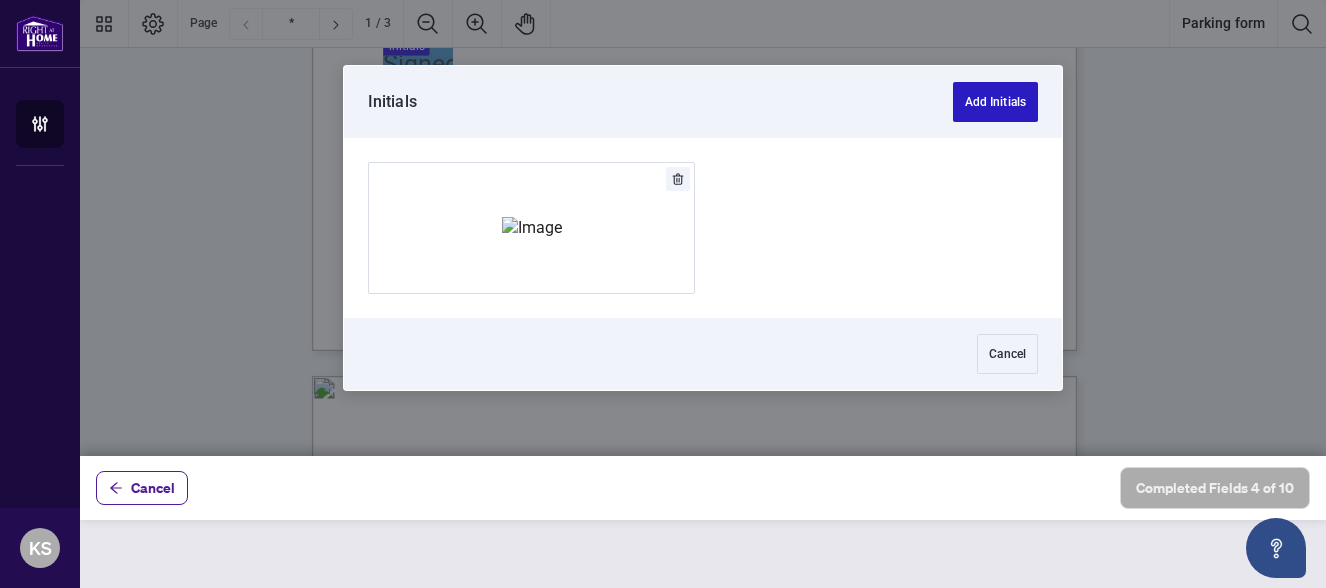 click on "Add Initials" at bounding box center [995, 102] 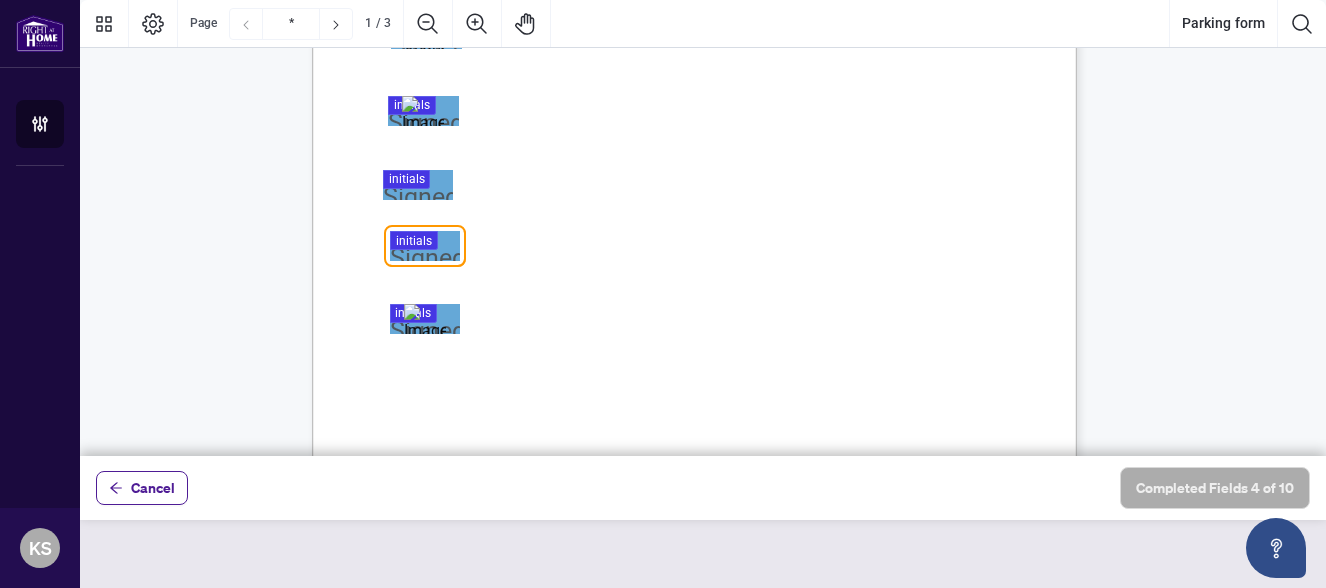 scroll, scrollTop: 587, scrollLeft: 0, axis: vertical 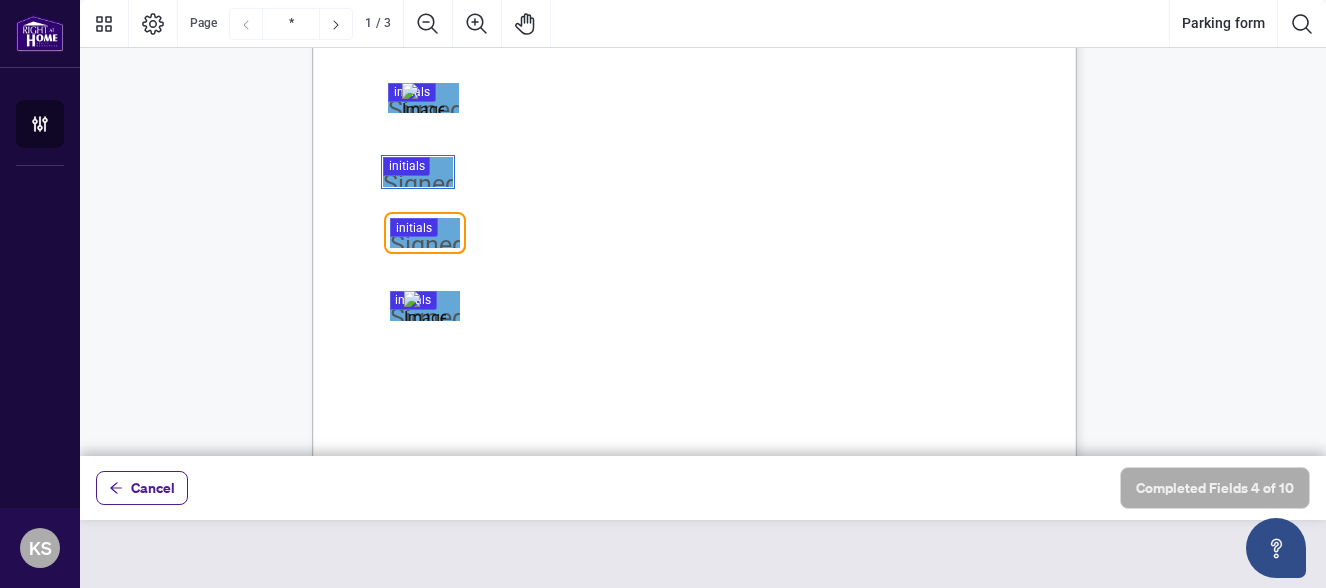 click at bounding box center (703, 228) 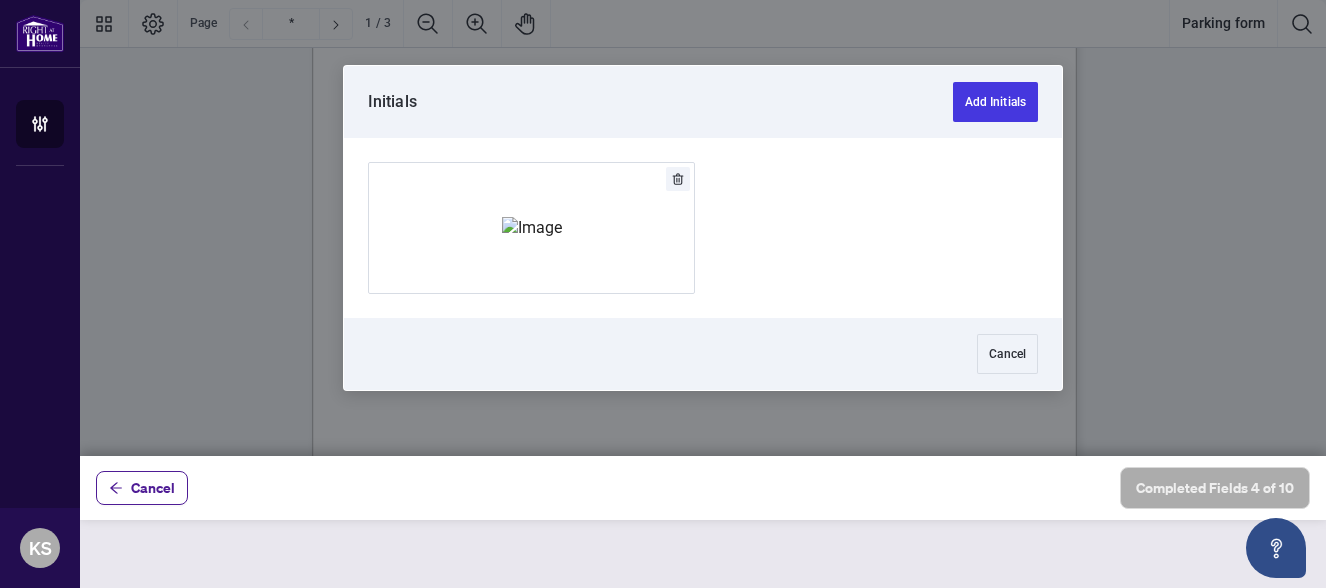 click at bounding box center [531, 228] 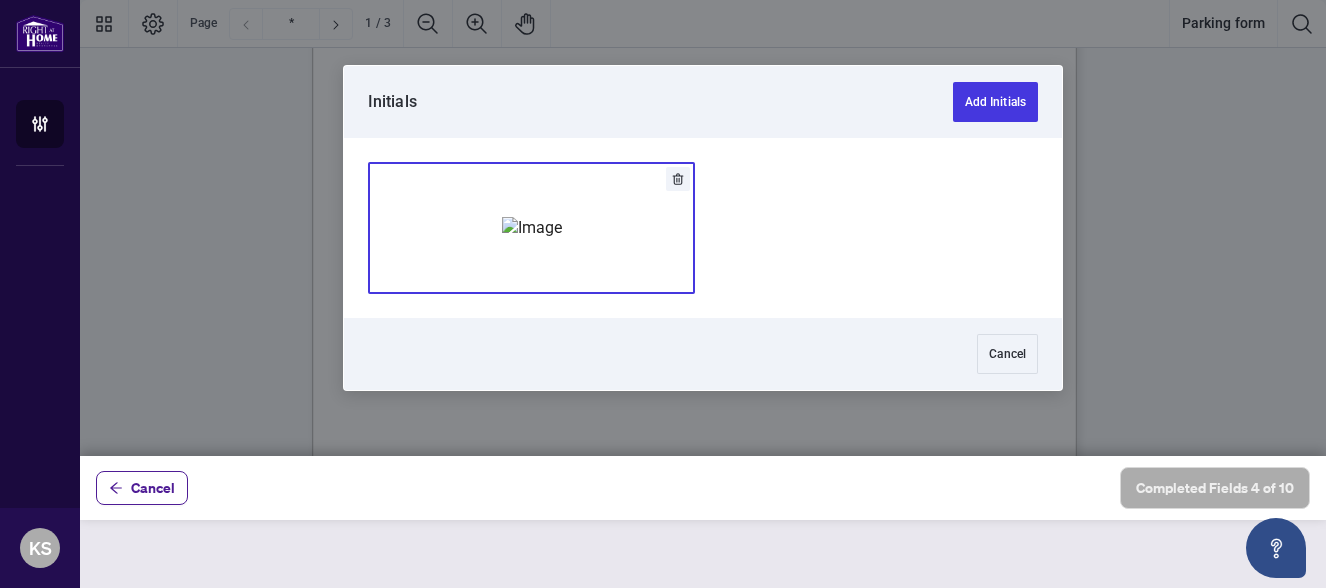 click at bounding box center (531, 228) 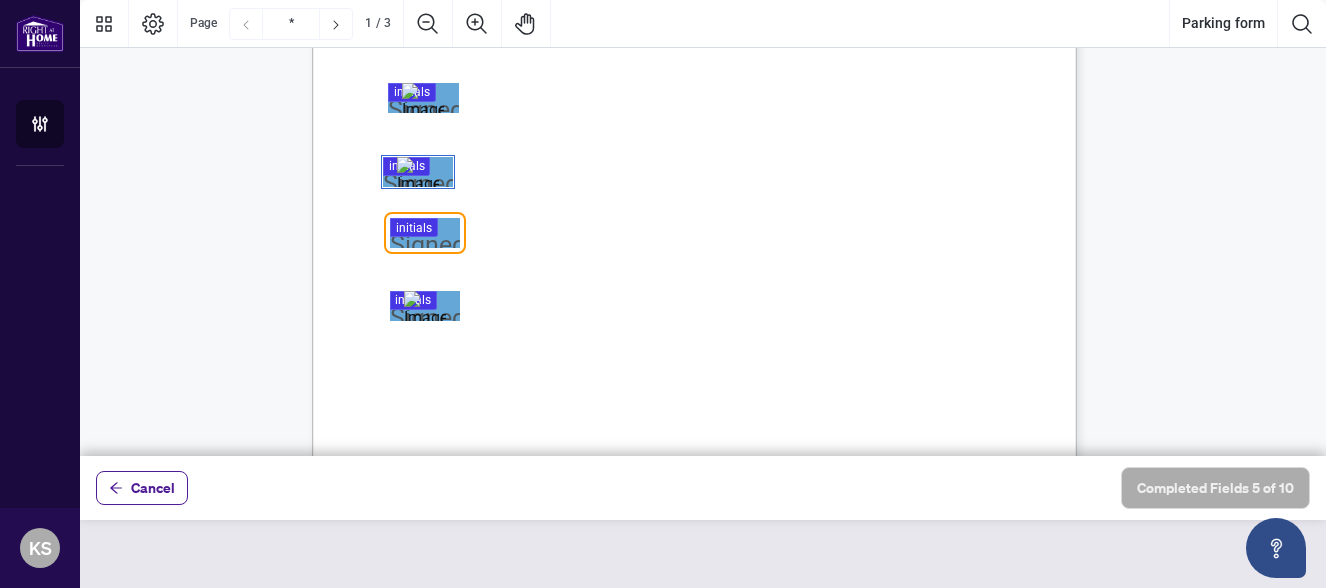 click at bounding box center (703, 228) 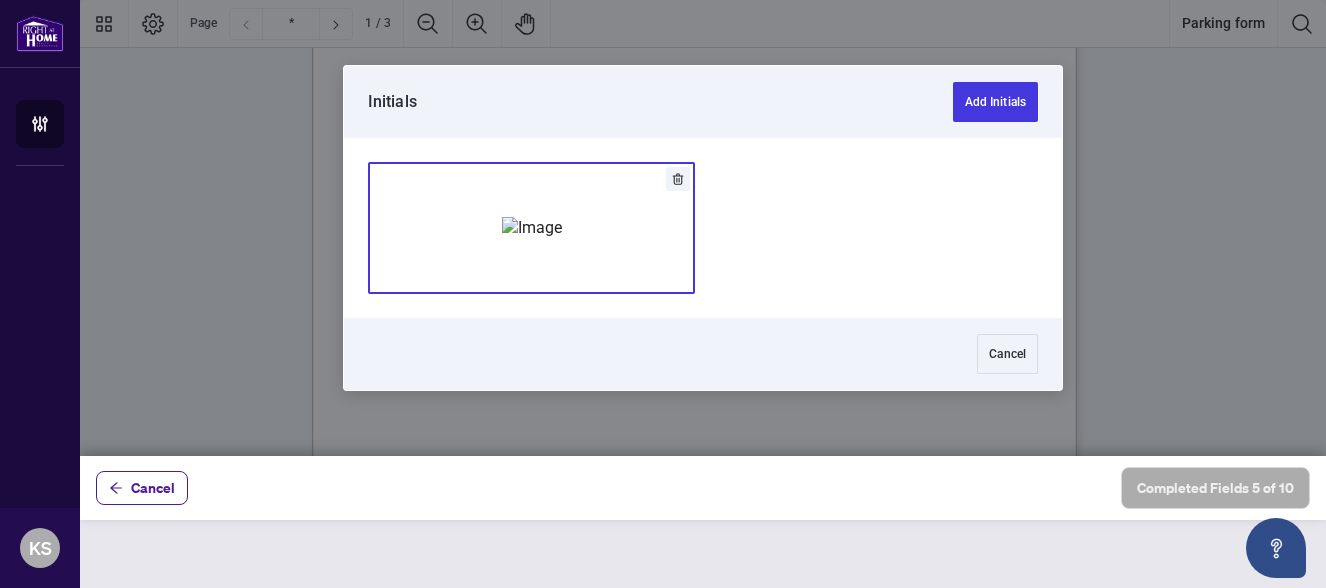 click at bounding box center (531, 228) 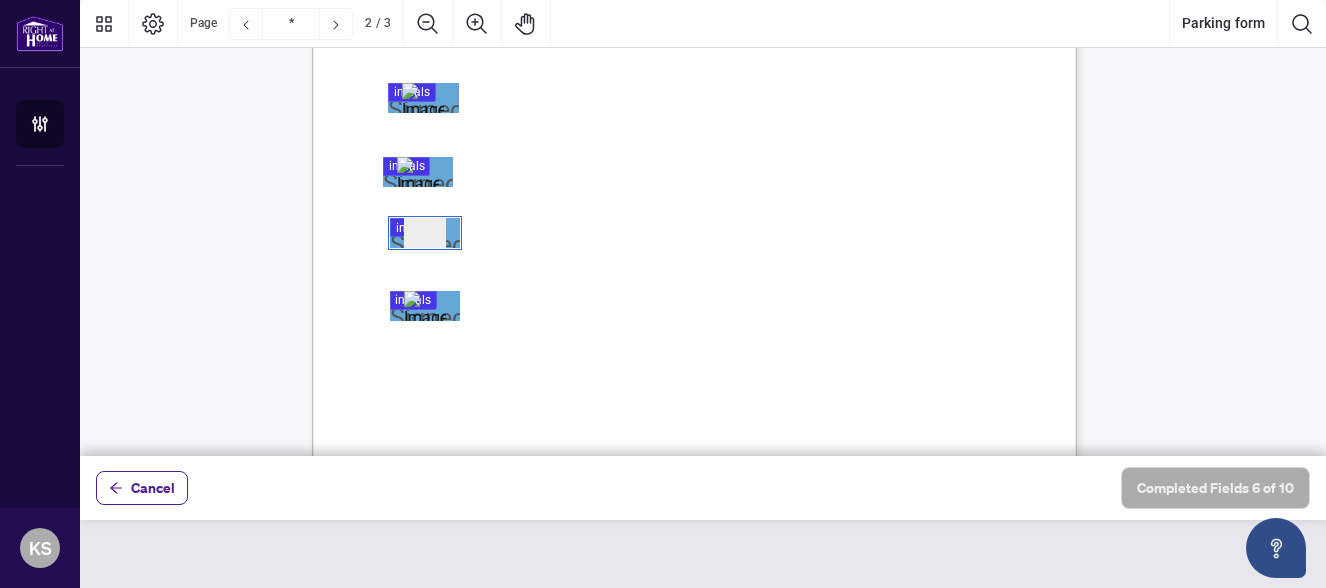 scroll, scrollTop: 1064, scrollLeft: 0, axis: vertical 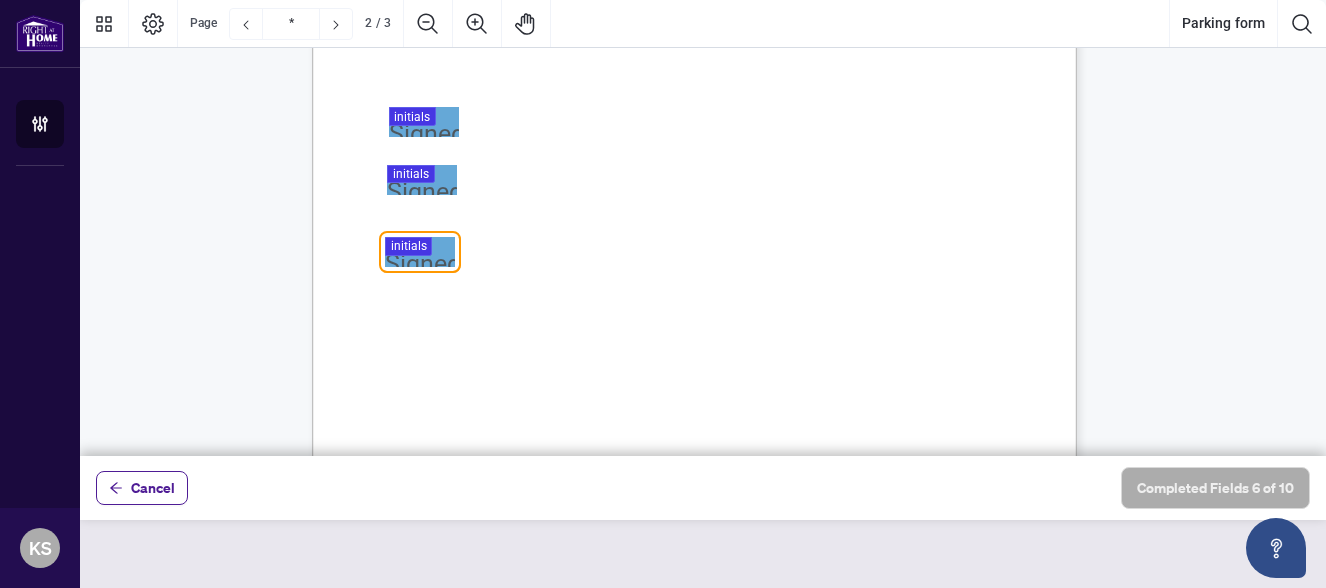 click at bounding box center [703, 228] 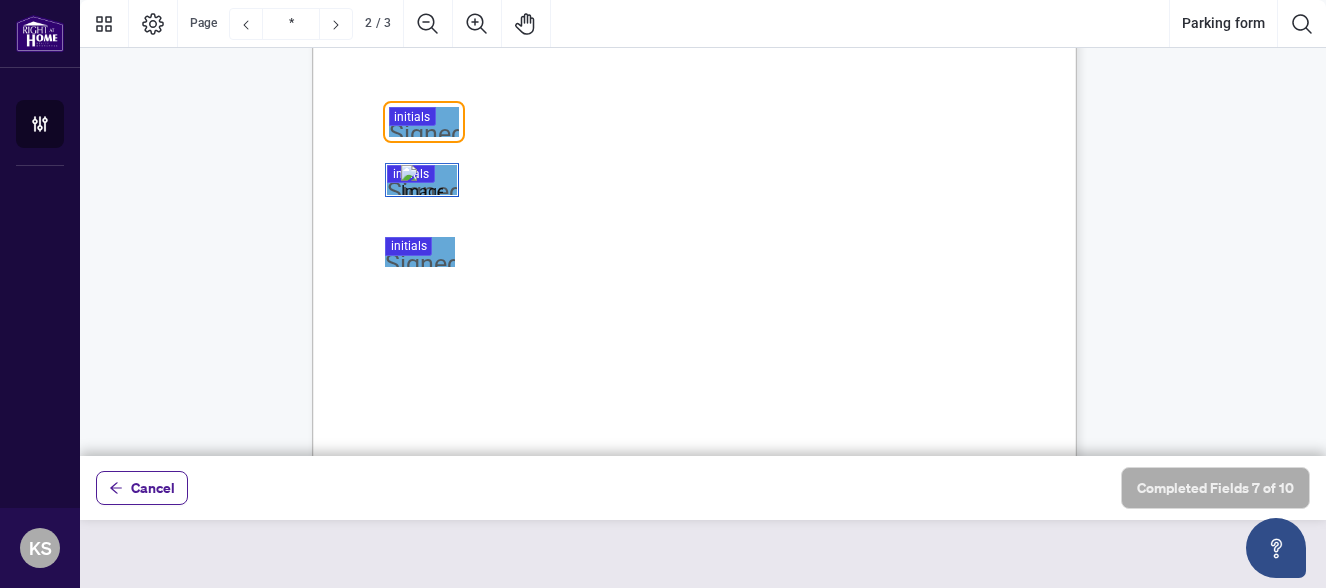 click at bounding box center (422, 180) 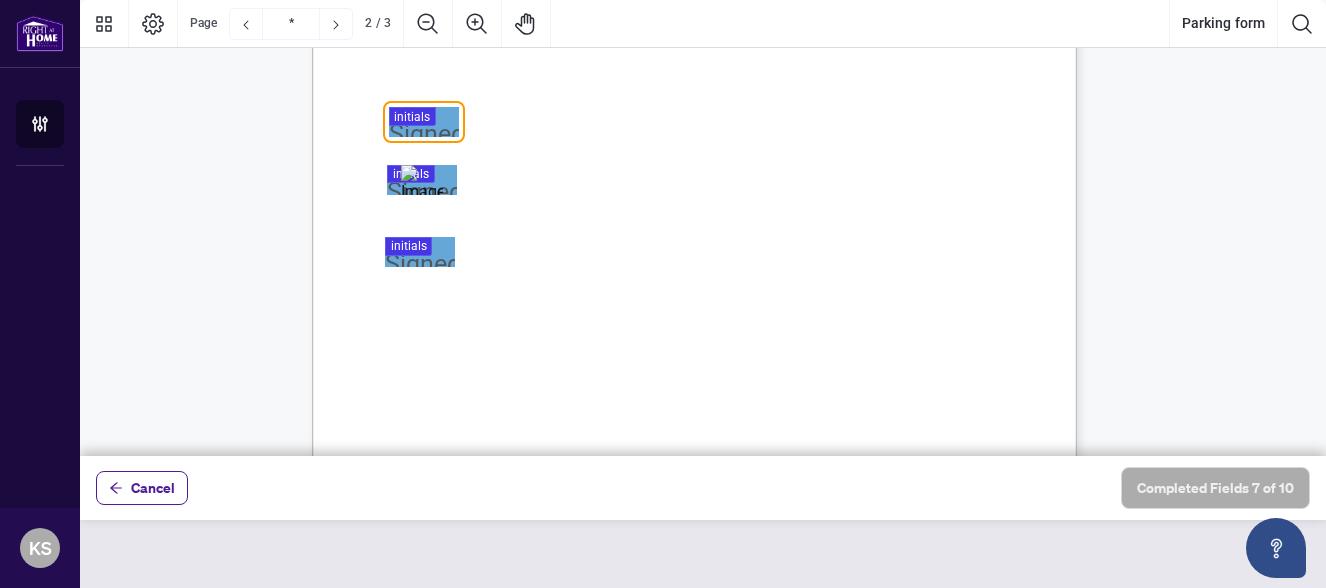 click at bounding box center [703, 228] 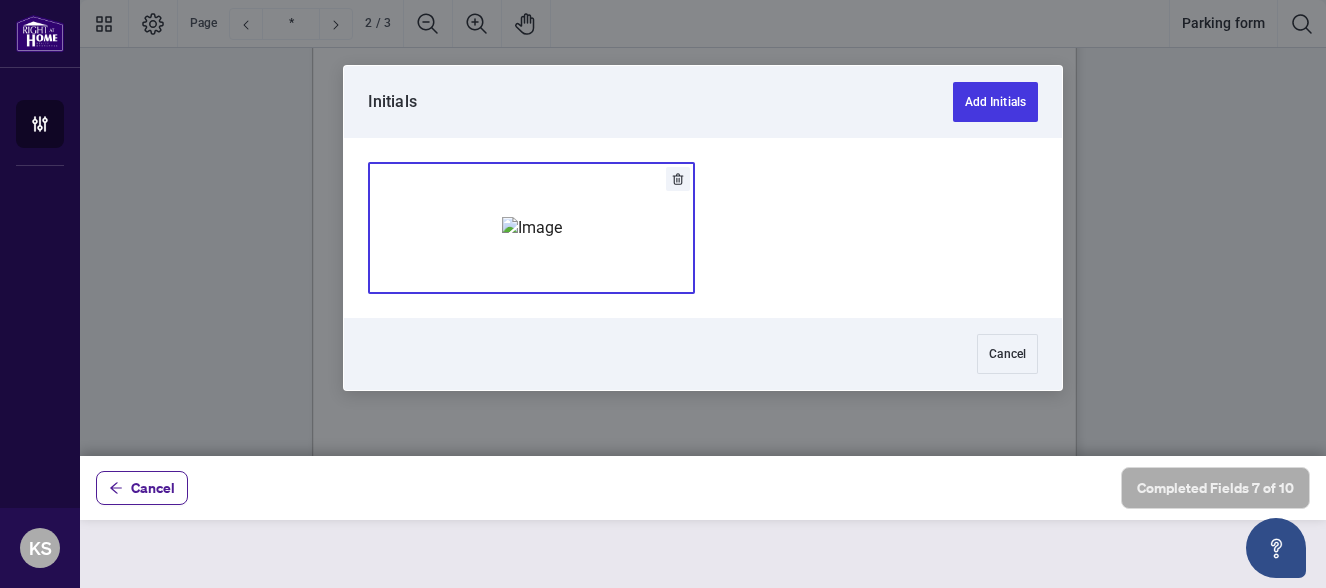 click at bounding box center [531, 228] 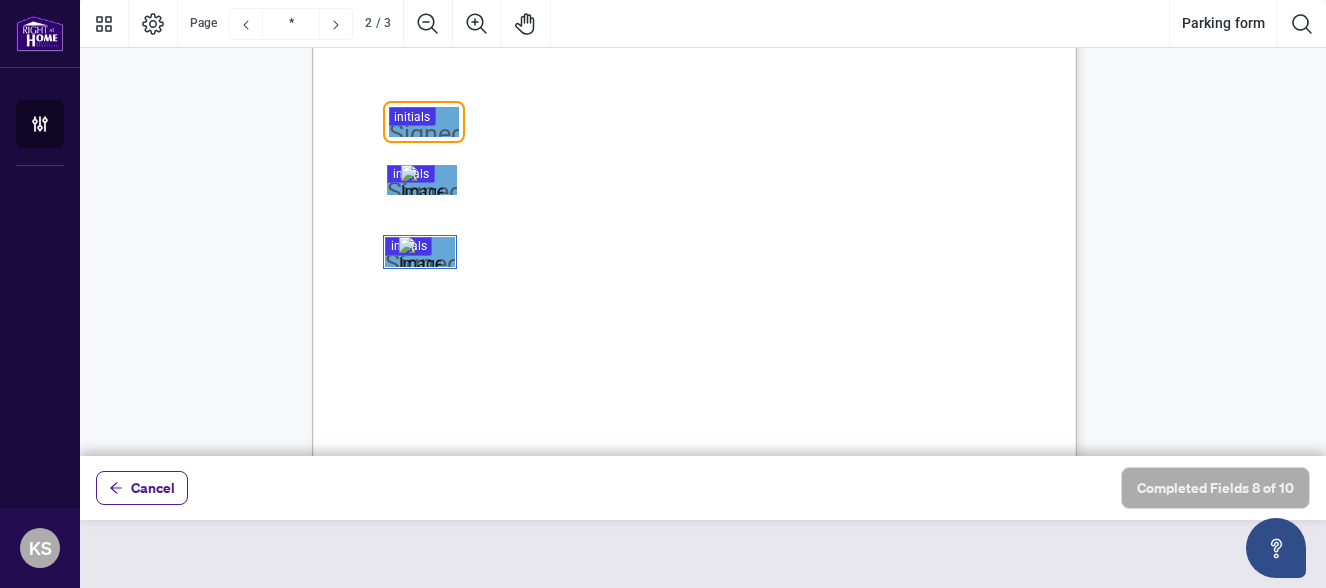 click at bounding box center [703, 228] 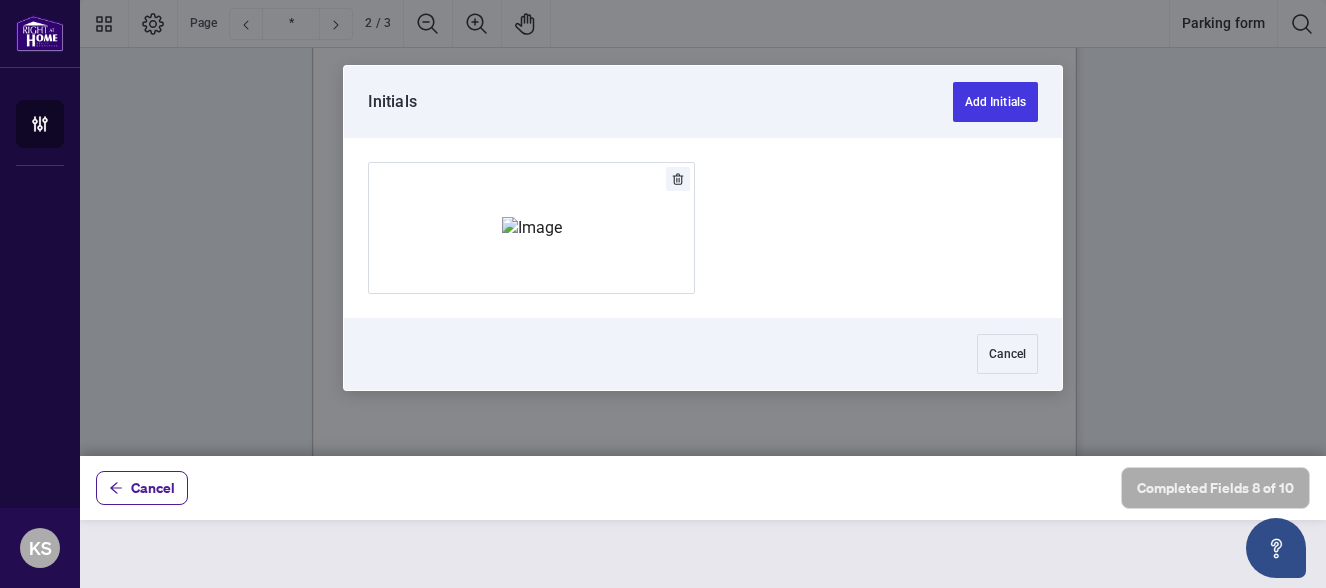 click on "Initials Add Initials" at bounding box center (703, 102) 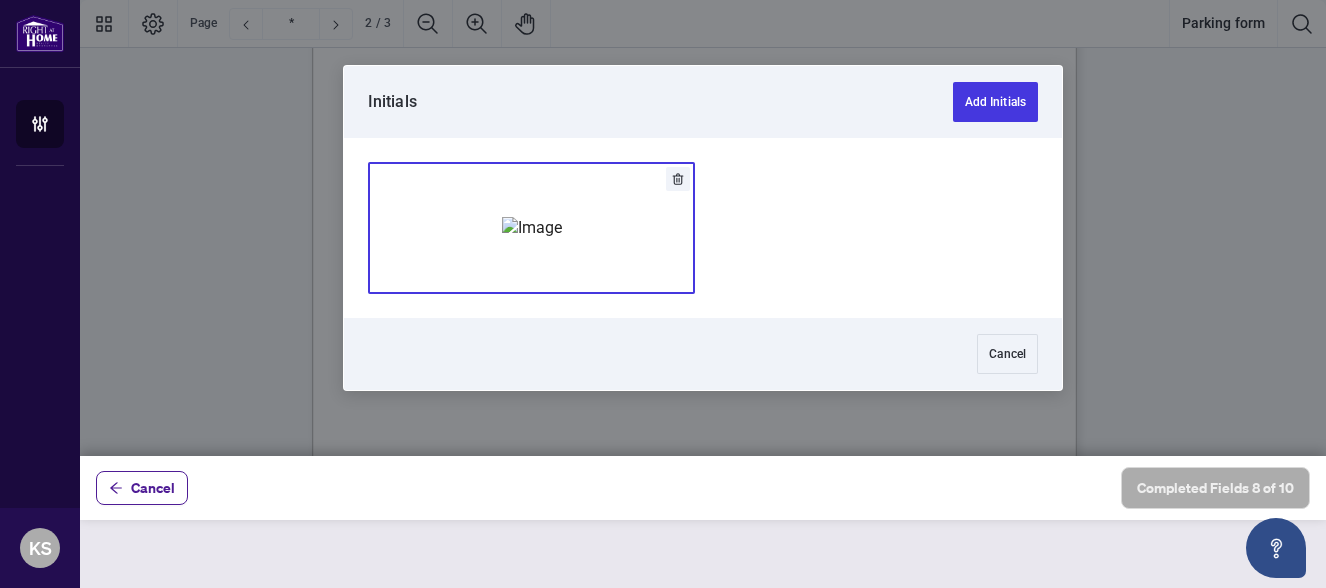 click at bounding box center (531, 228) 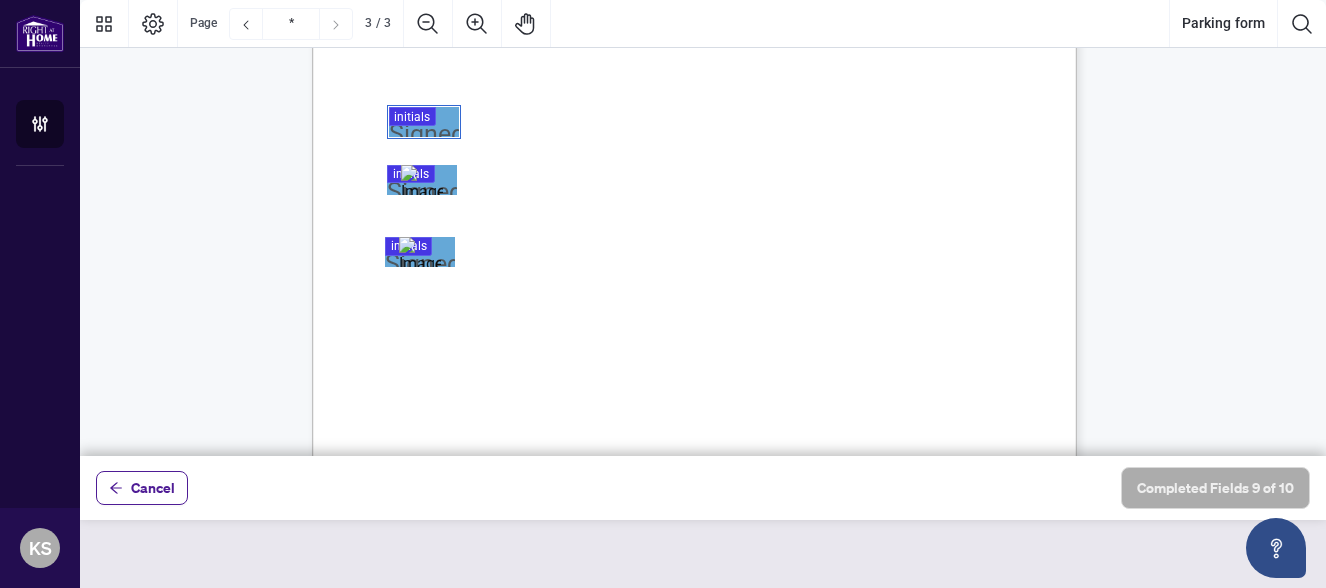 click on "PARKING YOUR LICENSE AGREEMENT
Overview:
Parking your license means that your license is temporarily on hold with the Brokerage.
Your registration with the applicable board will be terminated once you park your license,
and your RECO registration will remain active and in good standing.
The purpose of parking is for agents who are not active in the real estate industry or
are leaving the country for an extended period of time (minimum of 6 months).
This is an opportunity provided by RAH for agents to maintain their license rather than
having to terminate their license because of unforeseen circumstances.
Important Information (initials required):
You will  NOT be able to trade in real estate  in accordance with company policy.
You must refer your listing or buying clients to an active RAH agent and you will
receive a referral fee. However, if your client is outside RAH’s service area (For
Example, Halifax or Calgary) then you may refer them to a non-RAH agent.
Manual.
Requirements.
1" at bounding box center (704, -996) 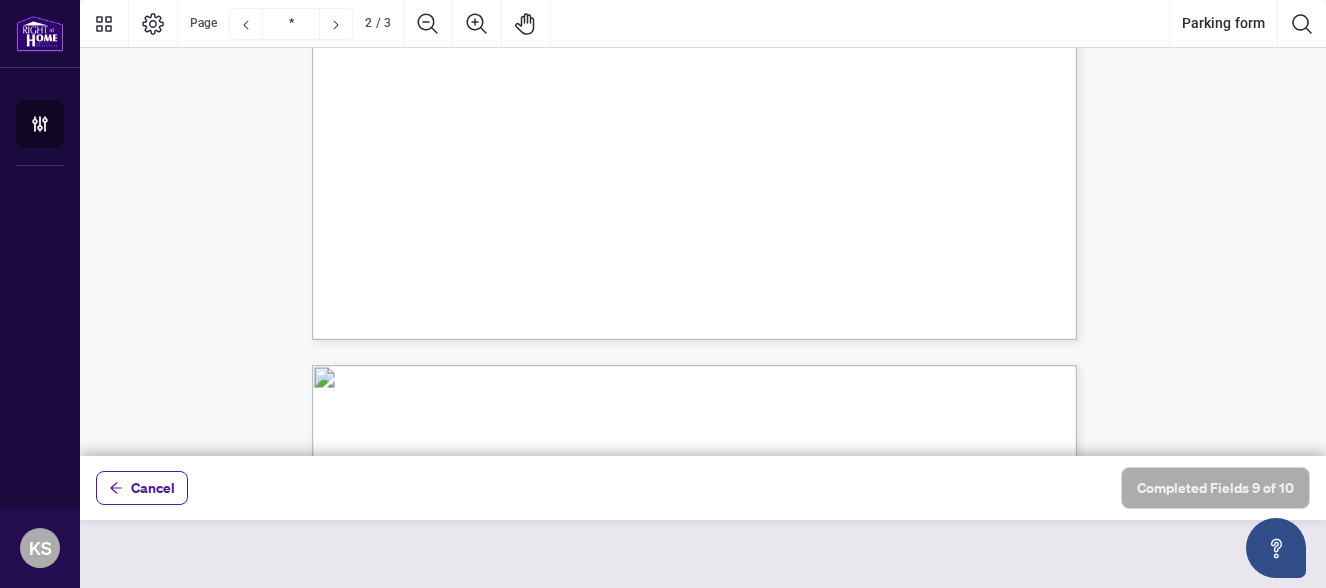 scroll, scrollTop: 1745, scrollLeft: 0, axis: vertical 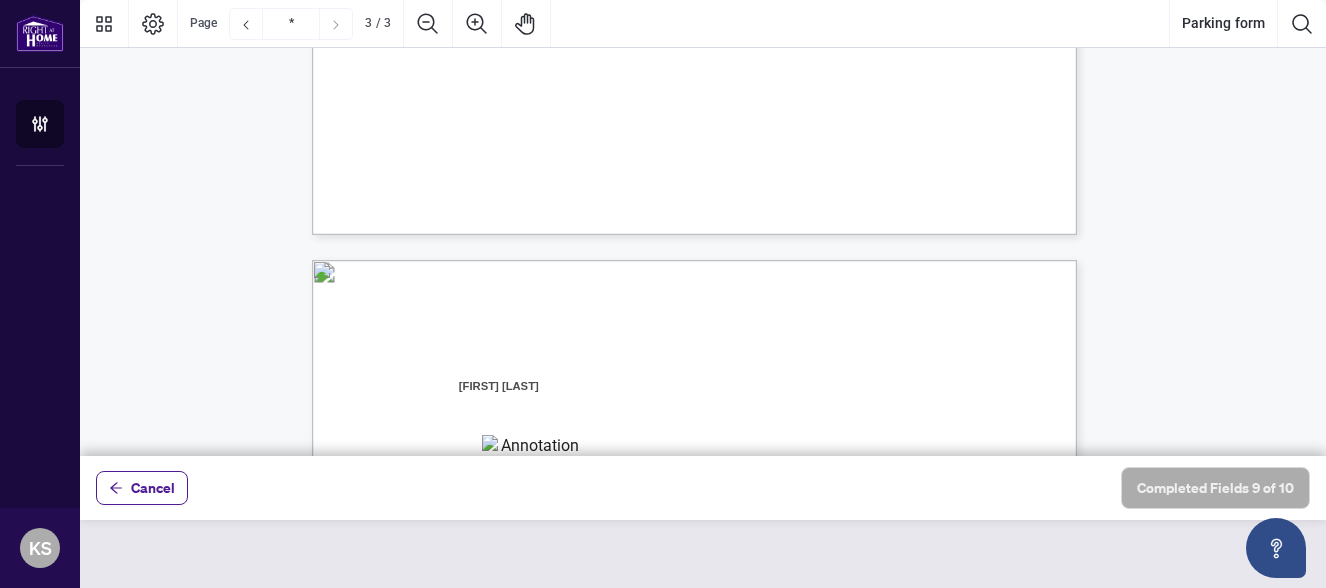 type on "*" 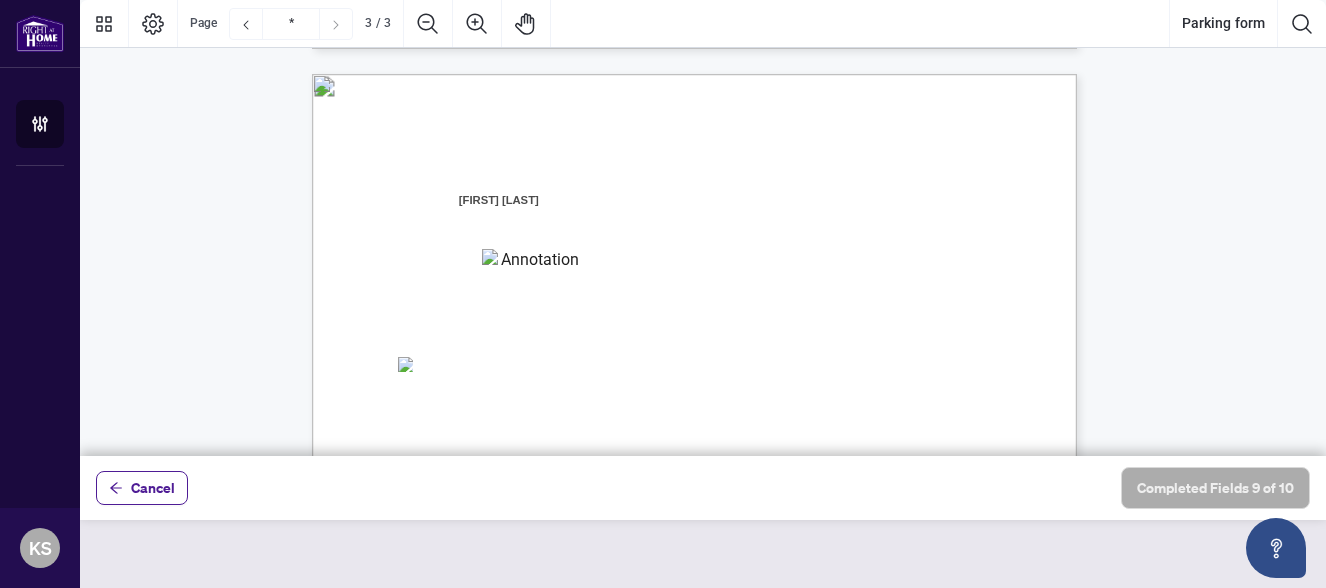 scroll, scrollTop: 2039, scrollLeft: 0, axis: vertical 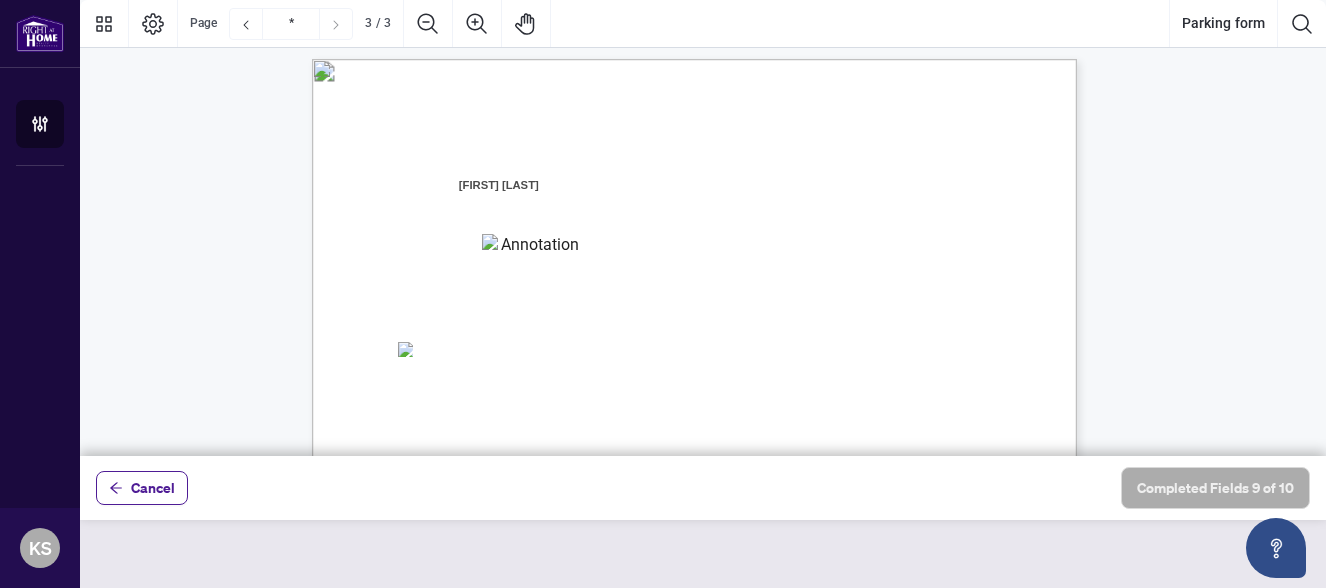 click on "Agent Information:
(Name of Salesperson)
Home Branch:
Registered Boards (please check all applicable):
□ TRREB □  CLAR  □  Cornerstone - MREB  □ NAR □ OMDREB □ OREB □  Cornerstone - RAHB  □ BDAR
Your Board Registration Numbers:
Acknowledgement:
I hereby acknowledge and agree to Park my license with RAH subject to the above terms.
Signature of Salesperson  Date
Approved By:
Branch Manager  Date
To be completed by the Branch Administrator after the agent is moved to parked:
Processed Date/Effective Parking Date:
BA Initials: V062025
3" at bounding box center (790, 678) 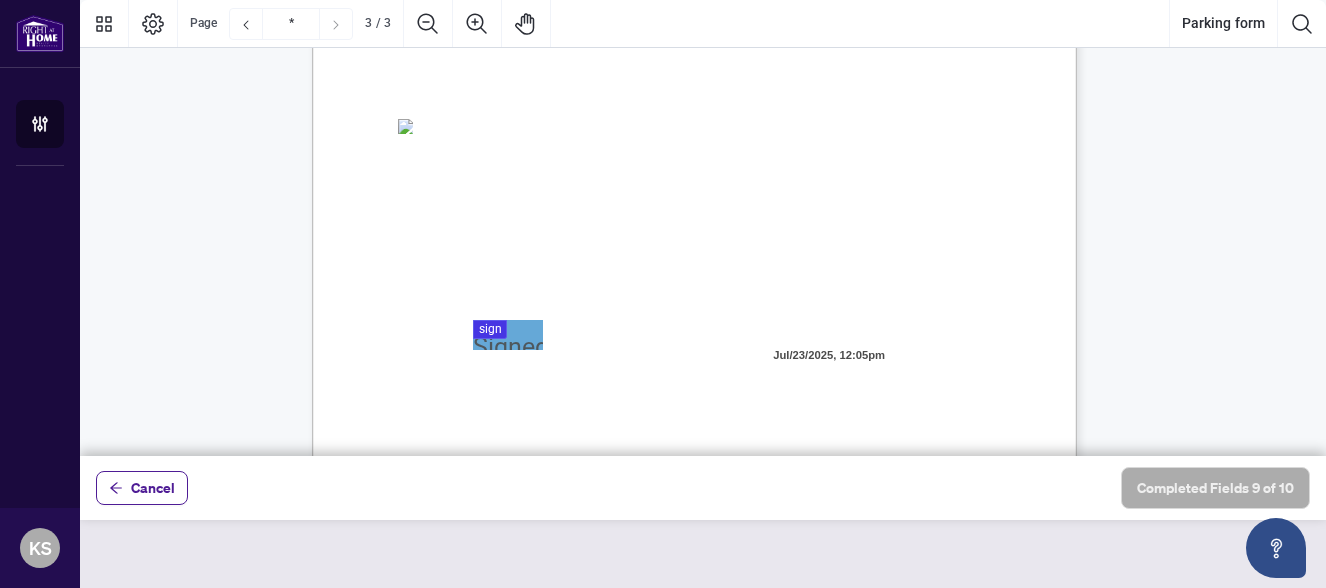 scroll, scrollTop: 2265, scrollLeft: 0, axis: vertical 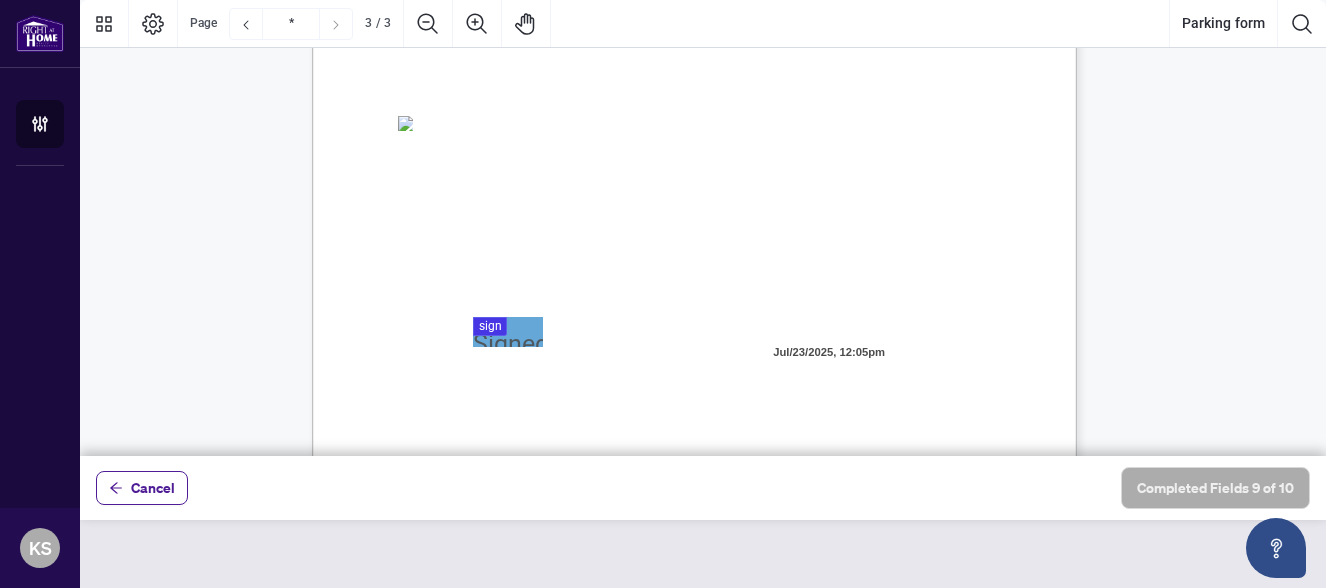 type on "******" 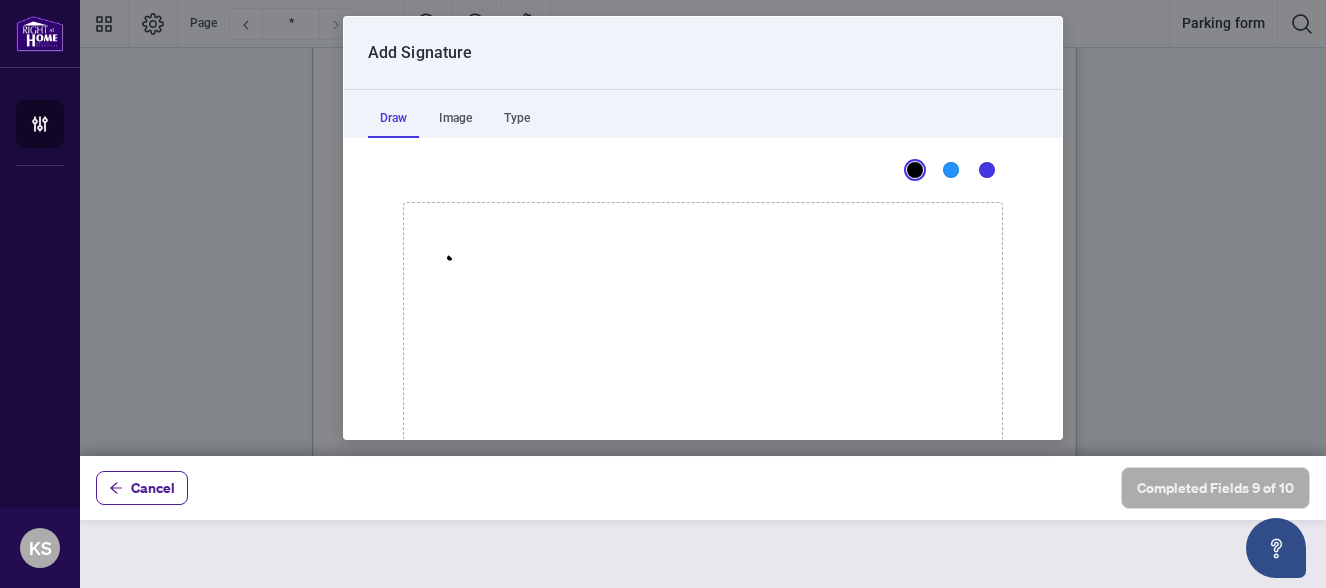 click 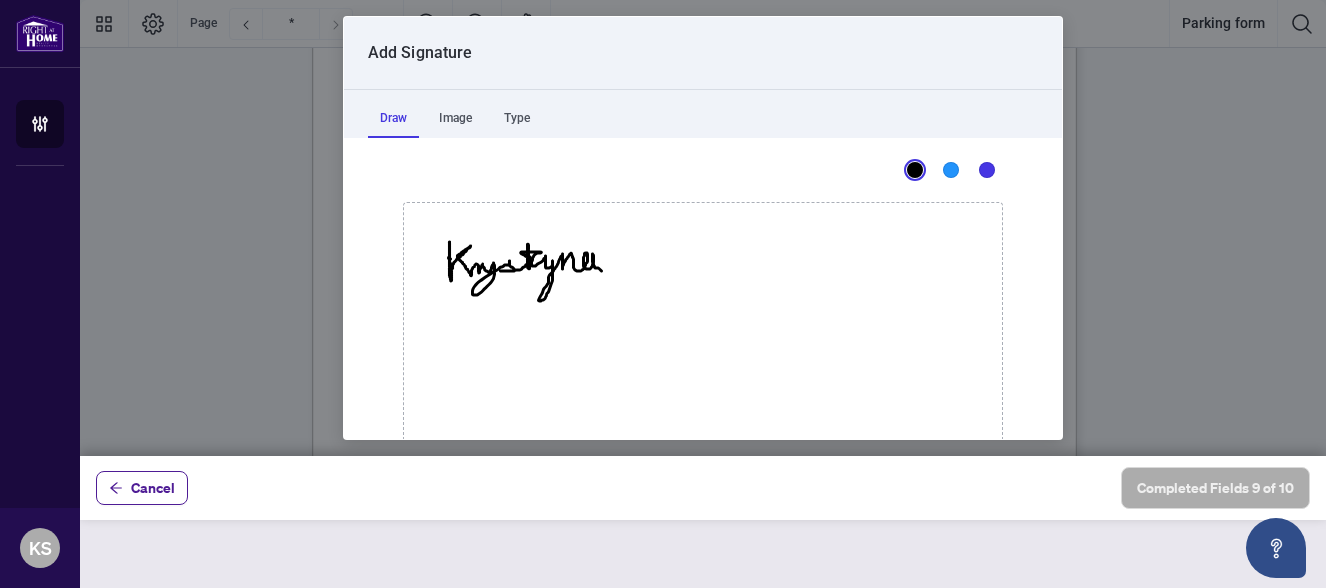 drag, startPoint x: 442, startPoint y: 269, endPoint x: 593, endPoint y: 271, distance: 151.01324 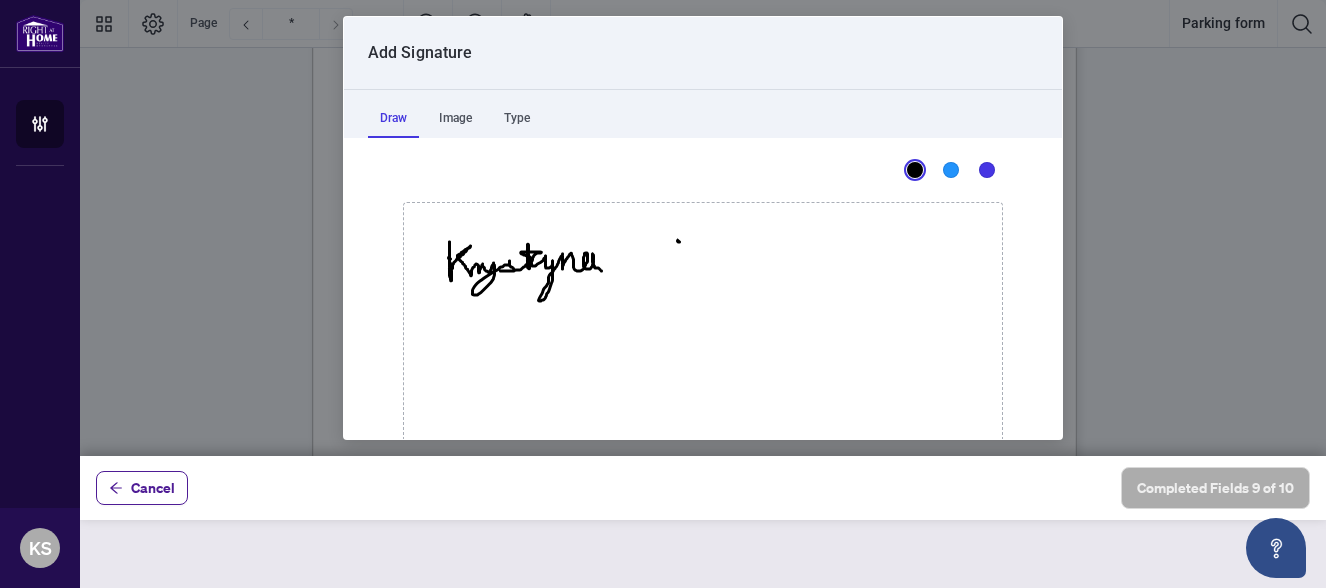 click 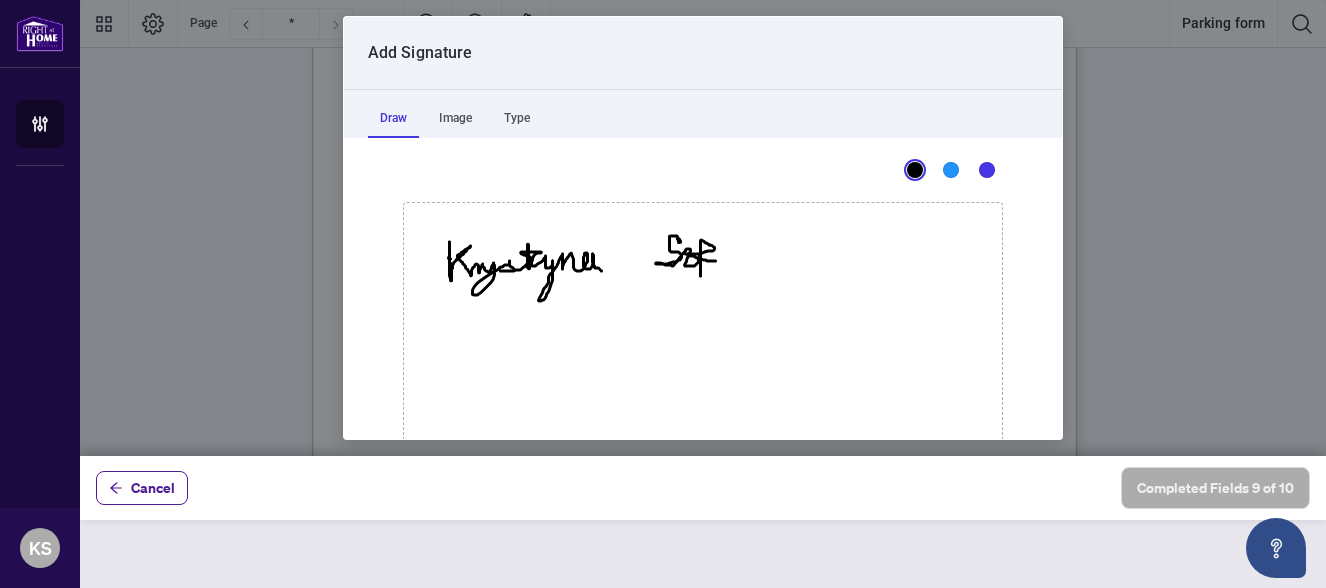 drag, startPoint x: 672, startPoint y: 242, endPoint x: 707, endPoint y: 259, distance: 38.910152 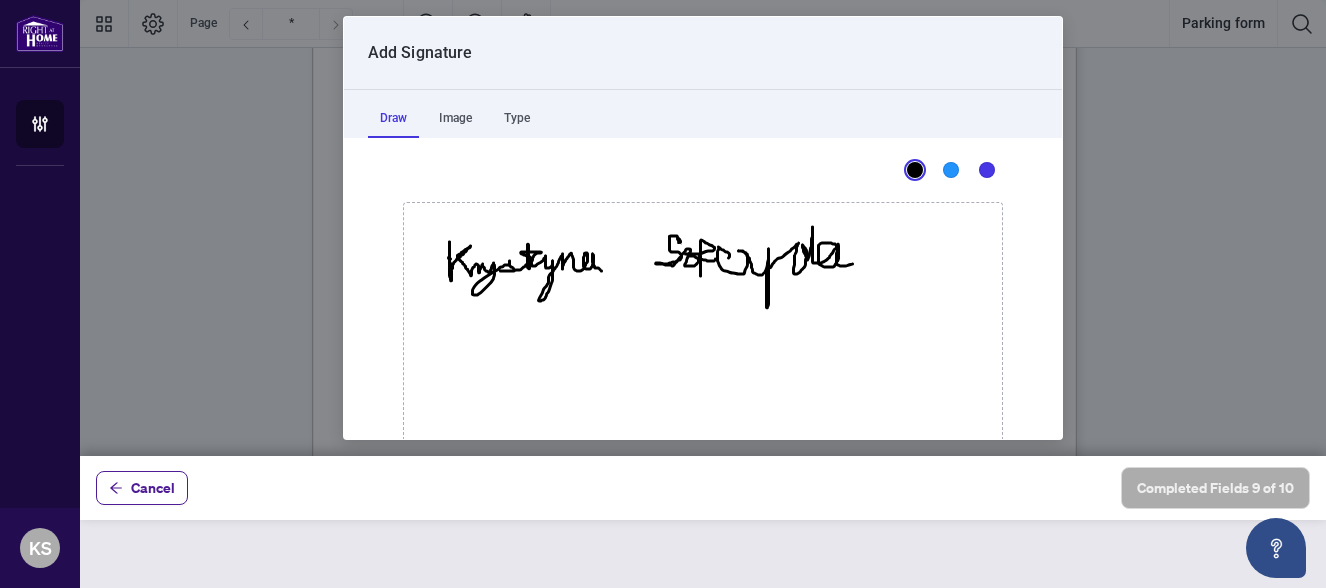 drag, startPoint x: 720, startPoint y: 258, endPoint x: 851, endPoint y: 259, distance: 131.00381 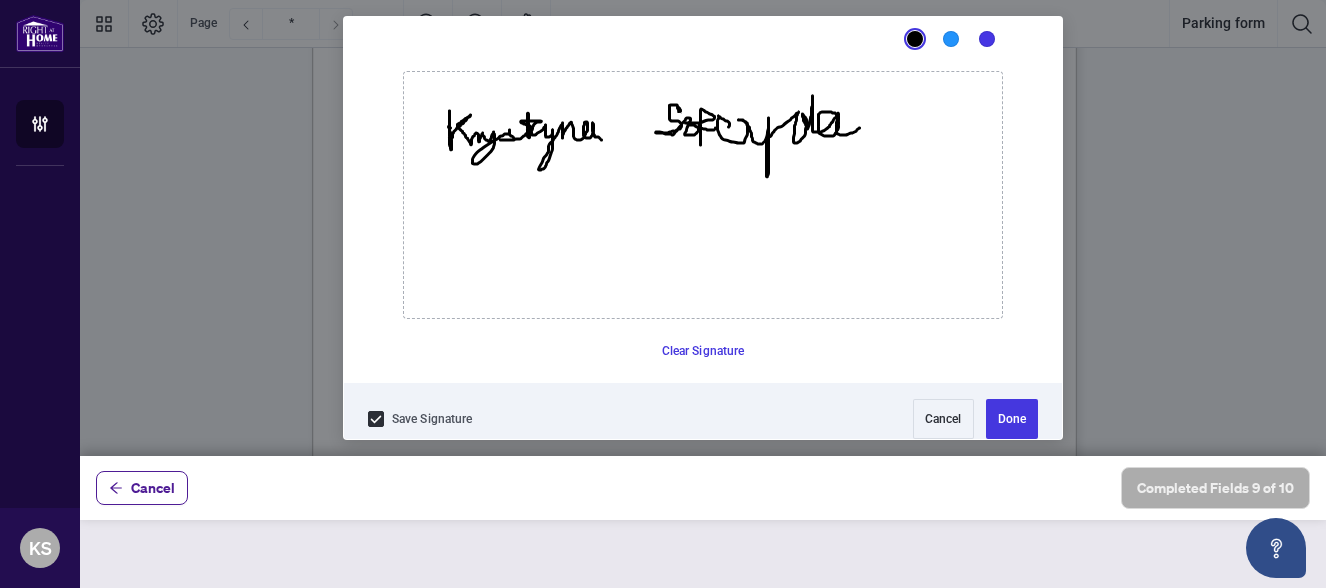 scroll, scrollTop: 147, scrollLeft: 0, axis: vertical 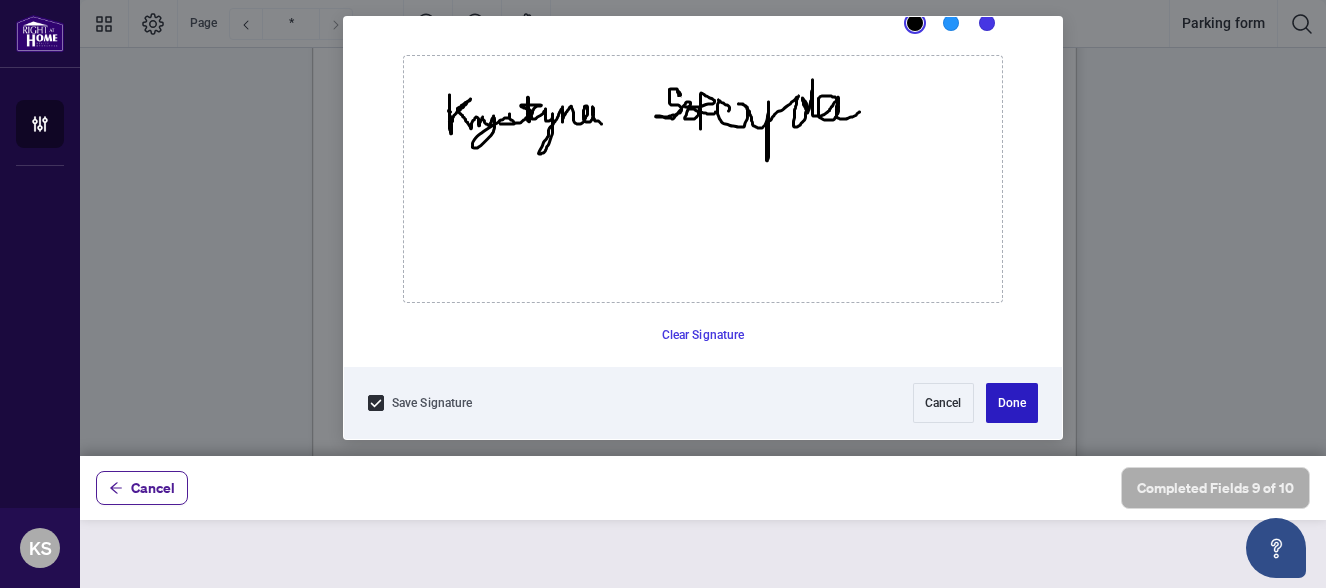 click on "Done" at bounding box center [1012, 403] 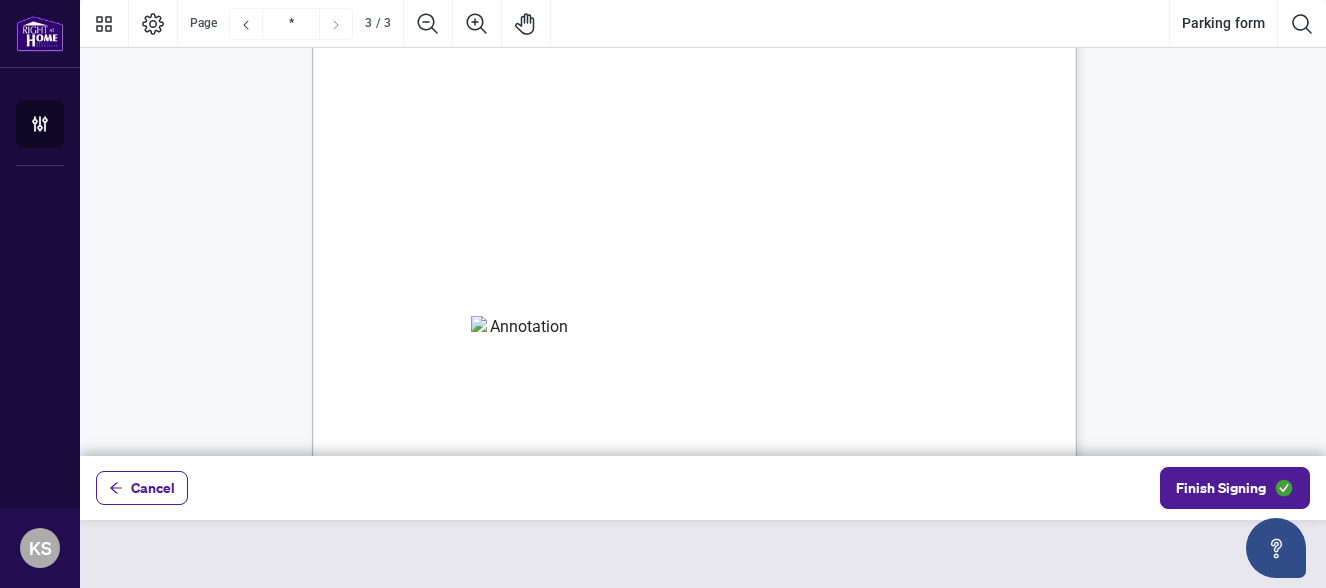 scroll, scrollTop: 2612, scrollLeft: 0, axis: vertical 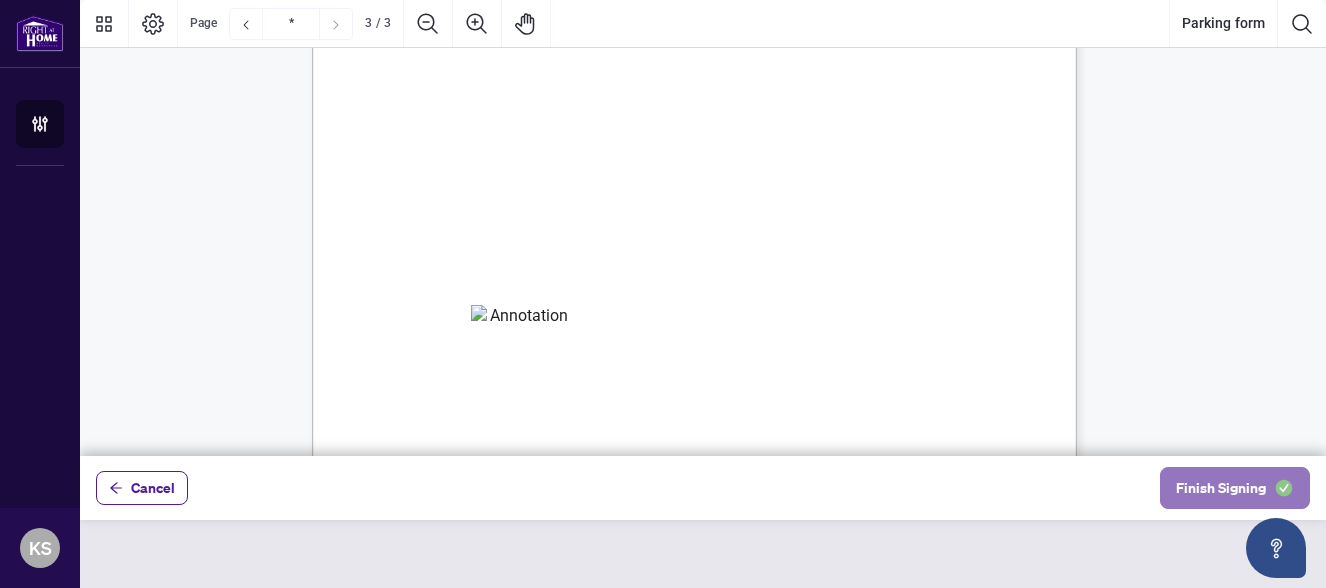 click on "Finish Signing" at bounding box center (1221, 488) 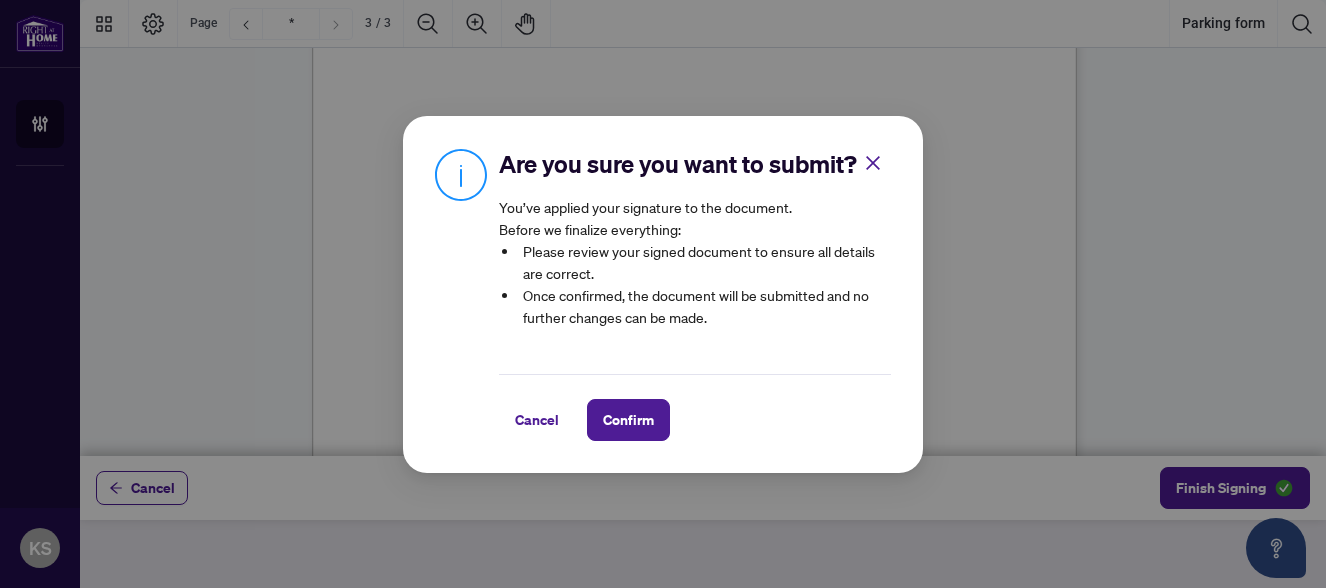 click on "Please review your signed document to ensure all details are correct." at bounding box center [705, 262] 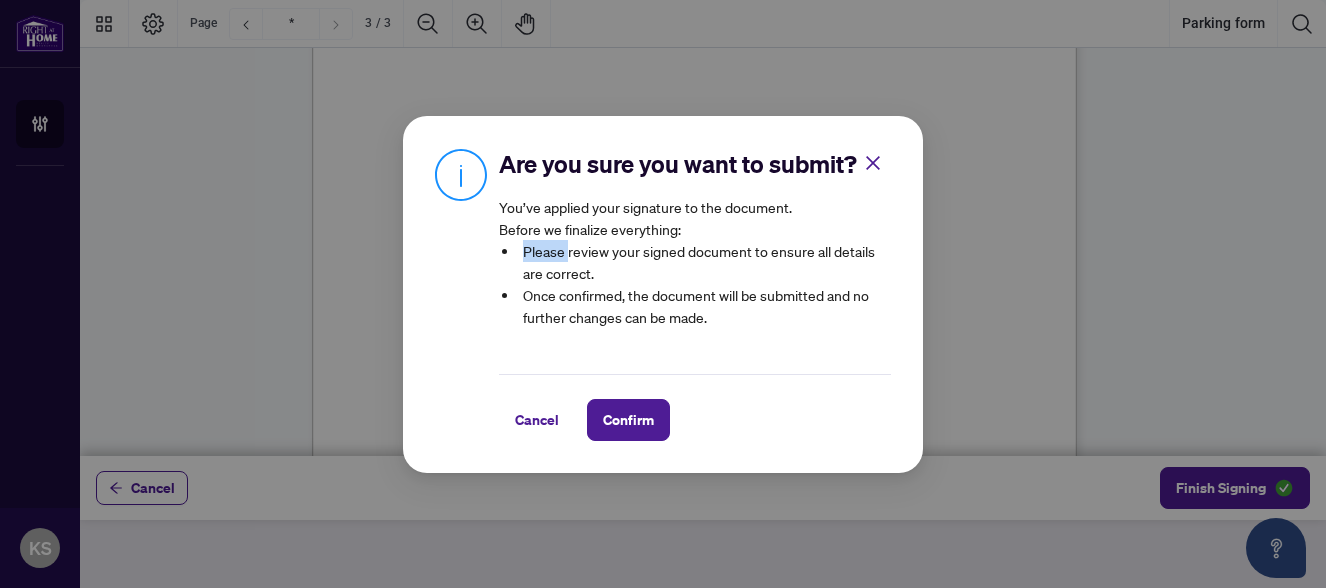 click on "Please review your signed document to ensure all details are correct." at bounding box center (705, 262) 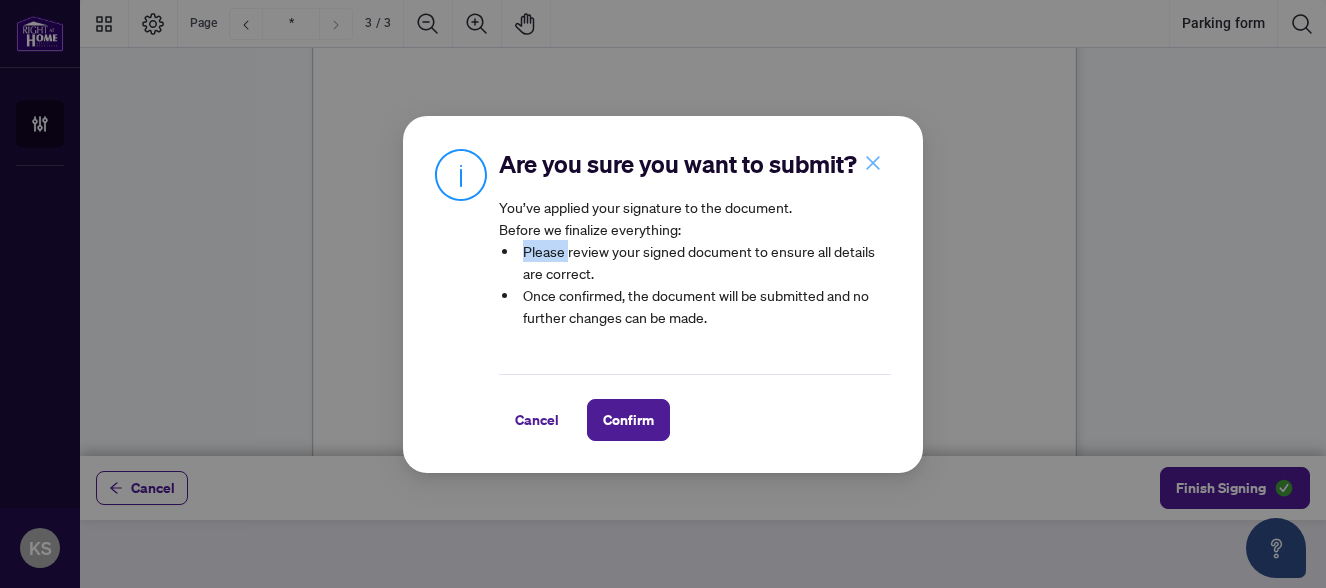 click 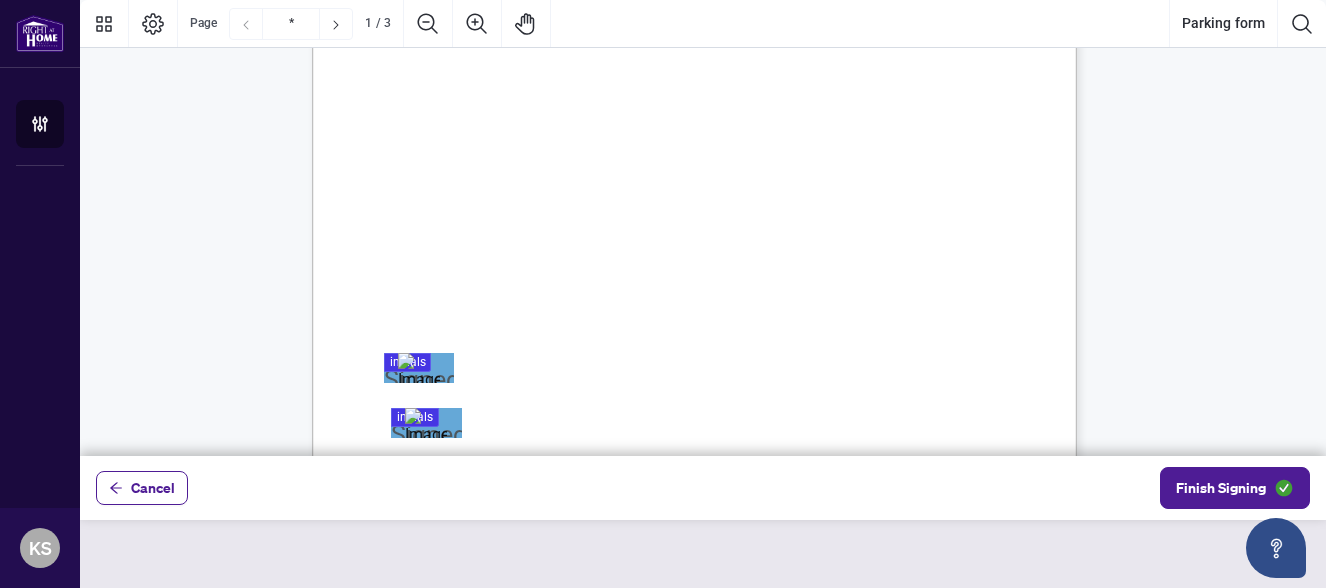 scroll, scrollTop: 0, scrollLeft: 0, axis: both 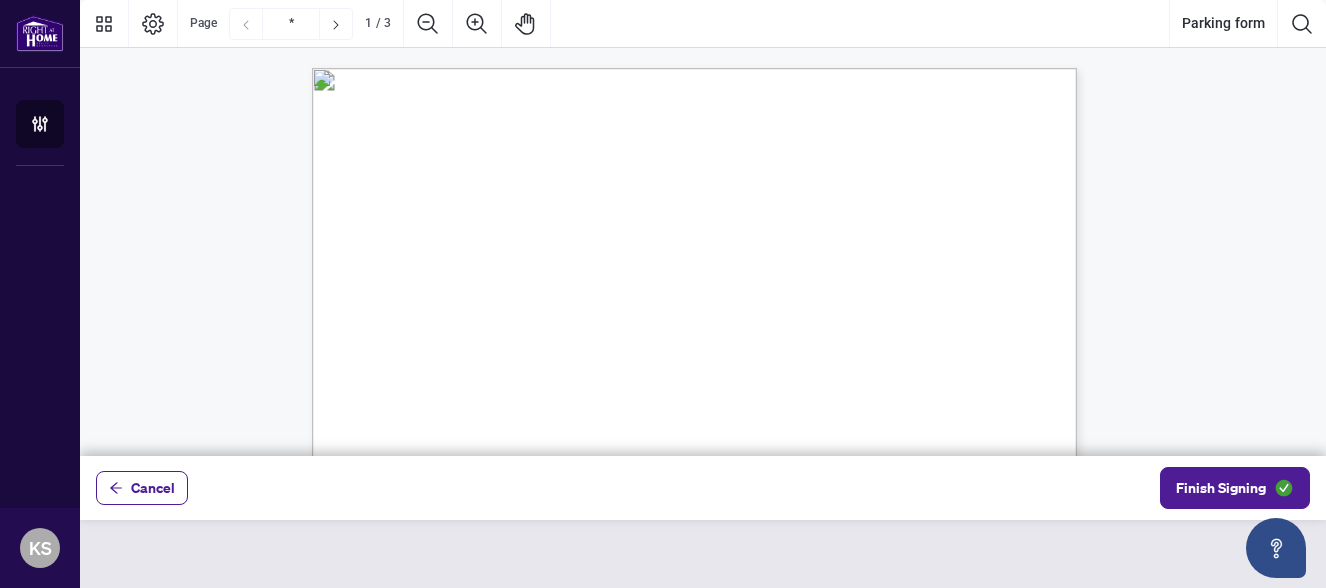 click 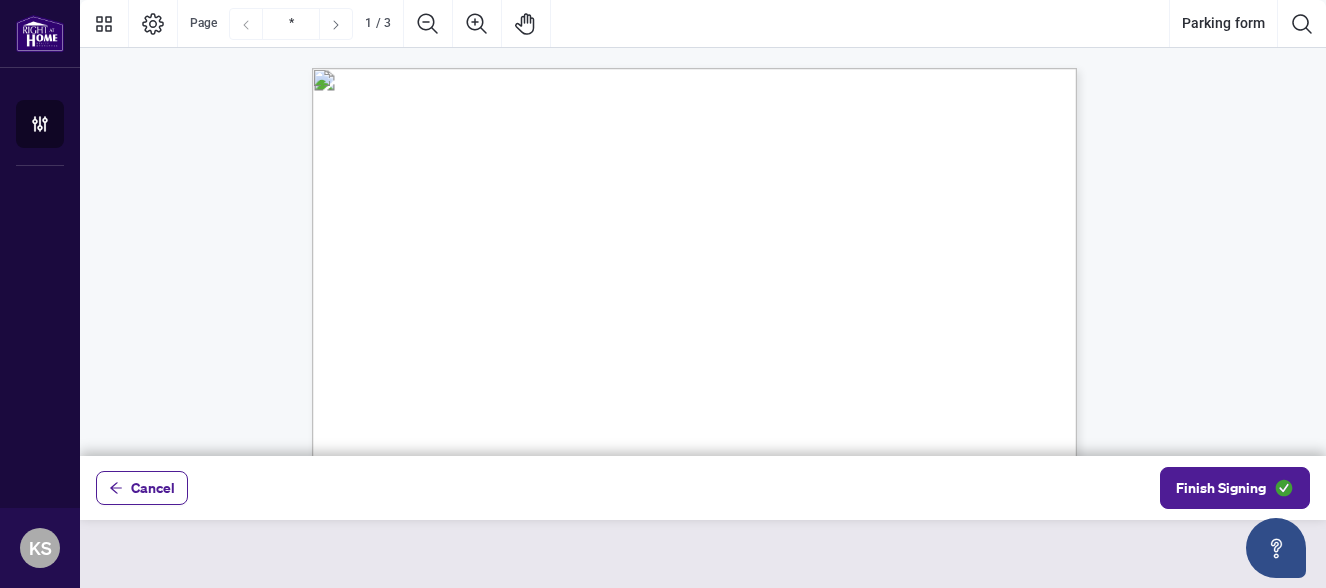 click 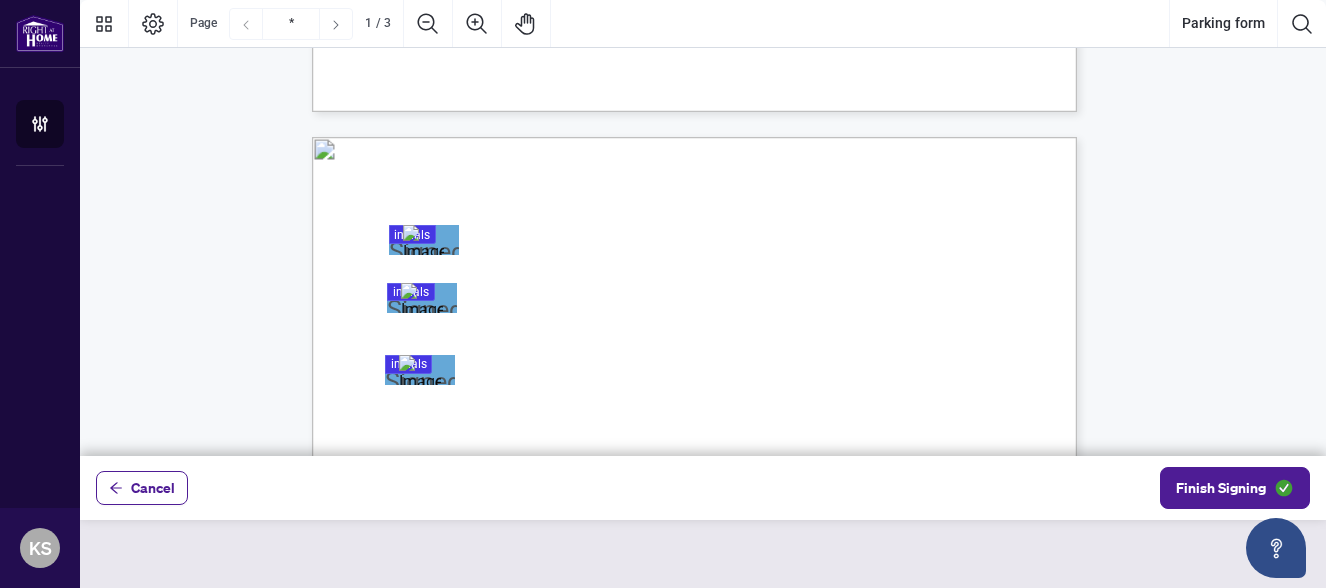 type on "*" 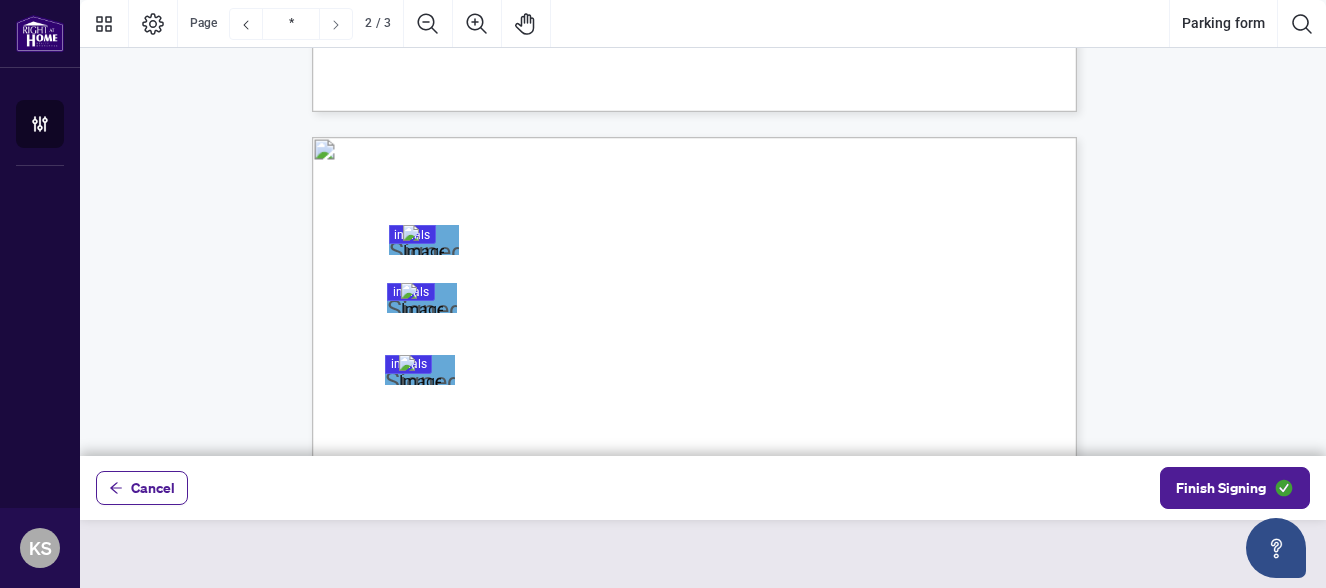 scroll, scrollTop: 1015, scrollLeft: 0, axis: vertical 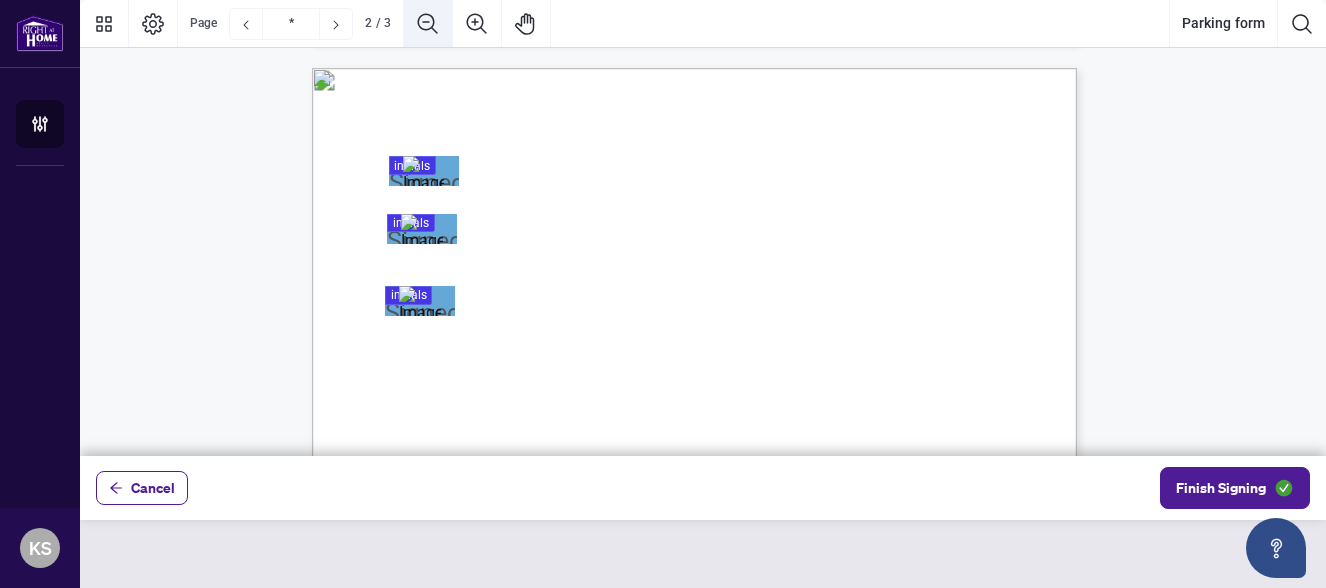 click 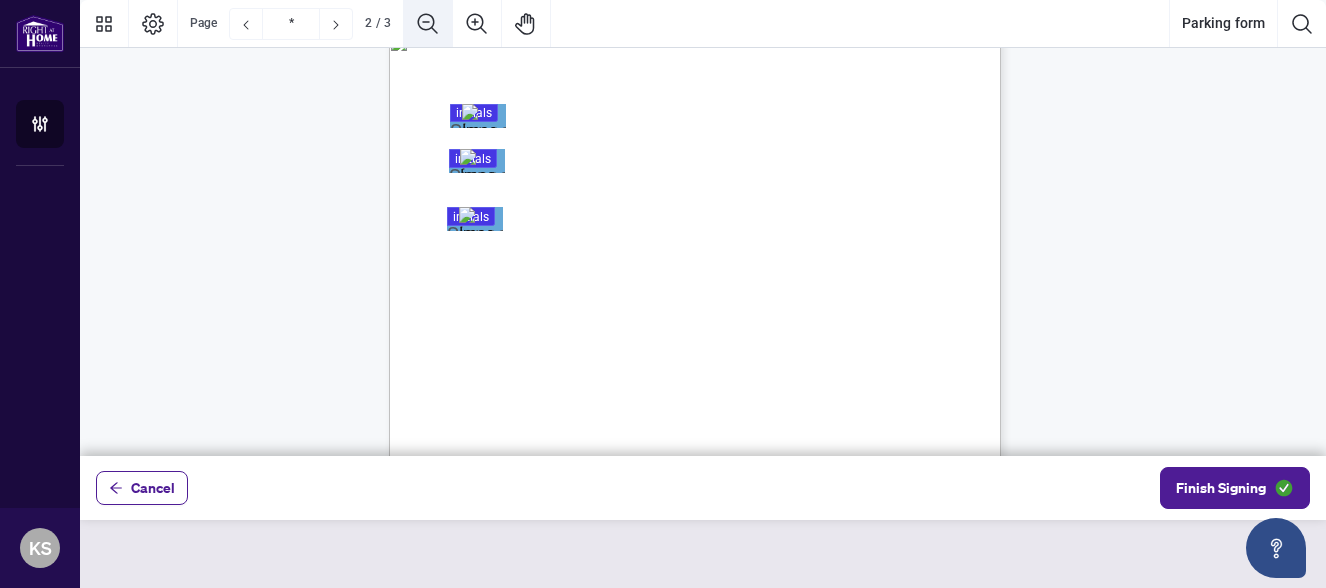 scroll, scrollTop: 808, scrollLeft: 0, axis: vertical 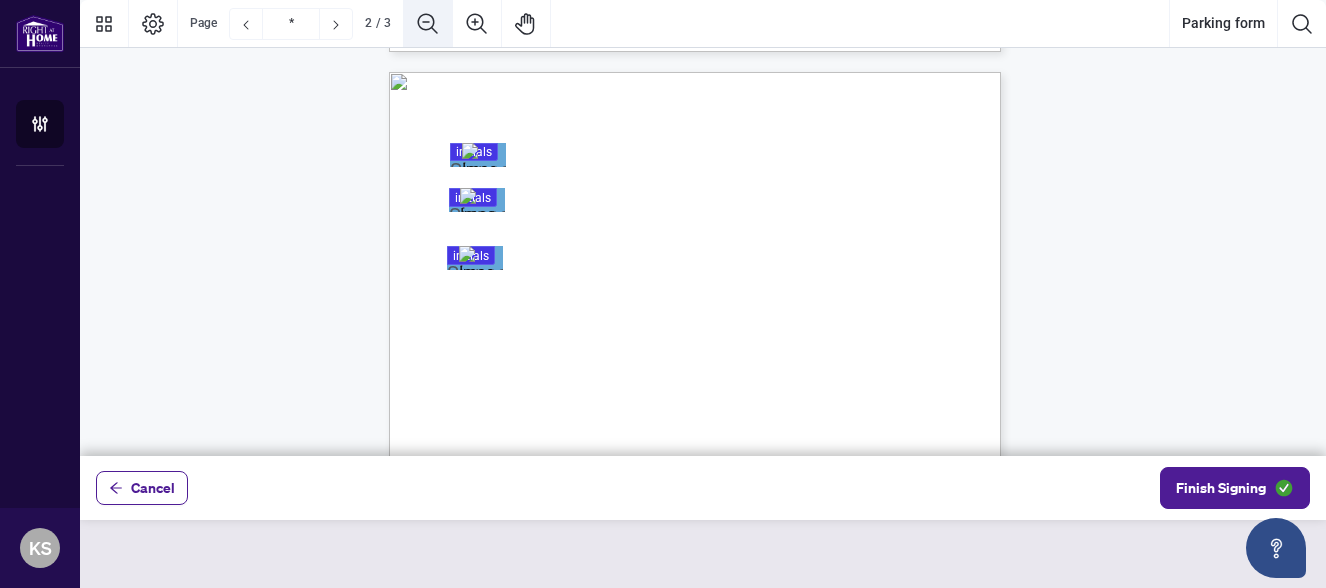 click 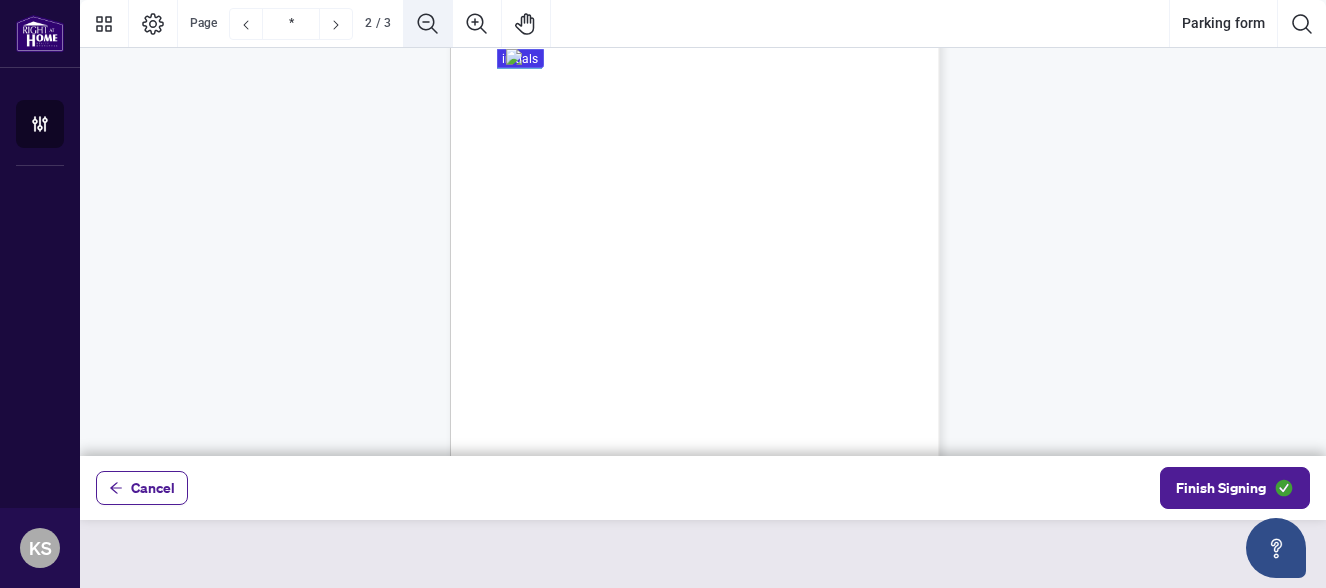 scroll, scrollTop: 642, scrollLeft: 0, axis: vertical 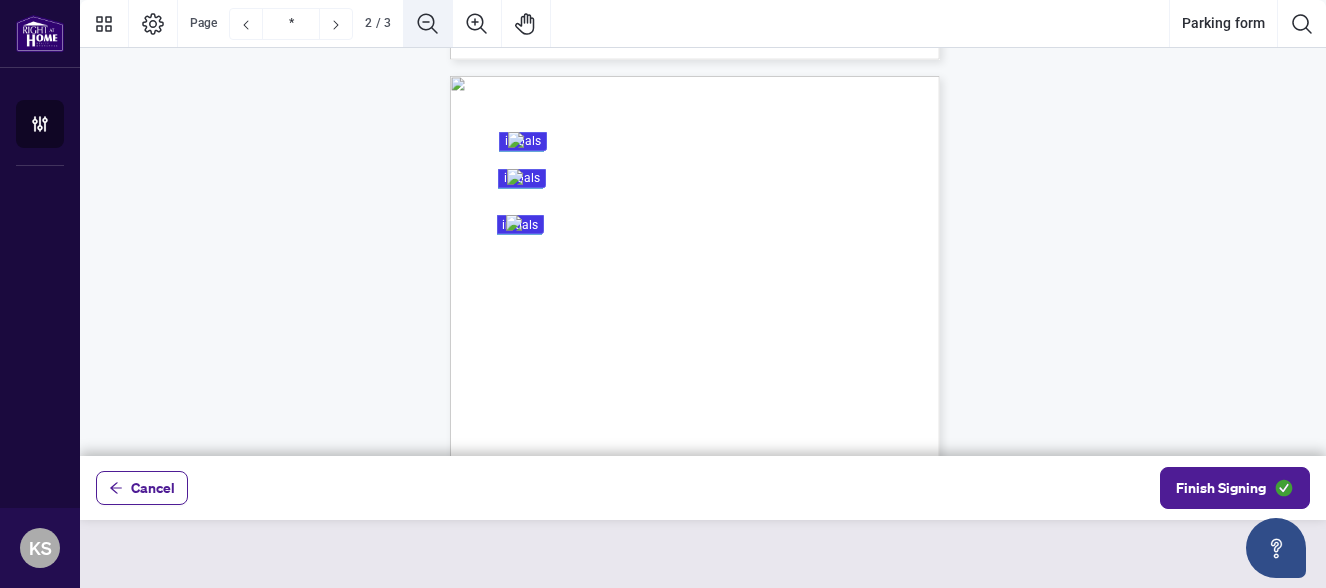 click 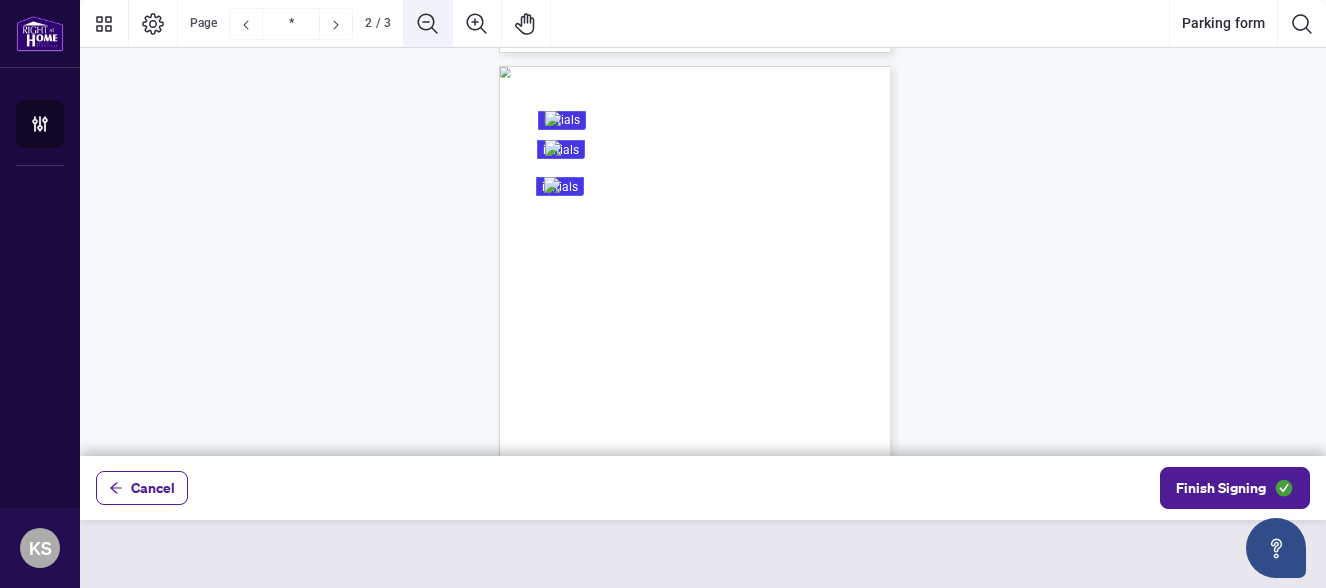 scroll, scrollTop: 509, scrollLeft: 0, axis: vertical 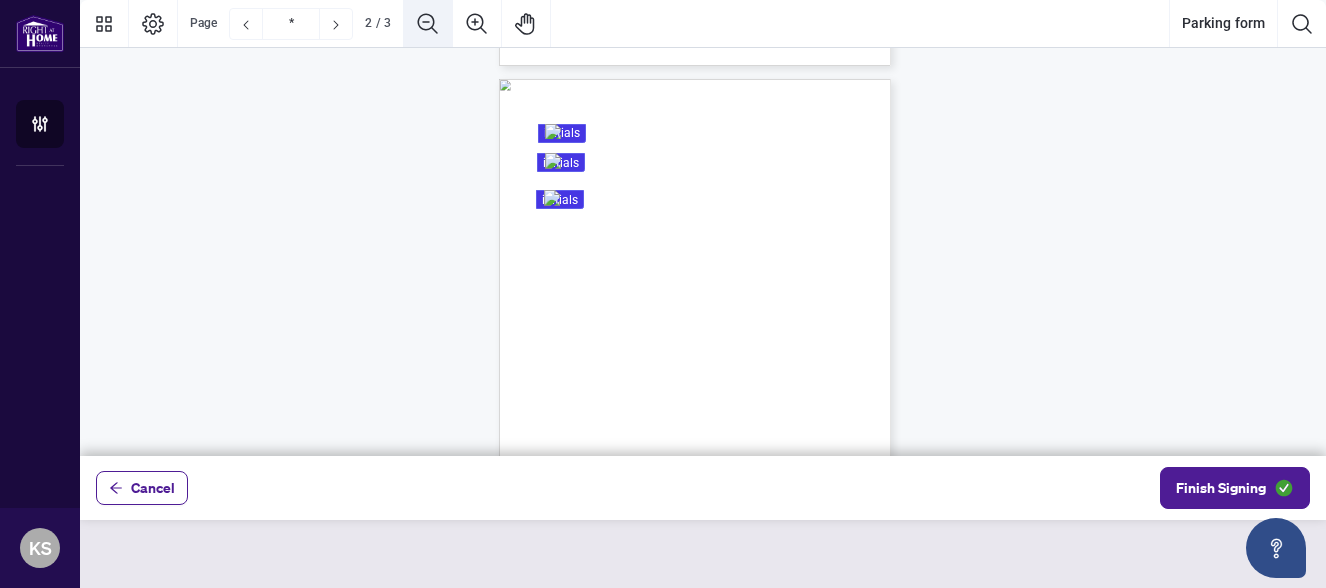 click 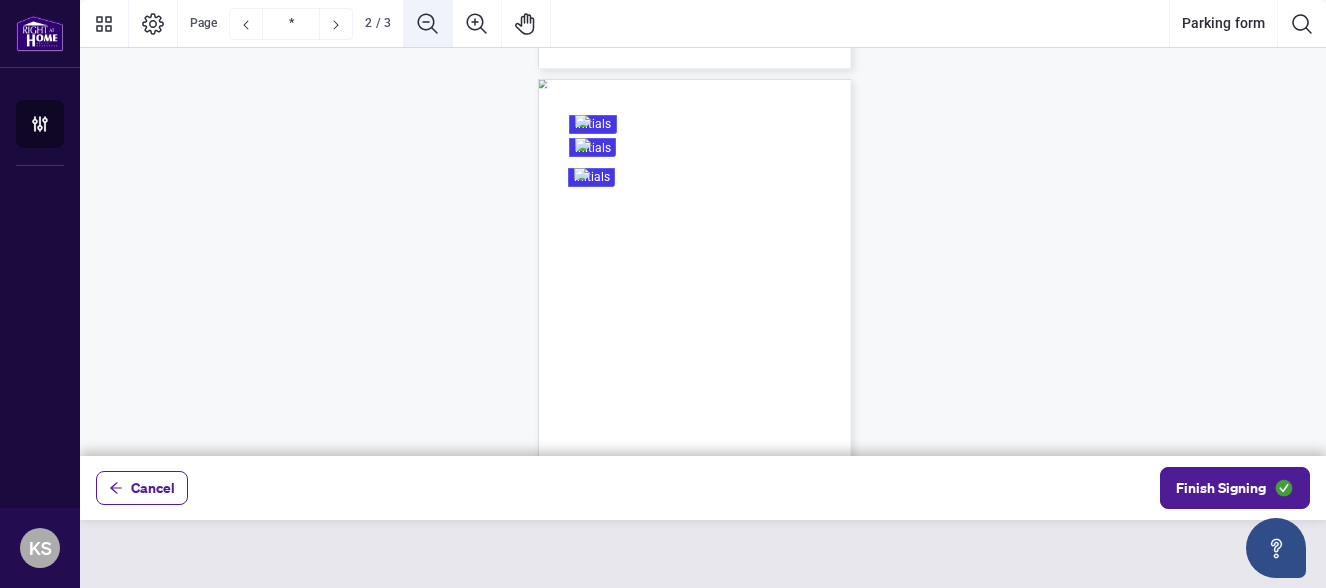 scroll, scrollTop: 403, scrollLeft: 0, axis: vertical 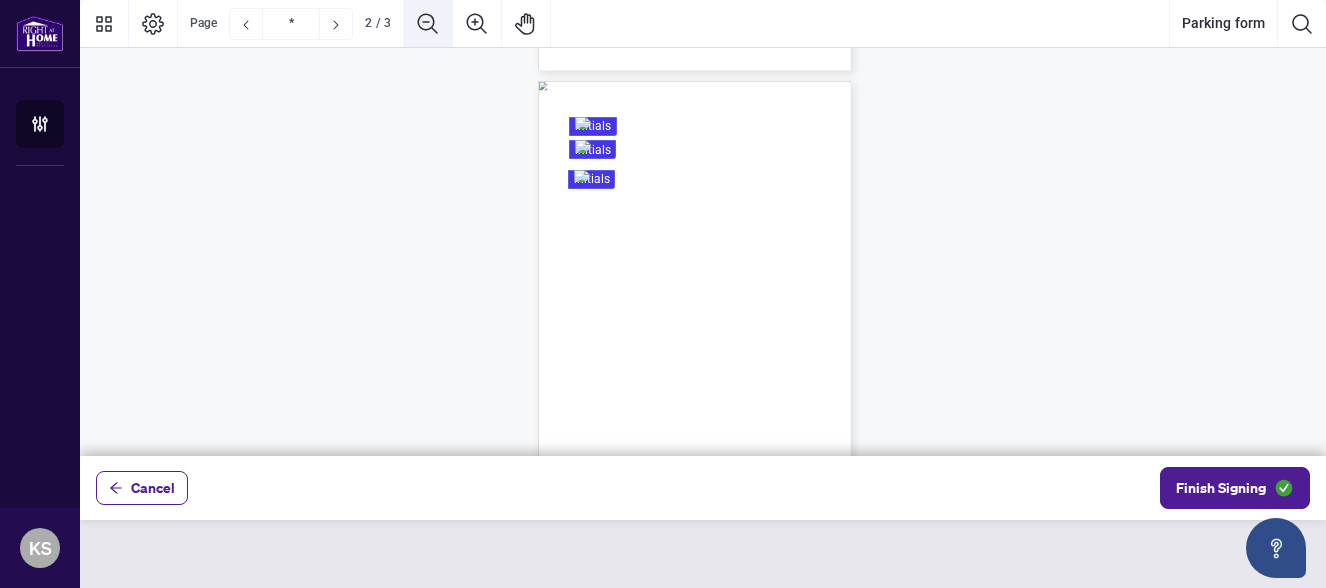 click 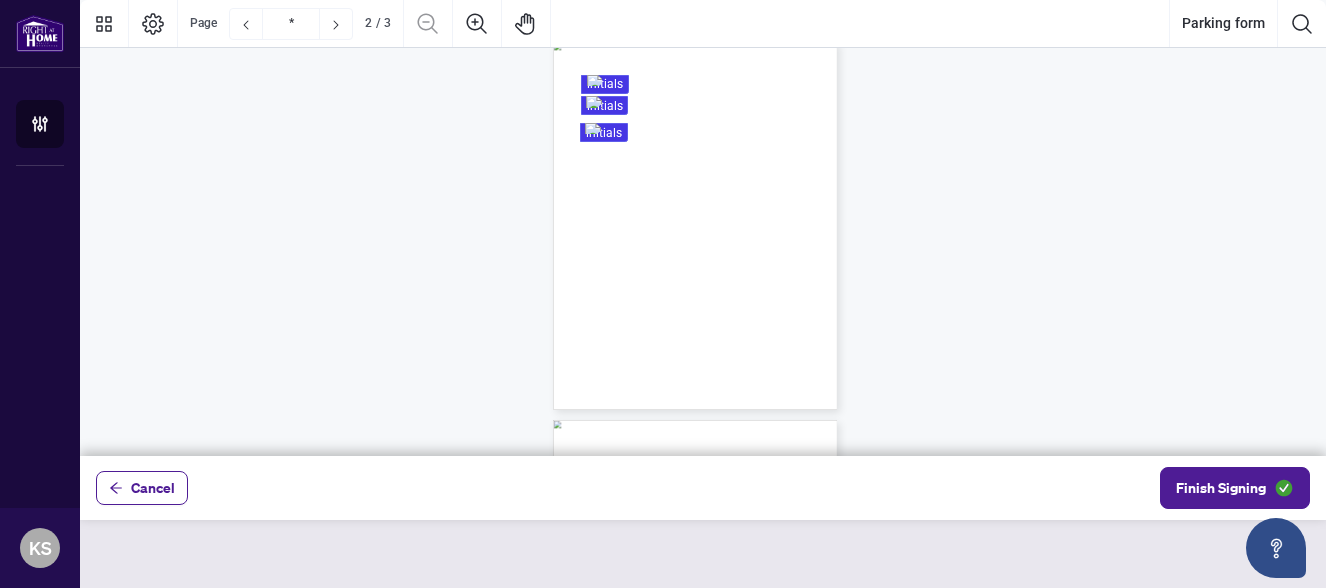 scroll, scrollTop: 364, scrollLeft: 0, axis: vertical 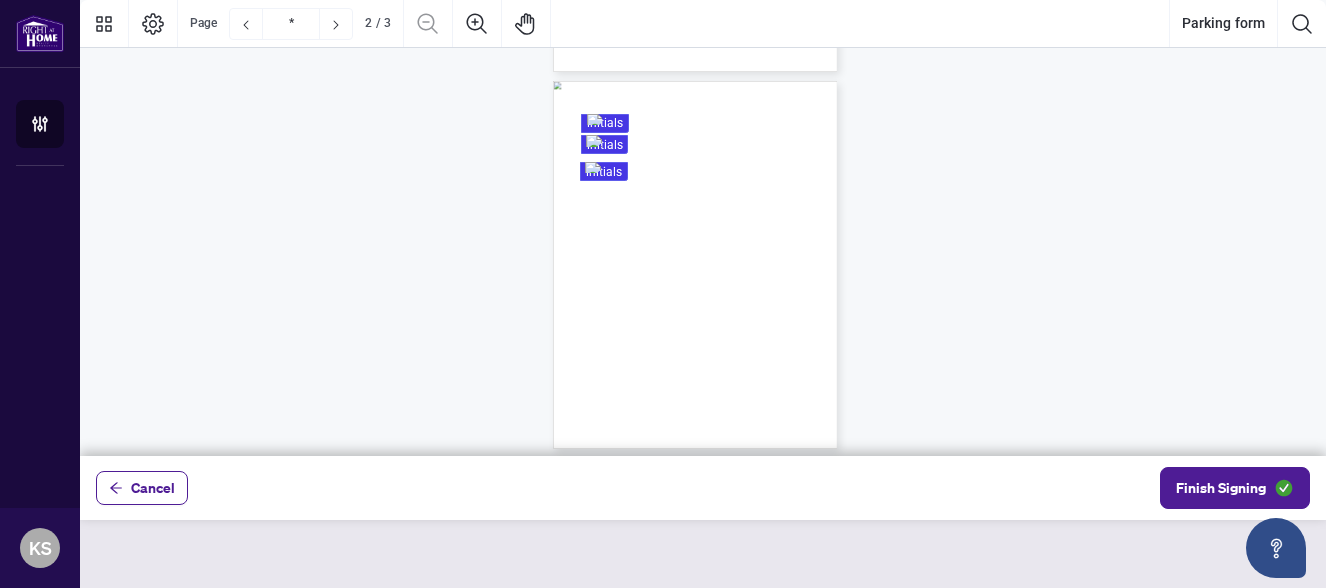 click 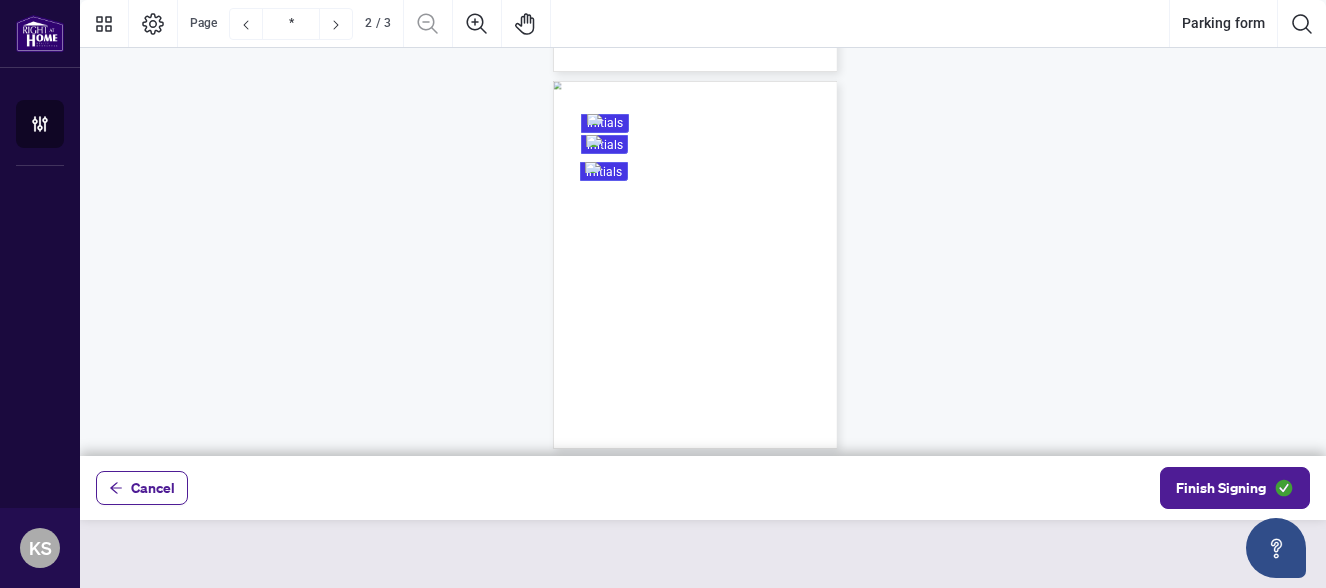 click 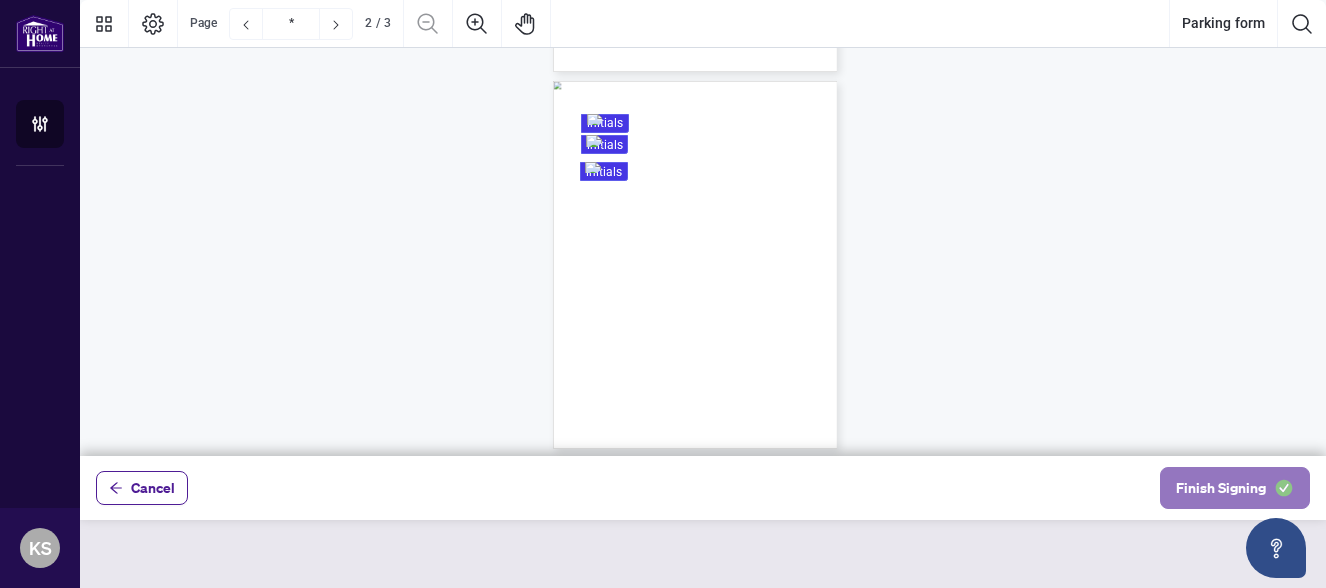 click on "Finish Signing" at bounding box center (1221, 488) 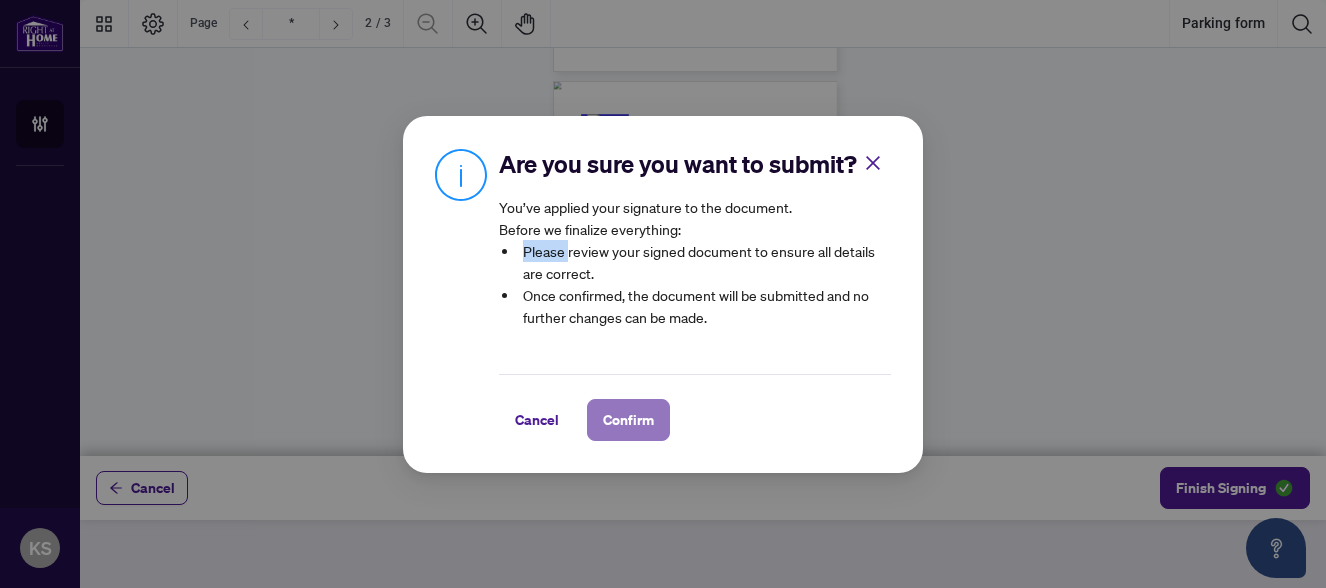 click on "Confirm" at bounding box center (628, 420) 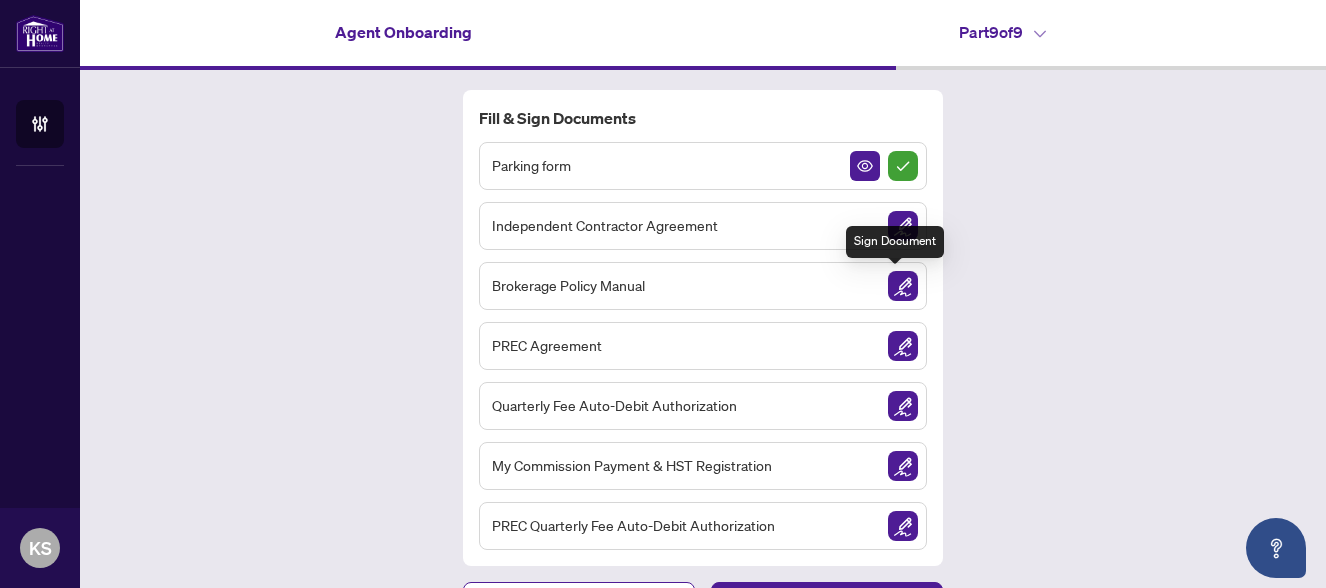 click at bounding box center (903, 286) 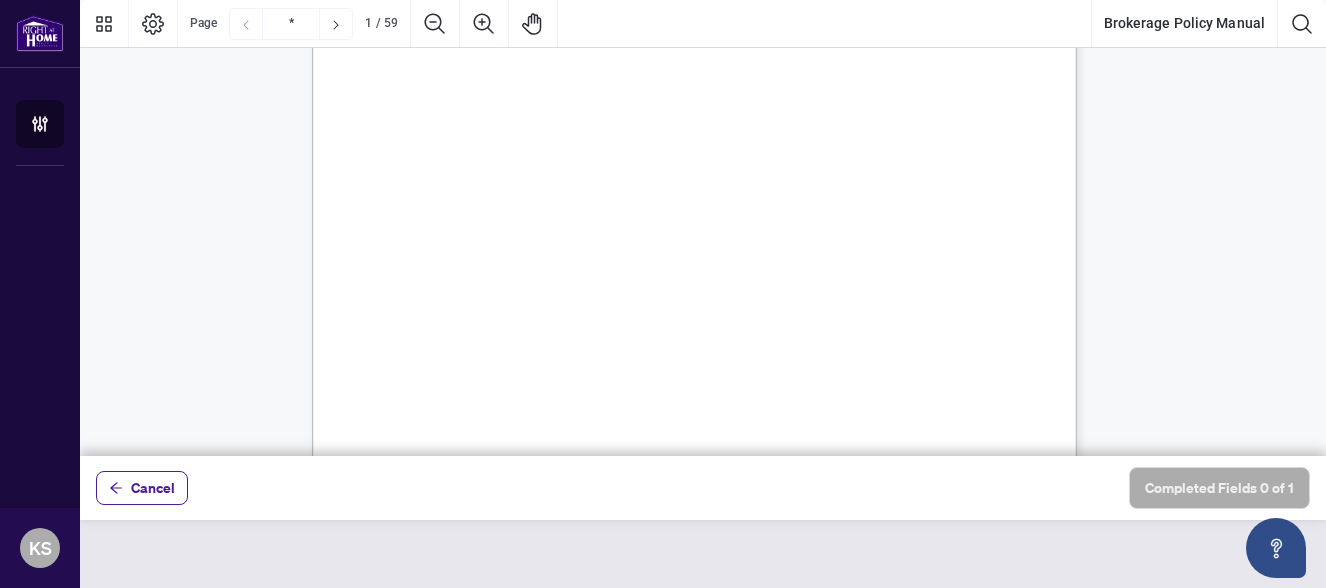 scroll, scrollTop: 440, scrollLeft: 0, axis: vertical 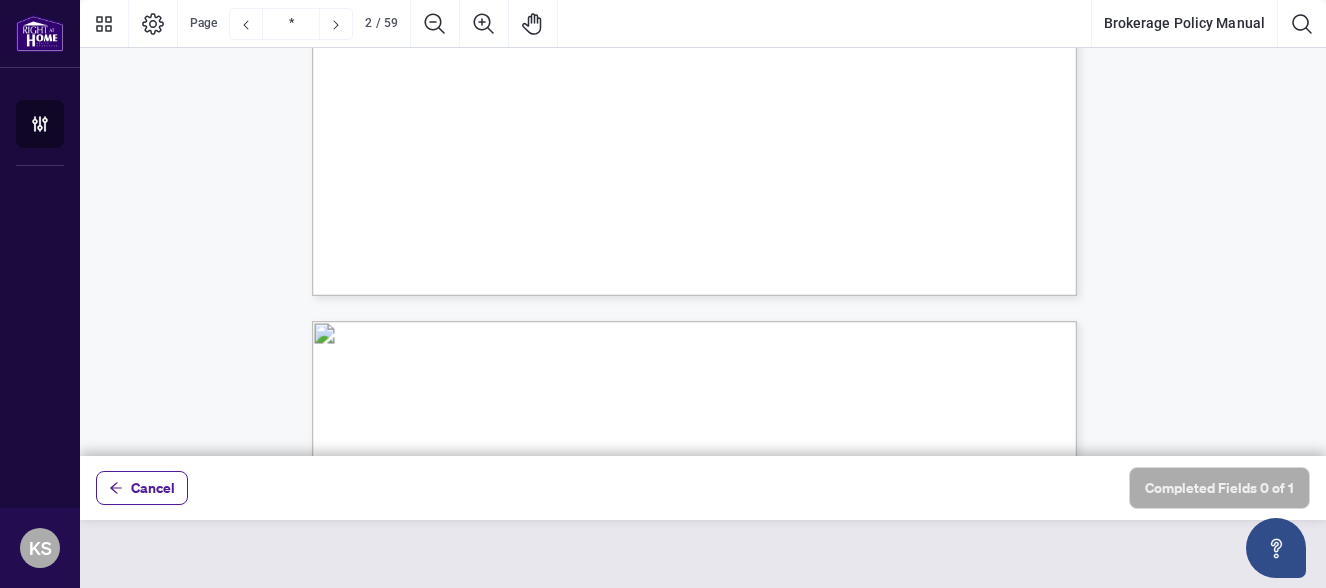 type on "*" 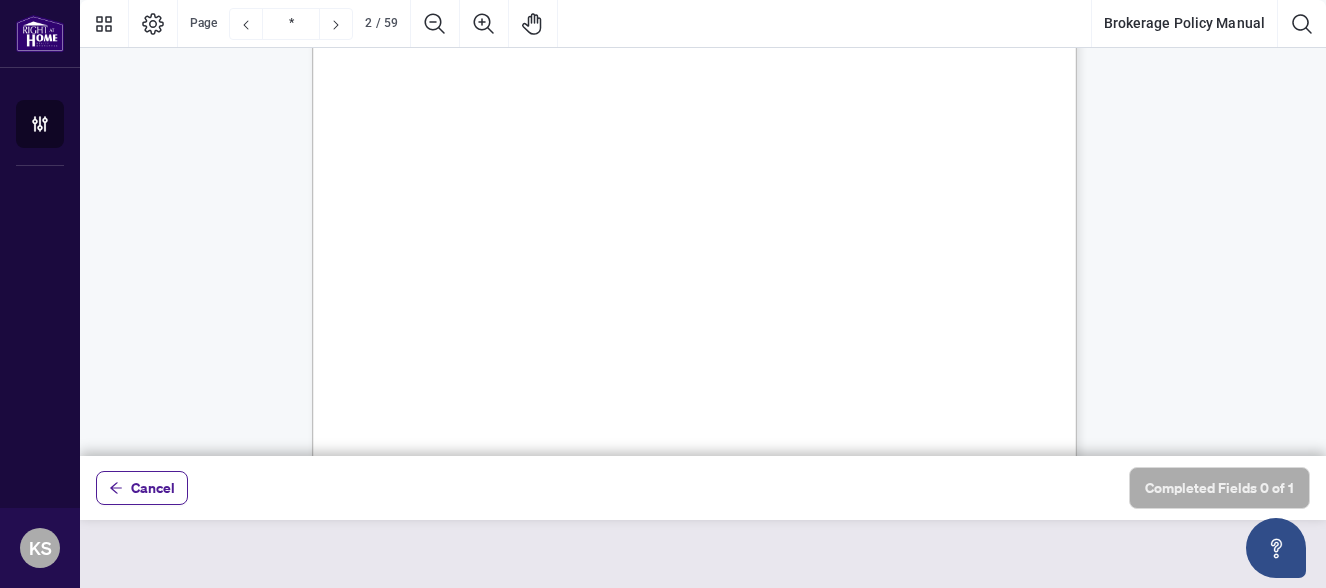 scroll, scrollTop: 1133, scrollLeft: 0, axis: vertical 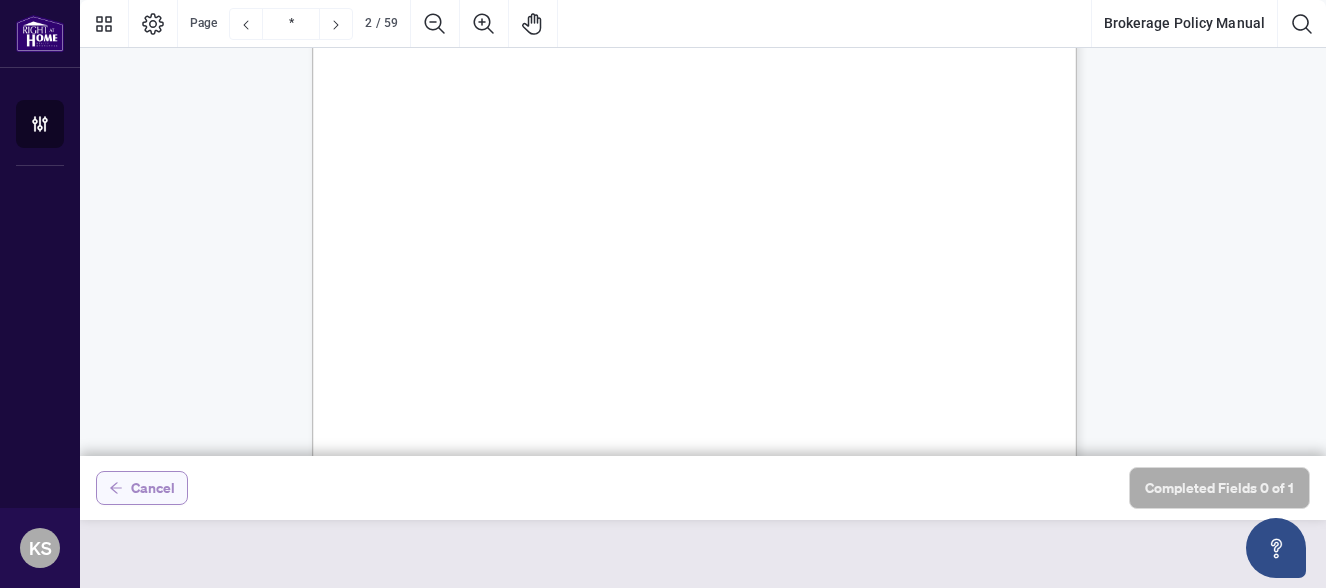 click on "Cancel" at bounding box center (153, 488) 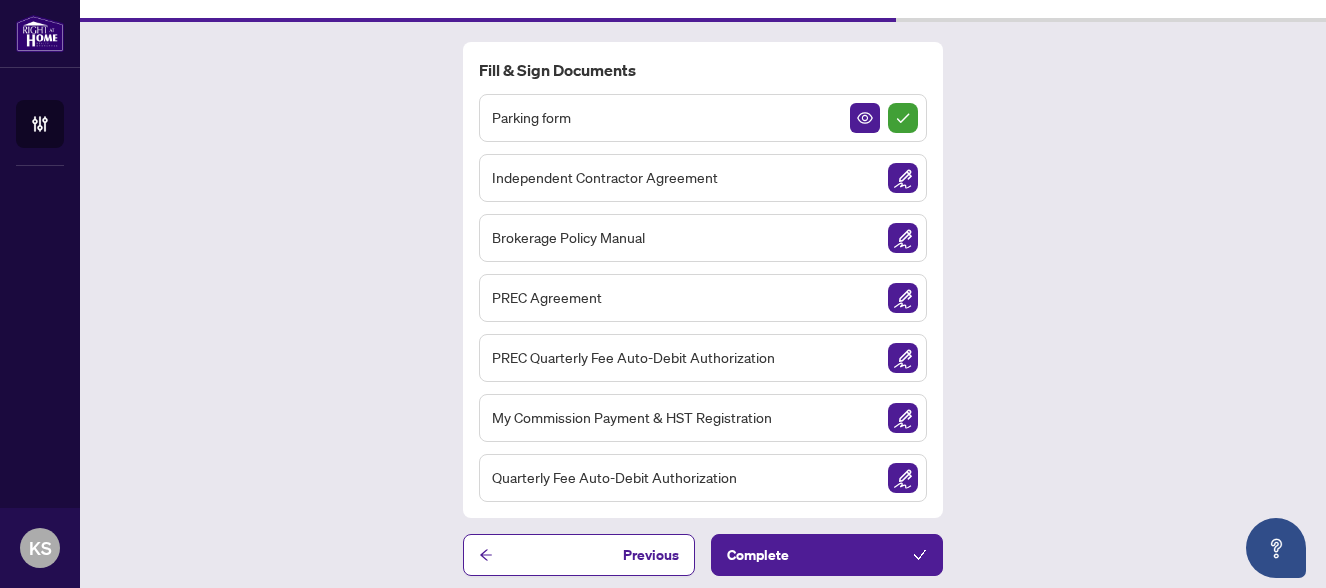 scroll, scrollTop: 55, scrollLeft: 0, axis: vertical 